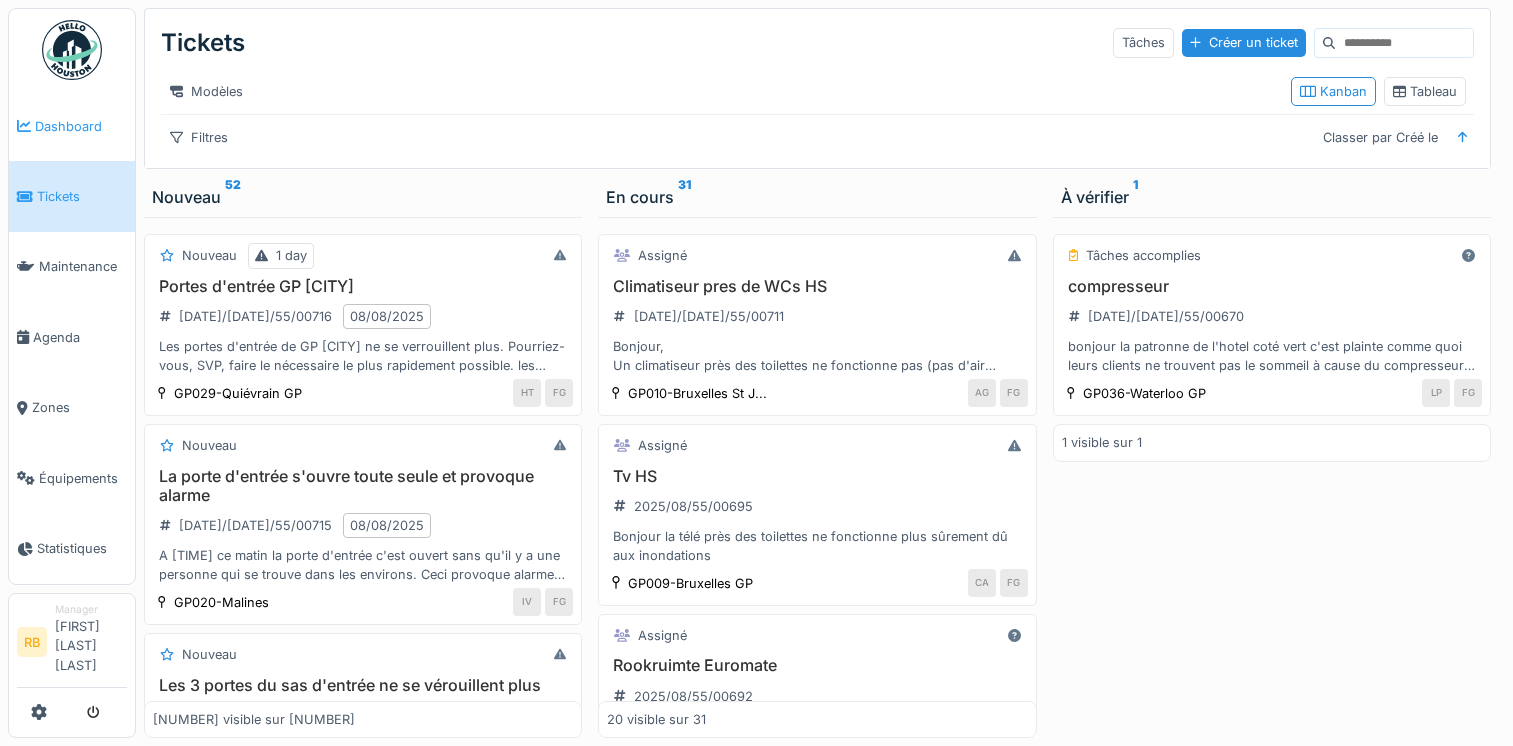 scroll, scrollTop: 0, scrollLeft: 0, axis: both 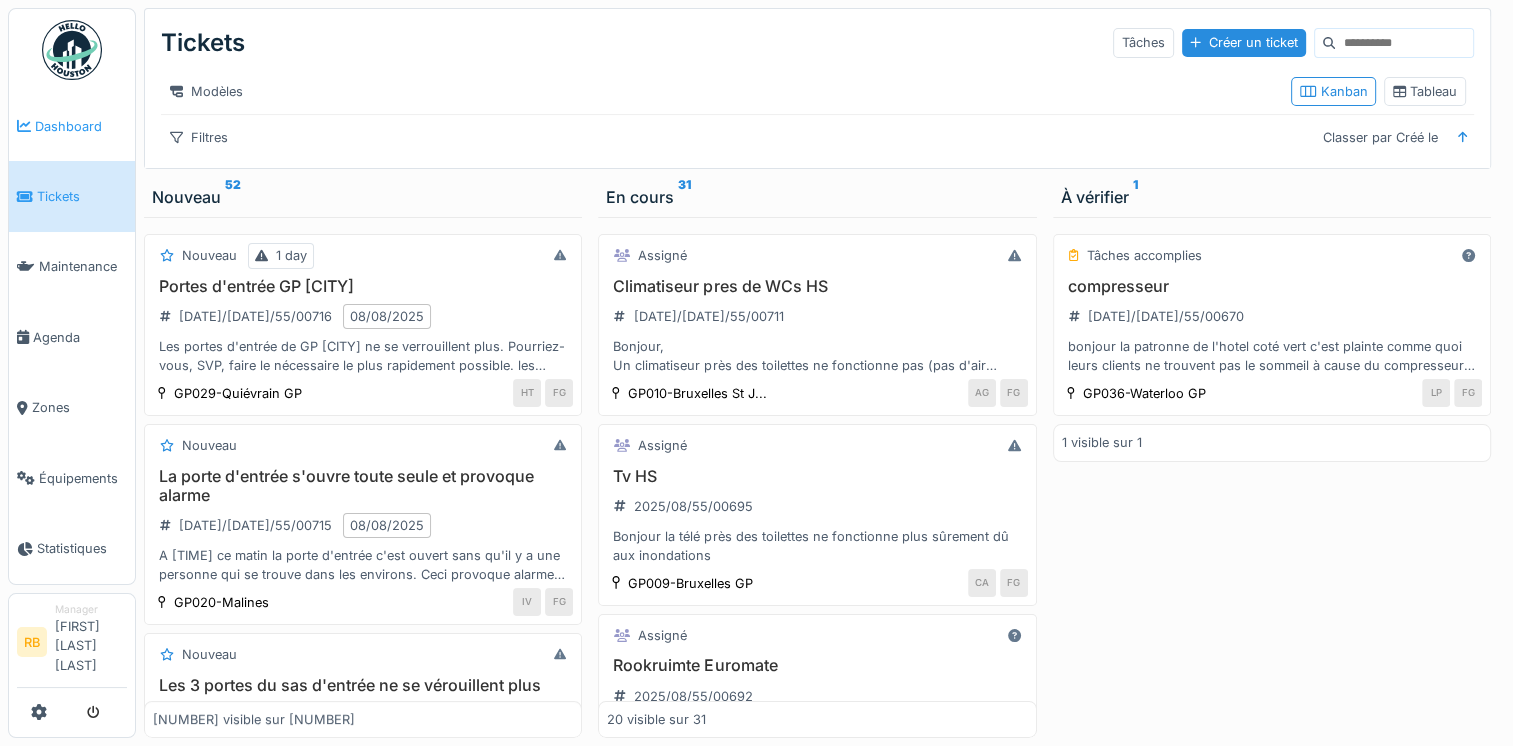 drag, startPoint x: 0, startPoint y: 0, endPoint x: 84, endPoint y: 131, distance: 155.61812 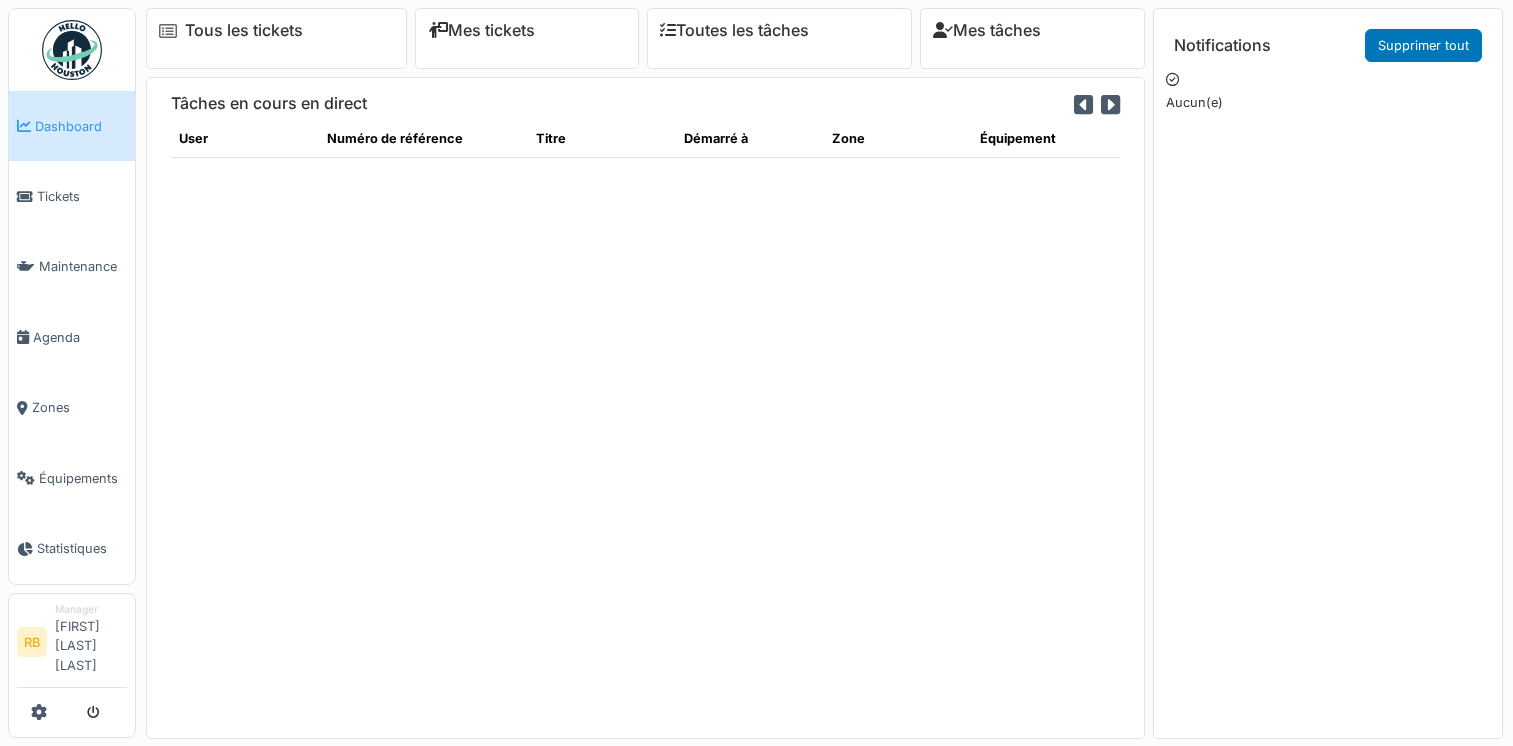 scroll, scrollTop: 0, scrollLeft: 0, axis: both 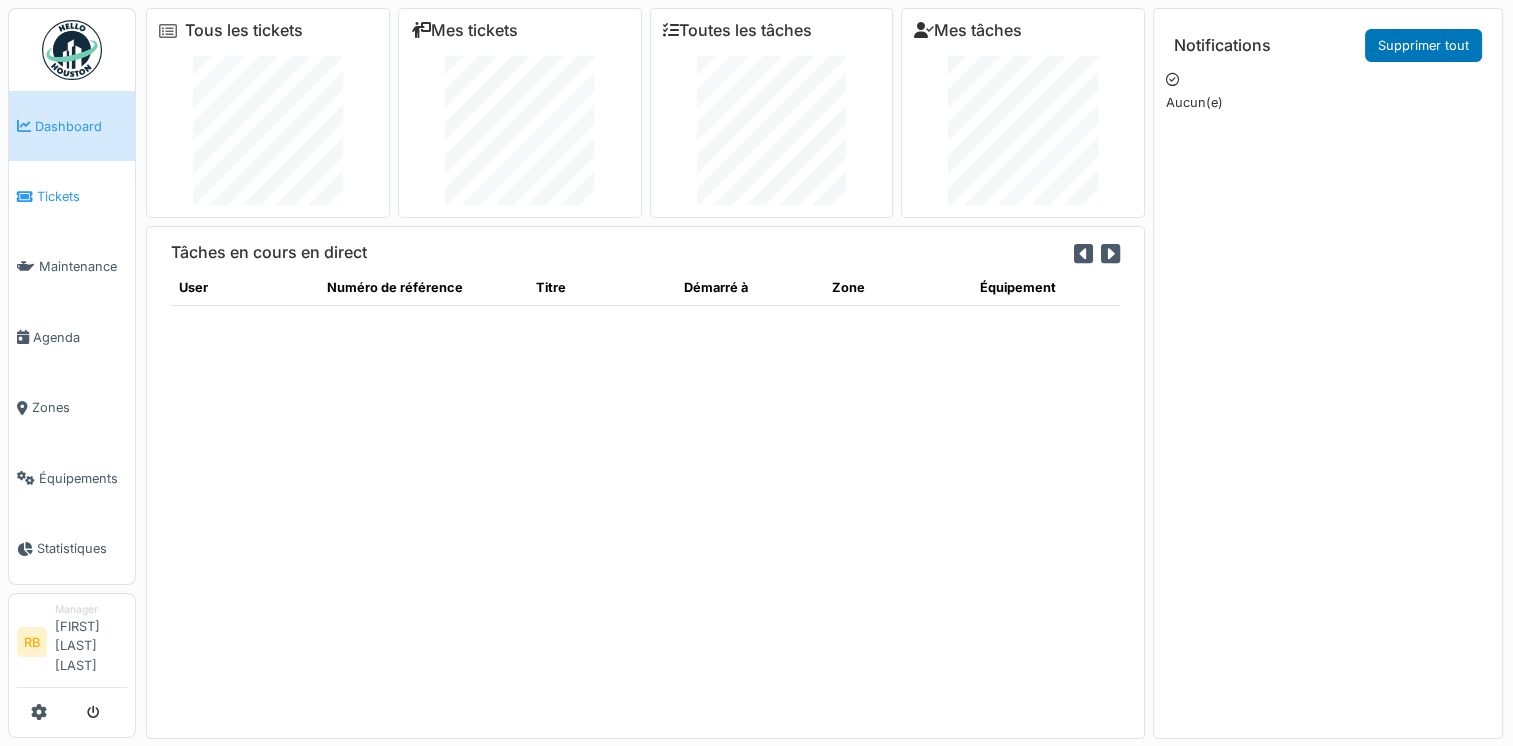 click on "Tickets" at bounding box center [82, 196] 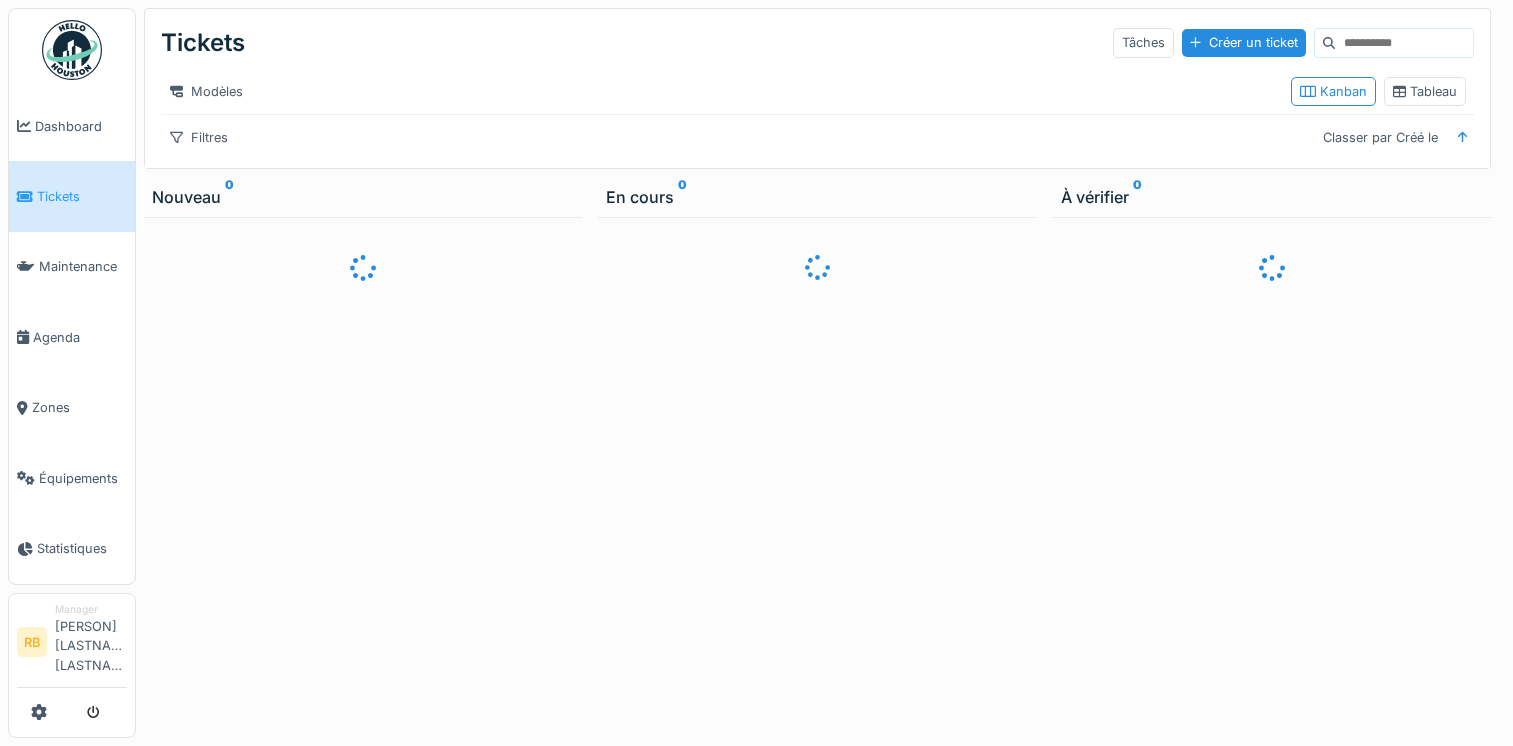 scroll, scrollTop: 0, scrollLeft: 0, axis: both 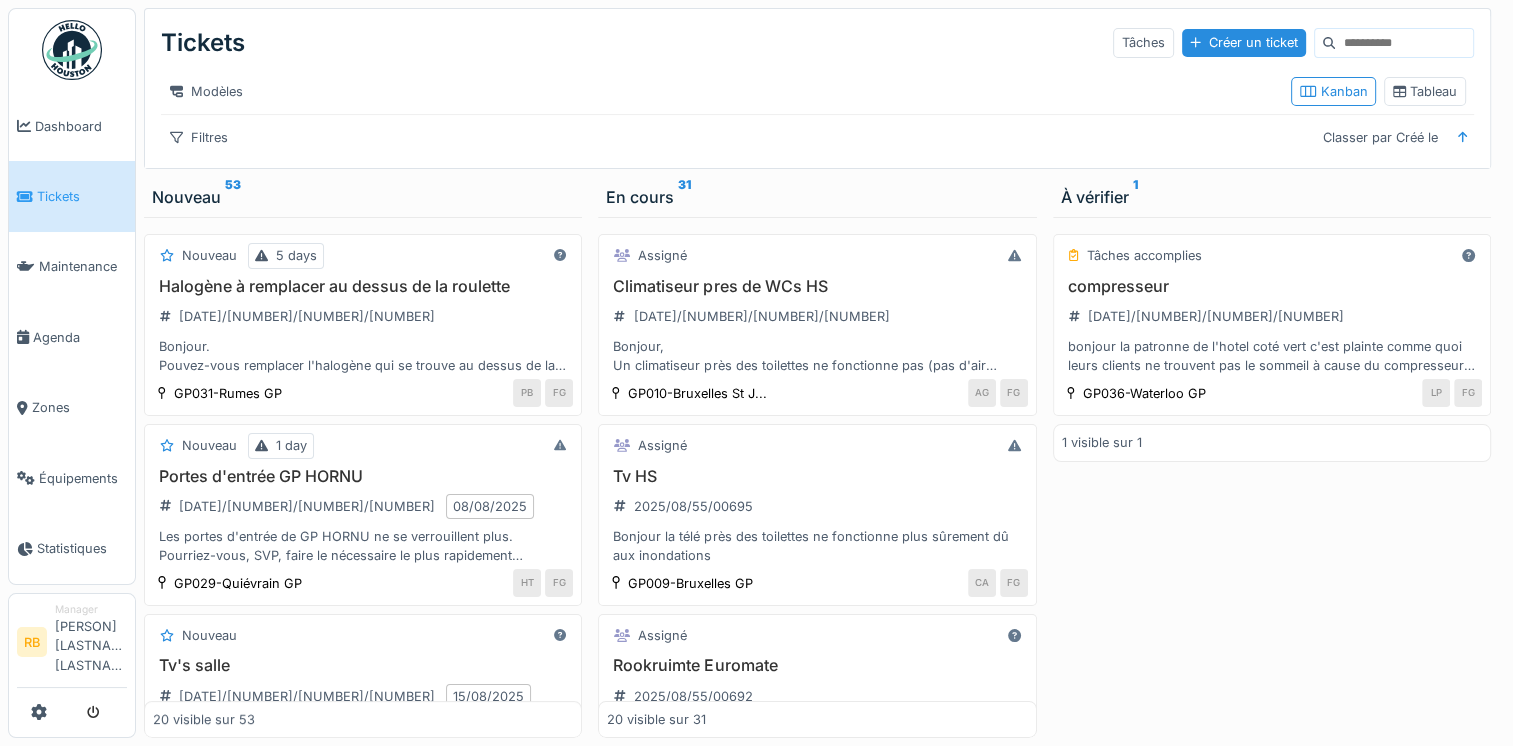 click on "Modèles" at bounding box center (718, 91) 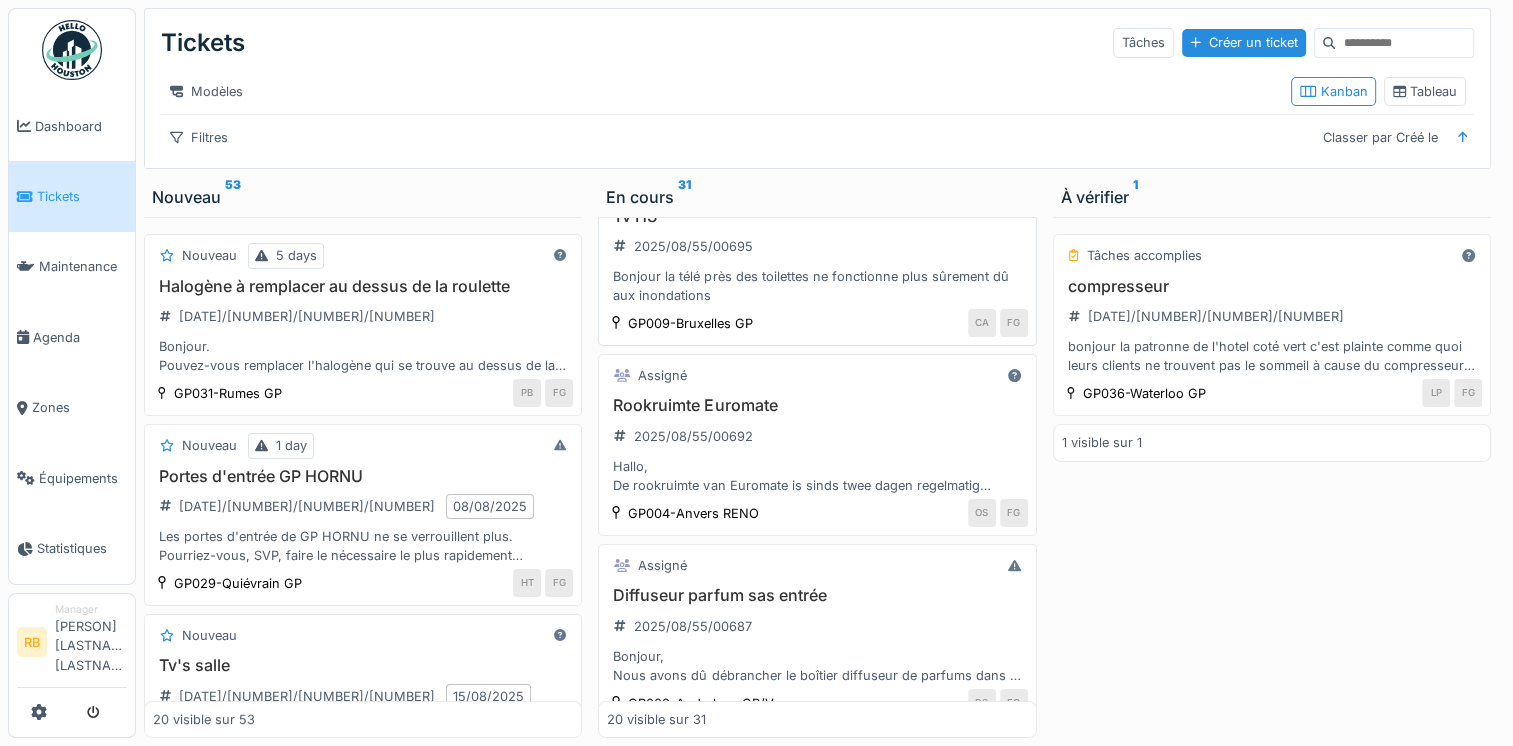 scroll, scrollTop: 512, scrollLeft: 0, axis: vertical 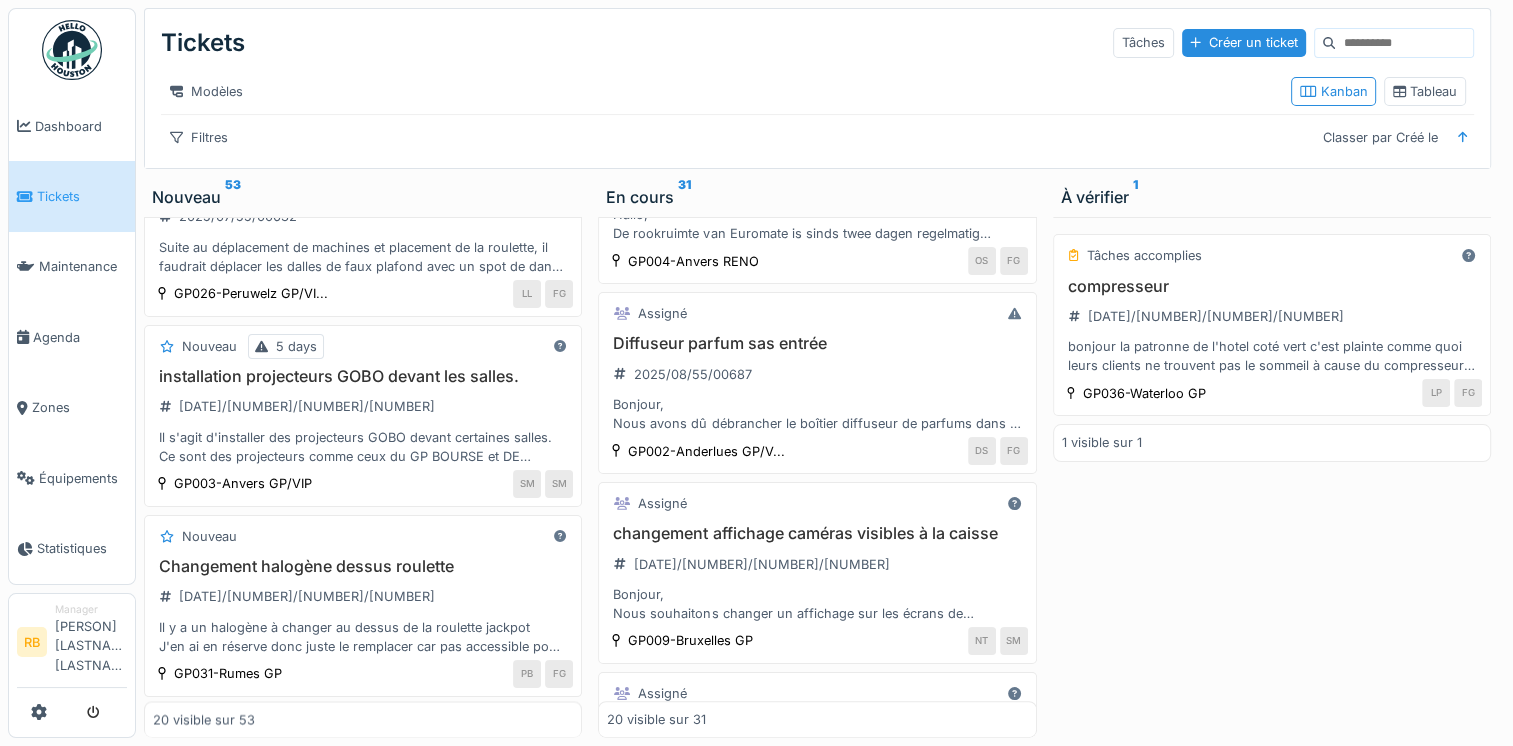 click at bounding box center [1404, 43] 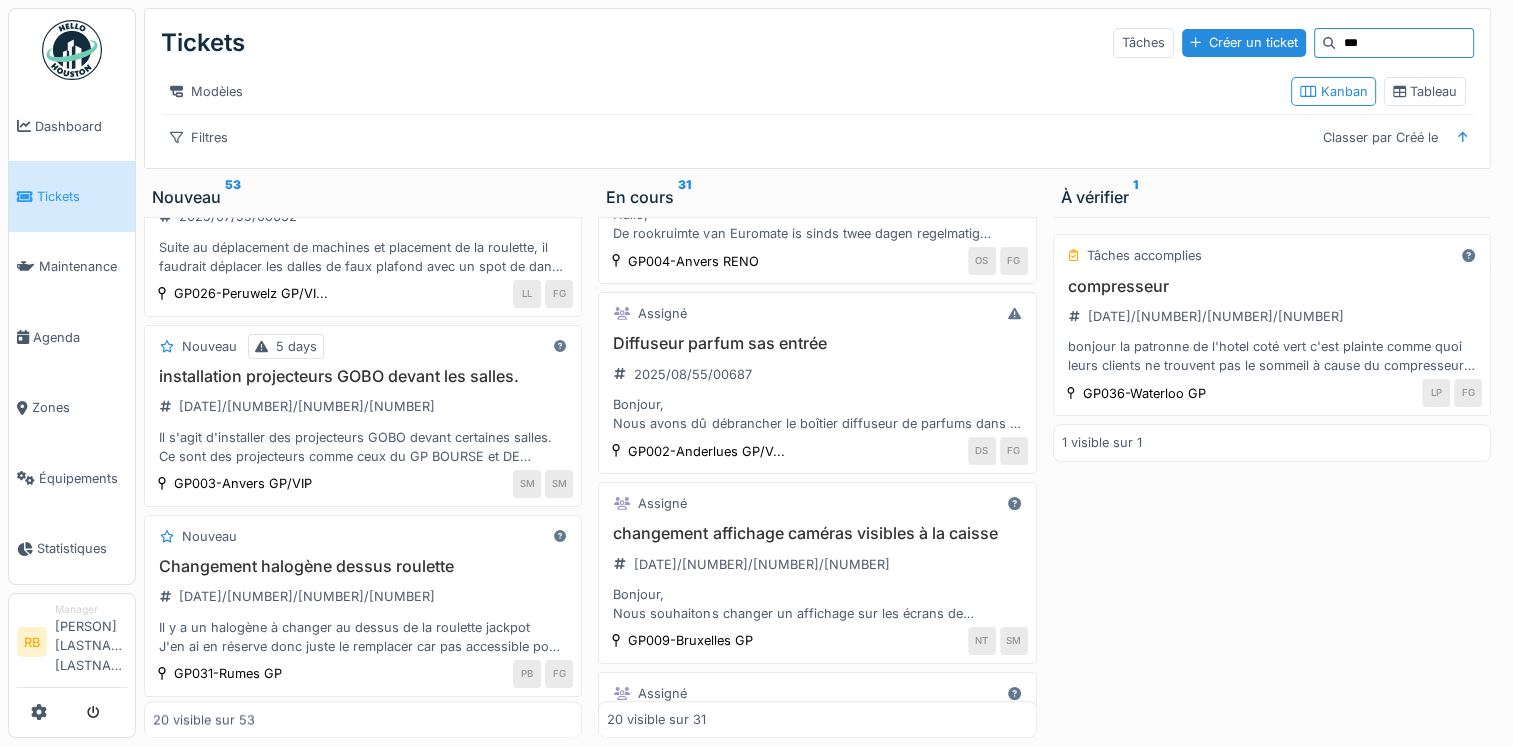 scroll, scrollTop: 0, scrollLeft: 0, axis: both 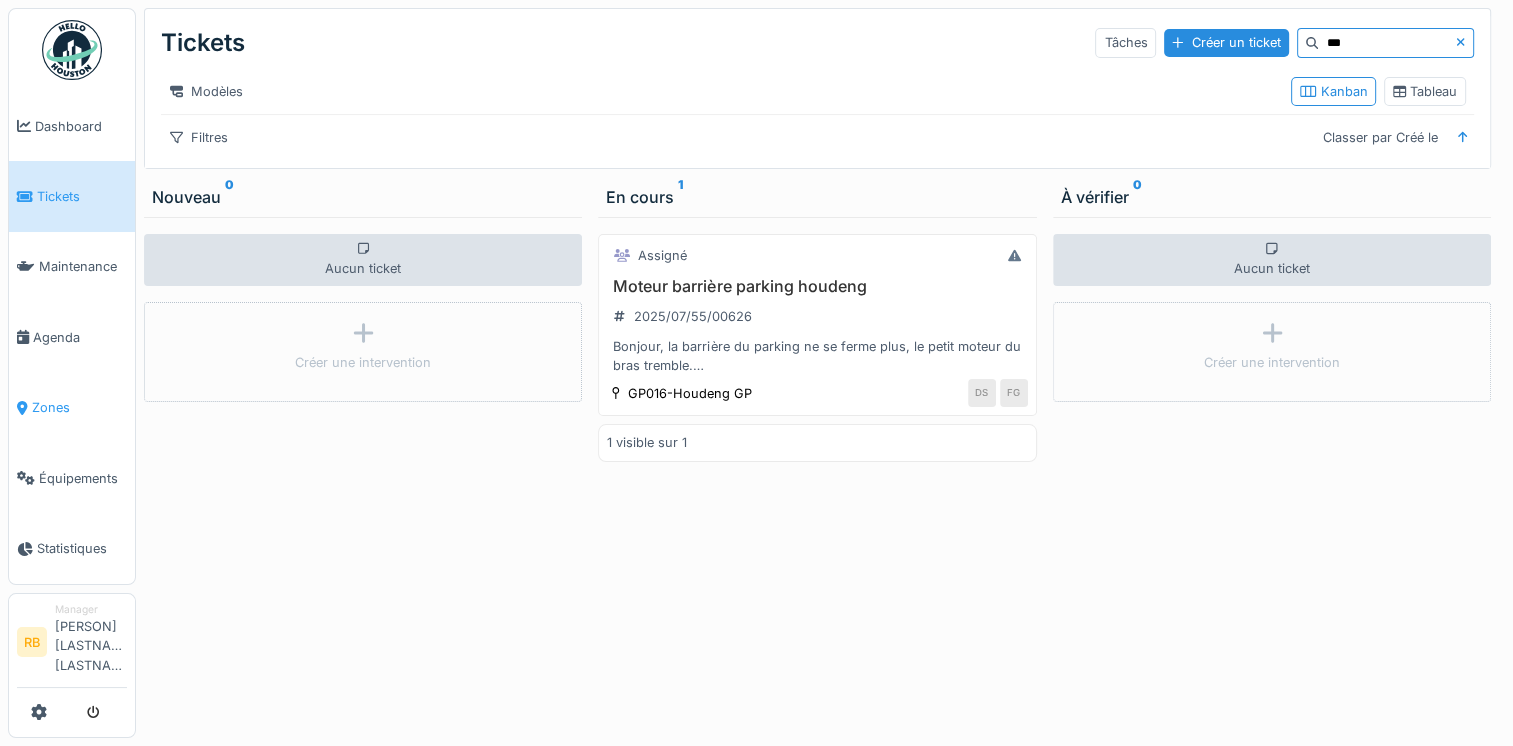 type on "***" 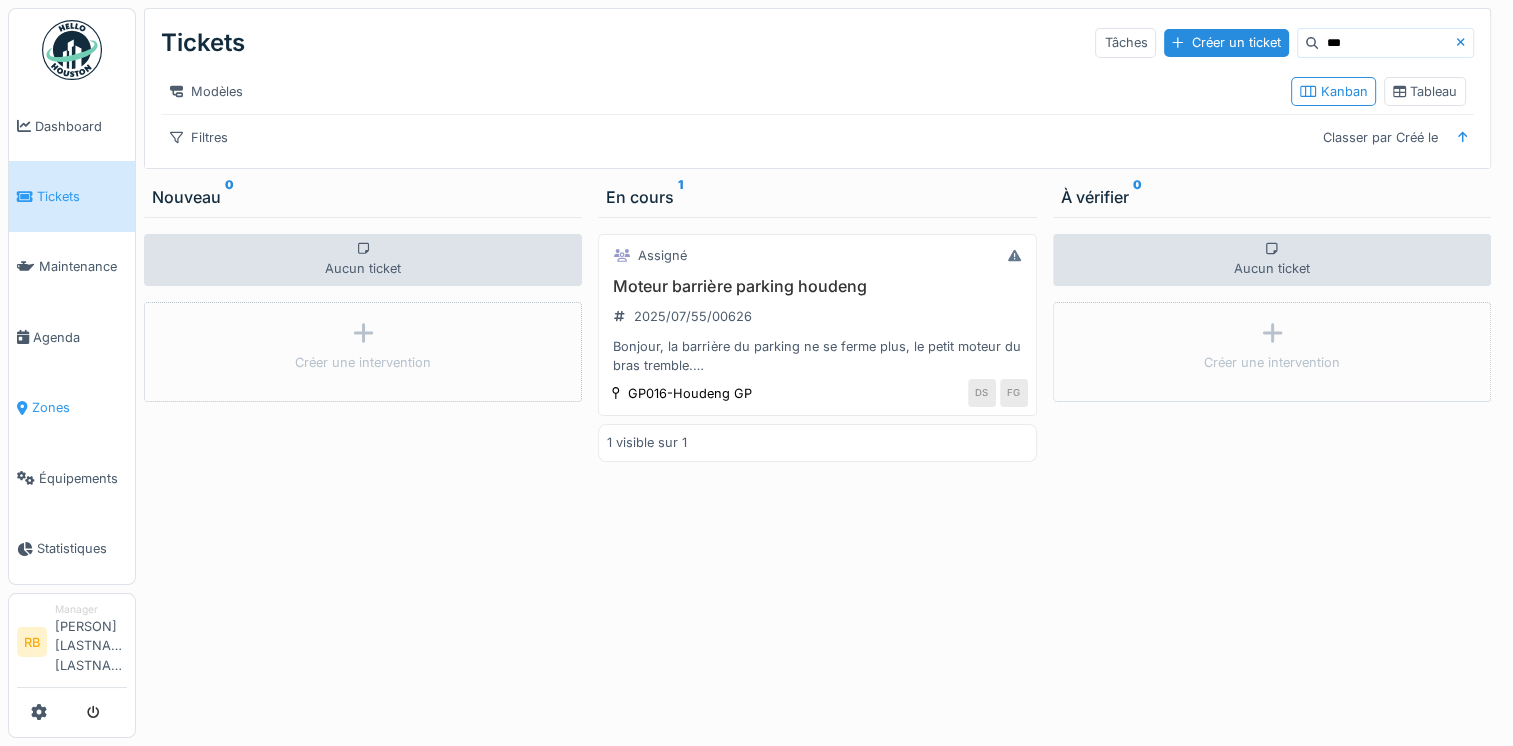 click on "Zones" at bounding box center (79, 407) 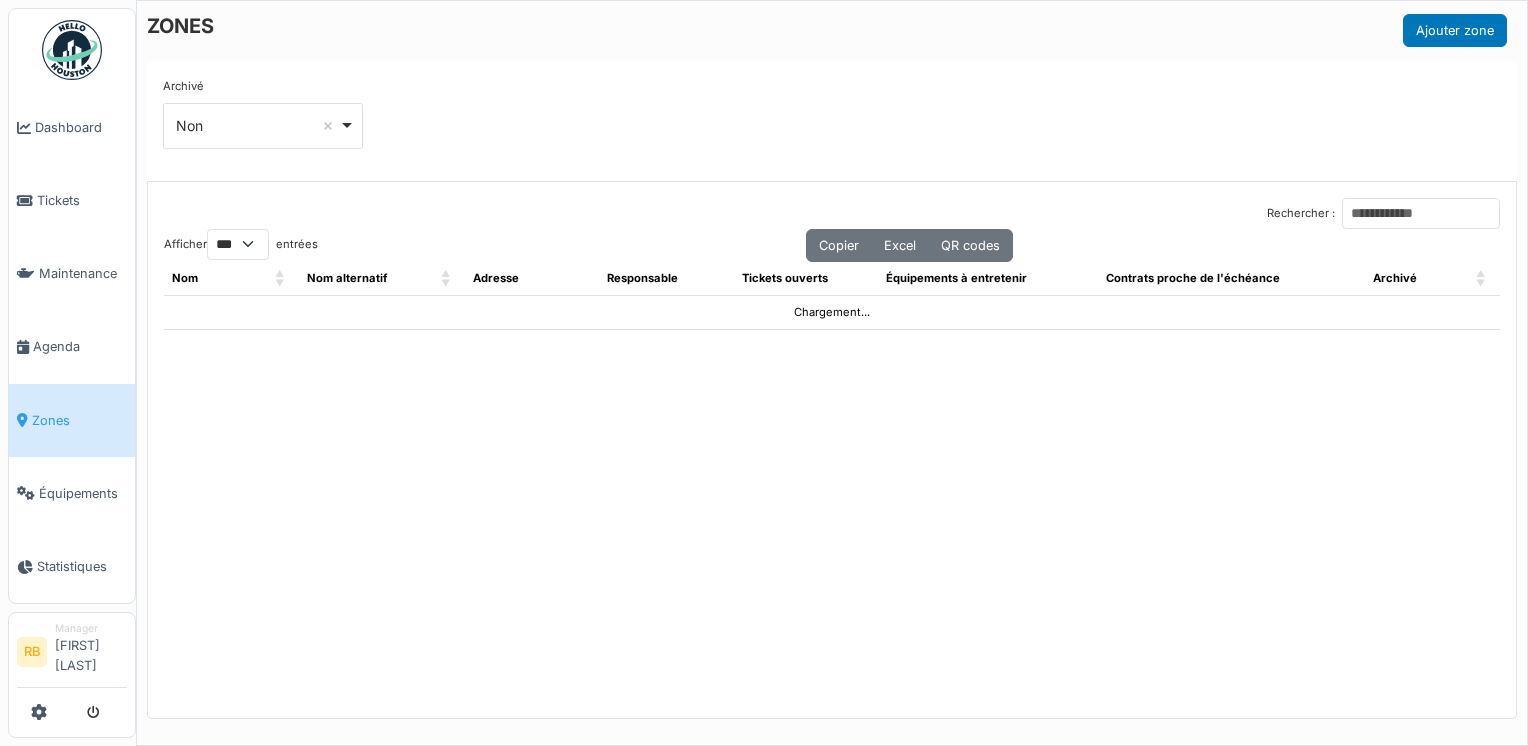 select on "***" 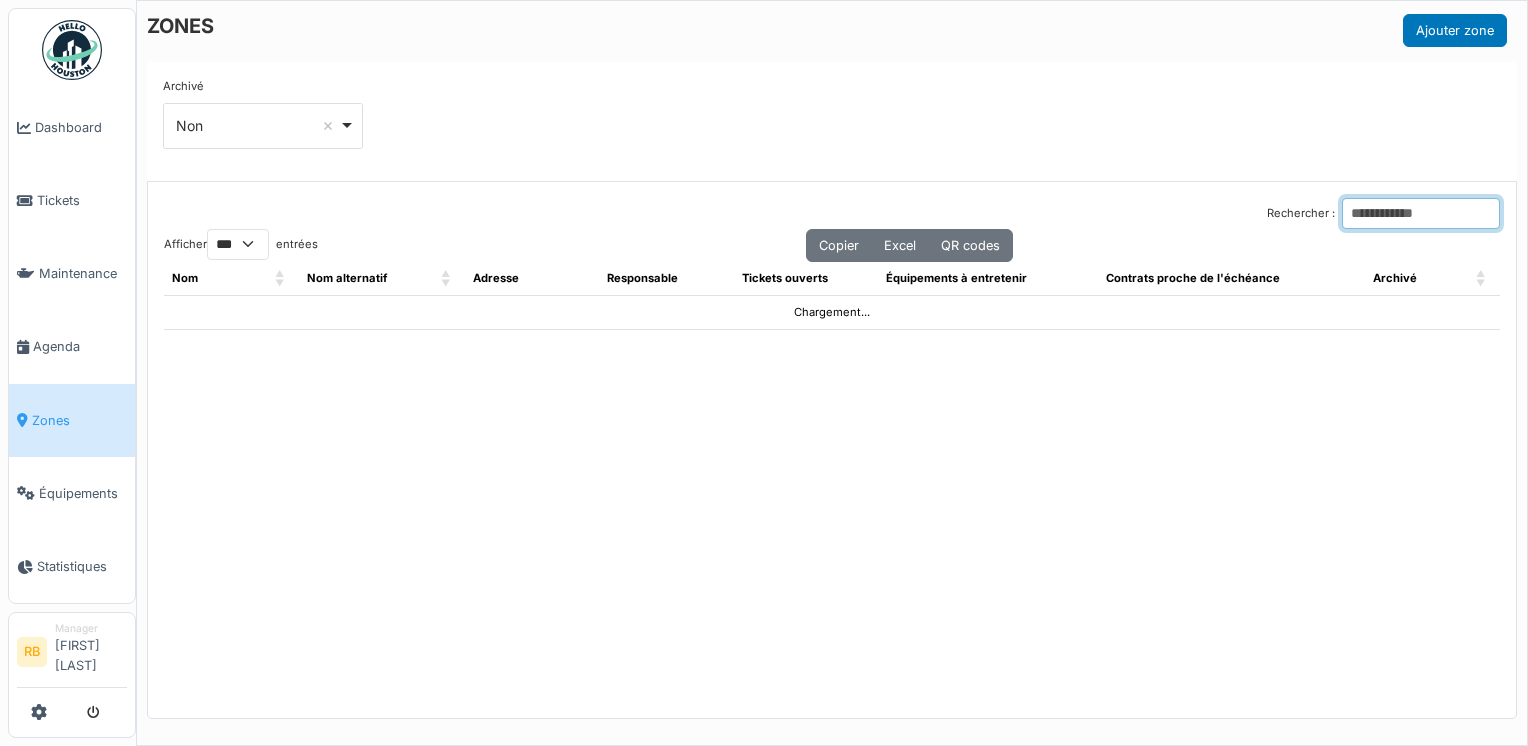 click on "Rechercher :" at bounding box center [1421, 213] 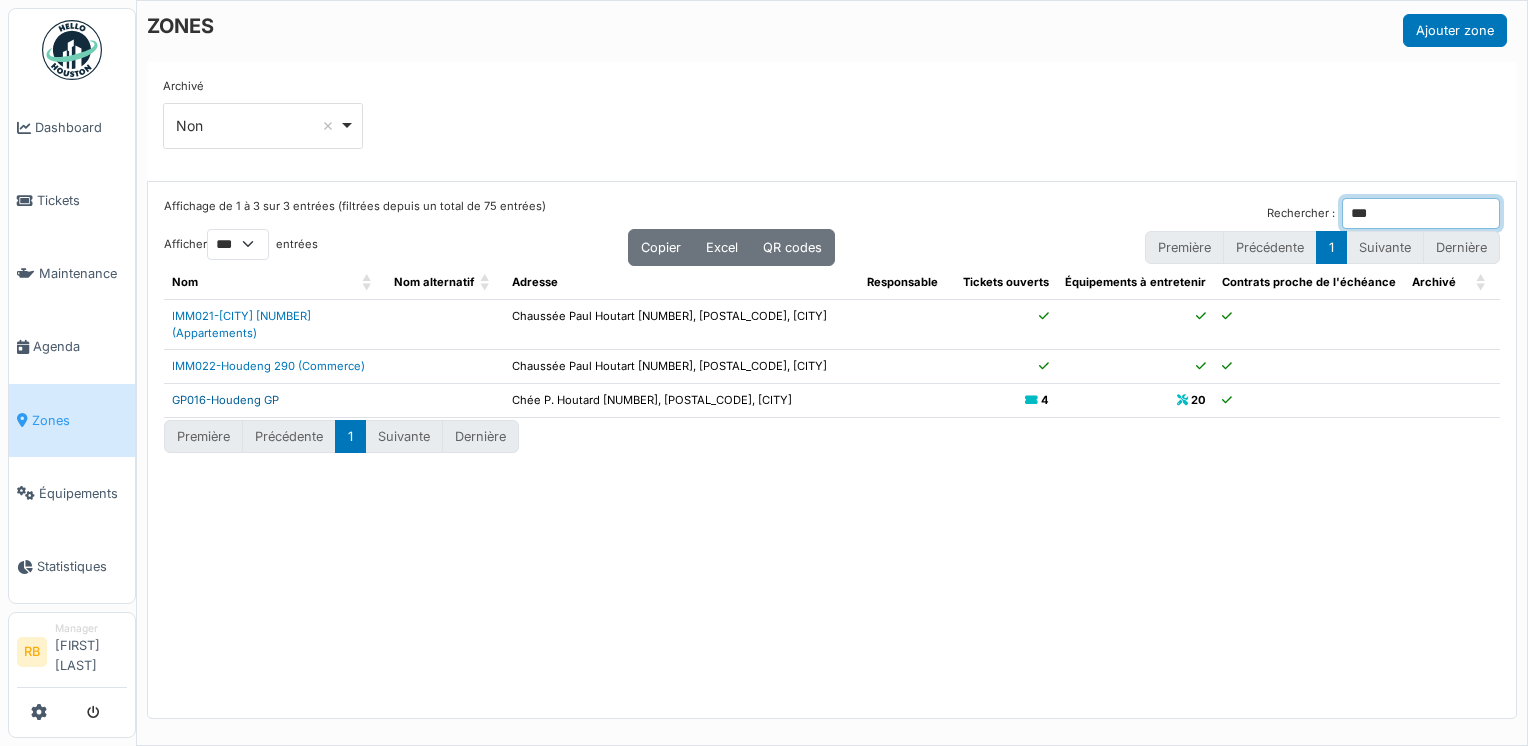 type on "***" 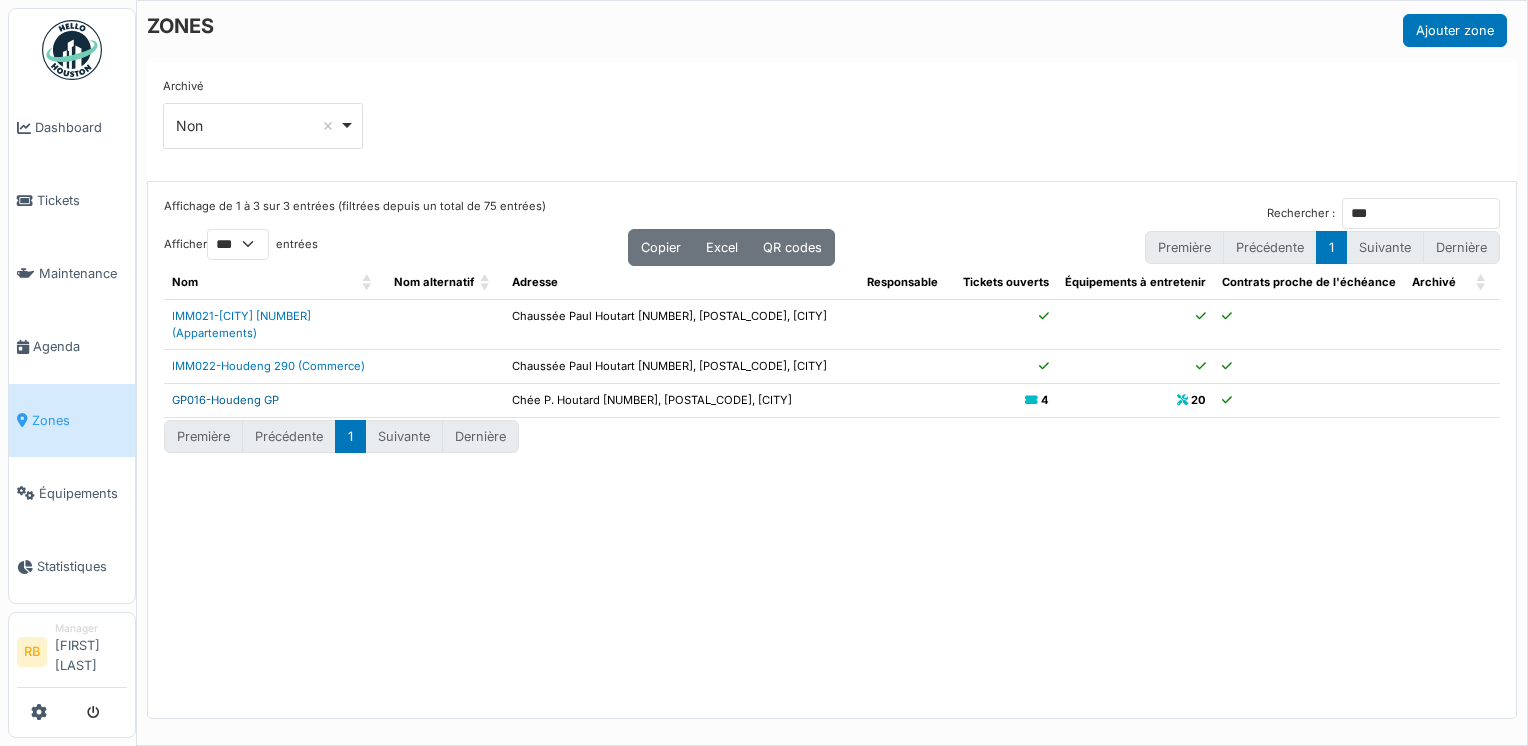 click on "GP016-Houdeng GP" at bounding box center (225, 400) 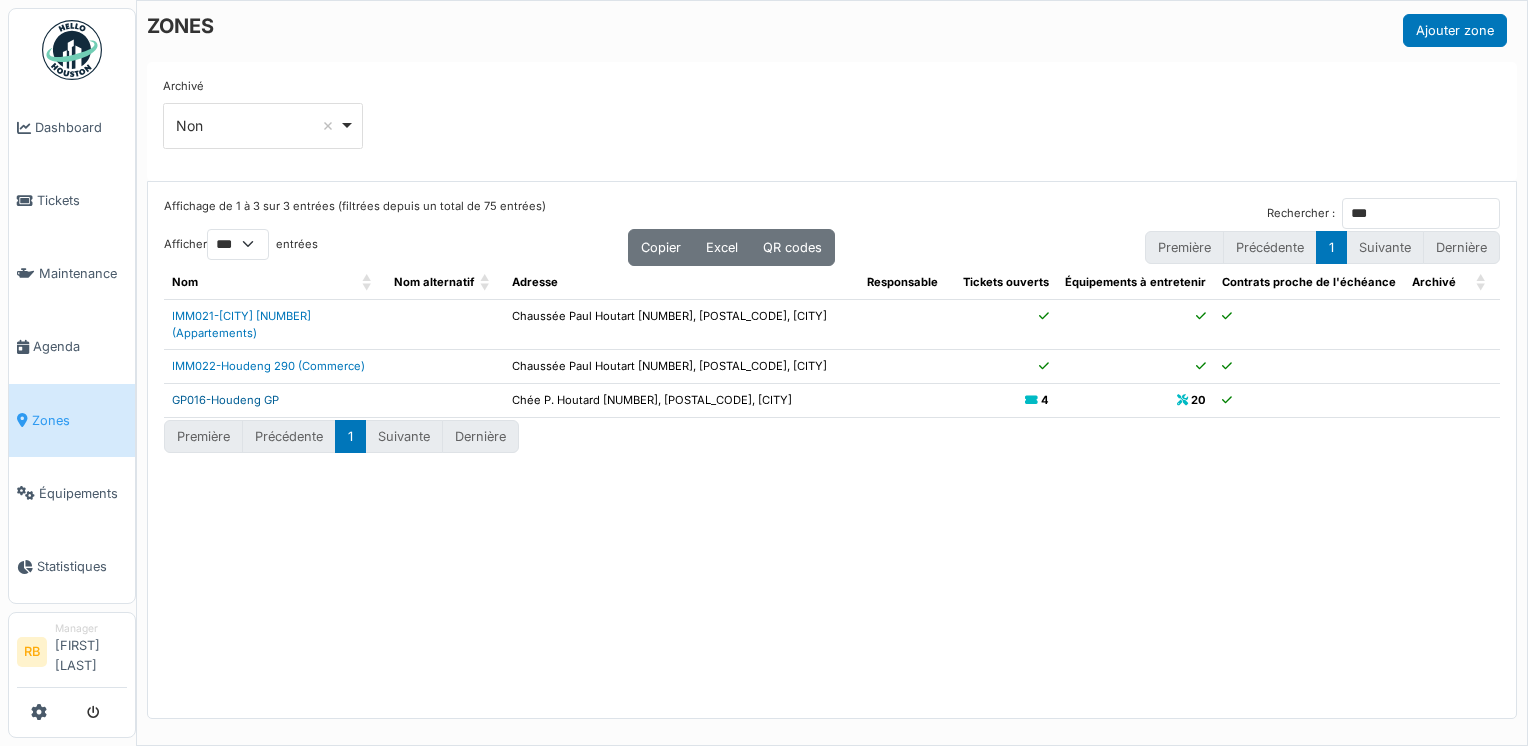 click on "GP016-Houdeng GP" at bounding box center (225, 400) 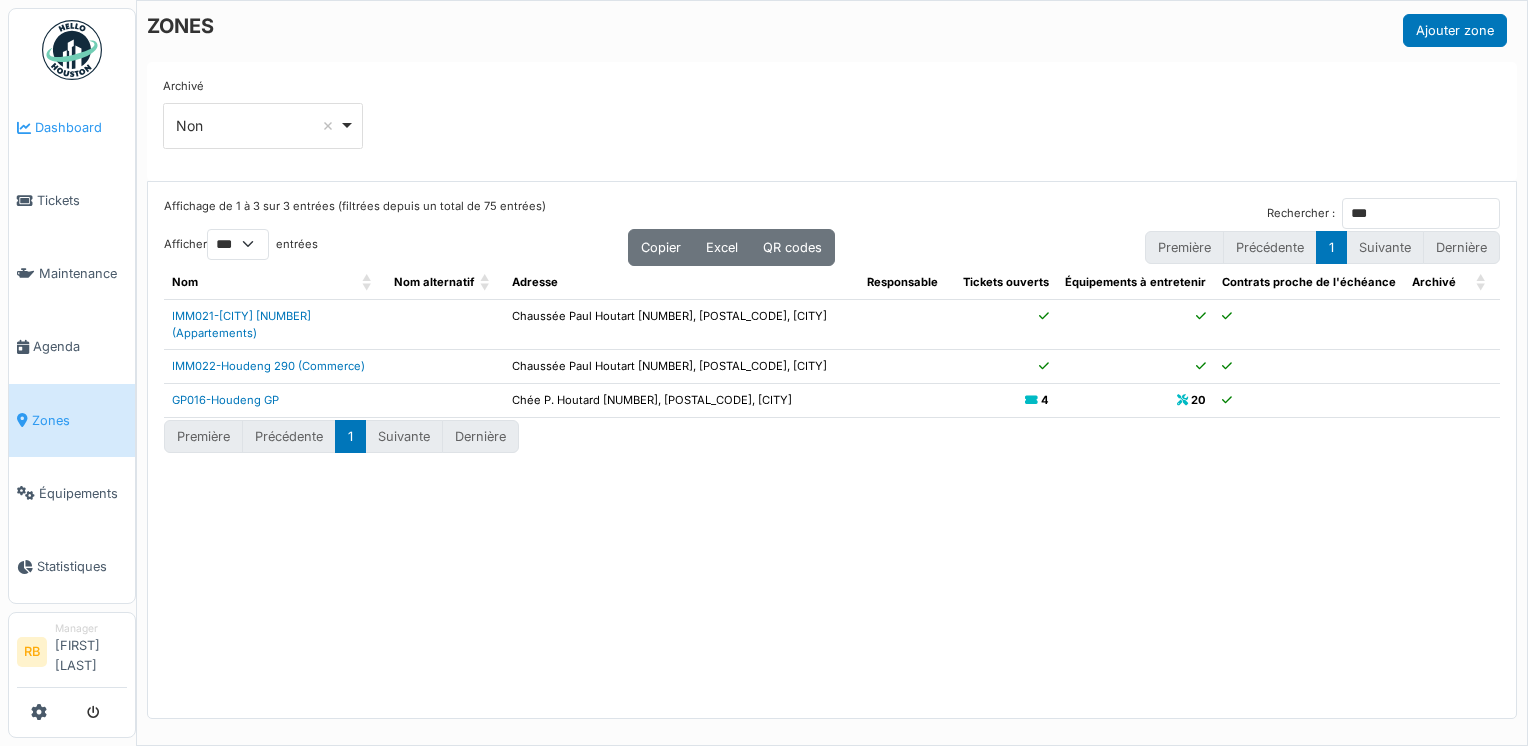 click on "Dashboard" at bounding box center [81, 127] 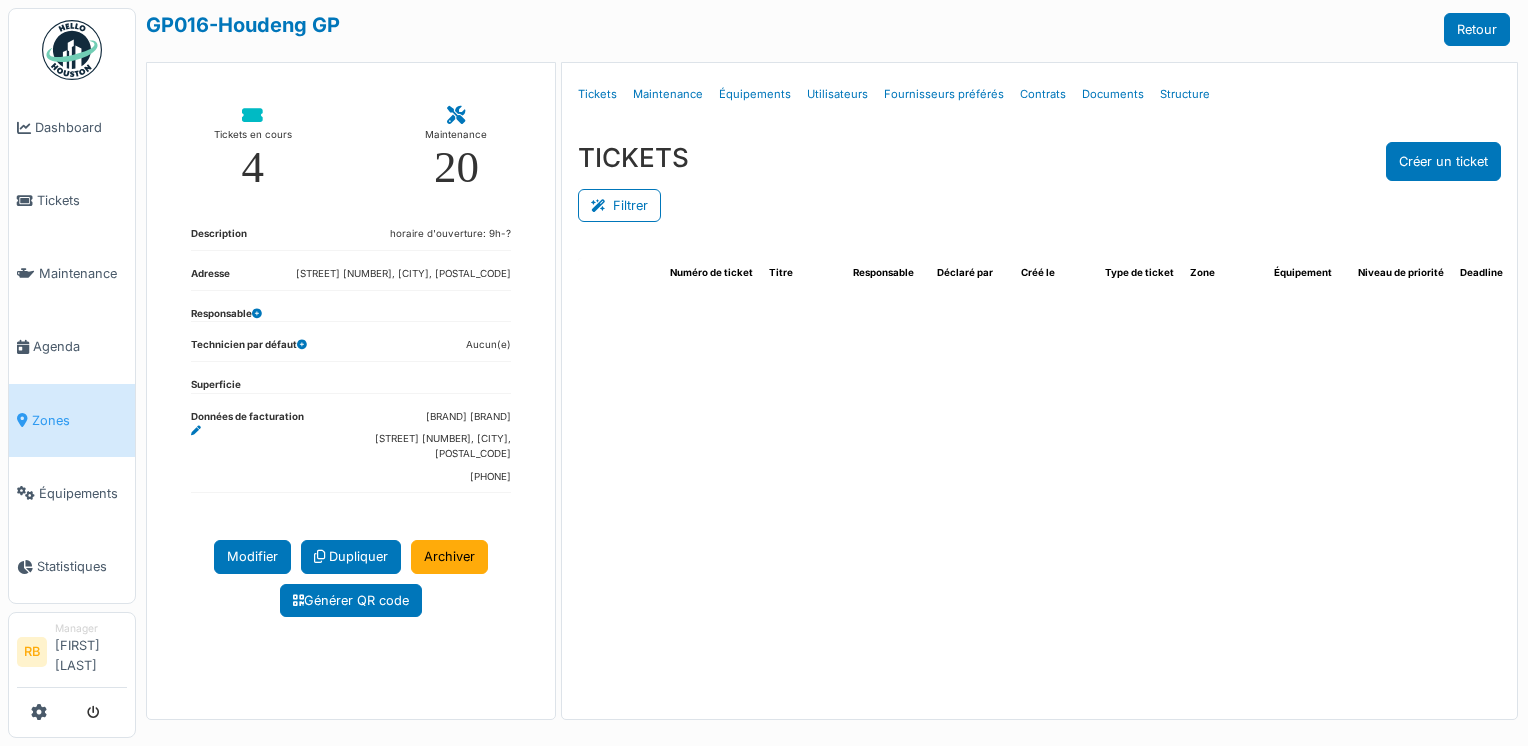 scroll, scrollTop: 0, scrollLeft: 0, axis: both 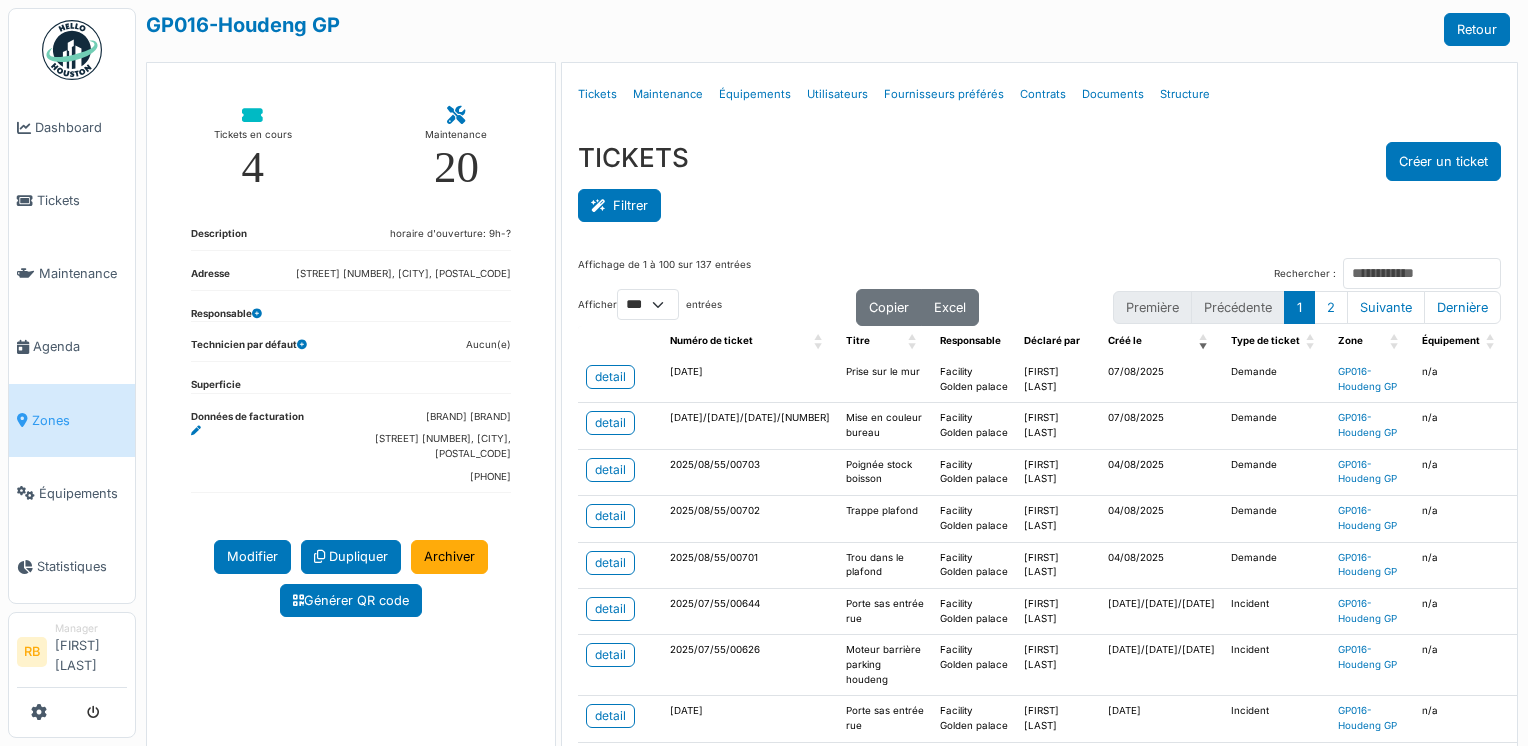 click at bounding box center [602, 206] 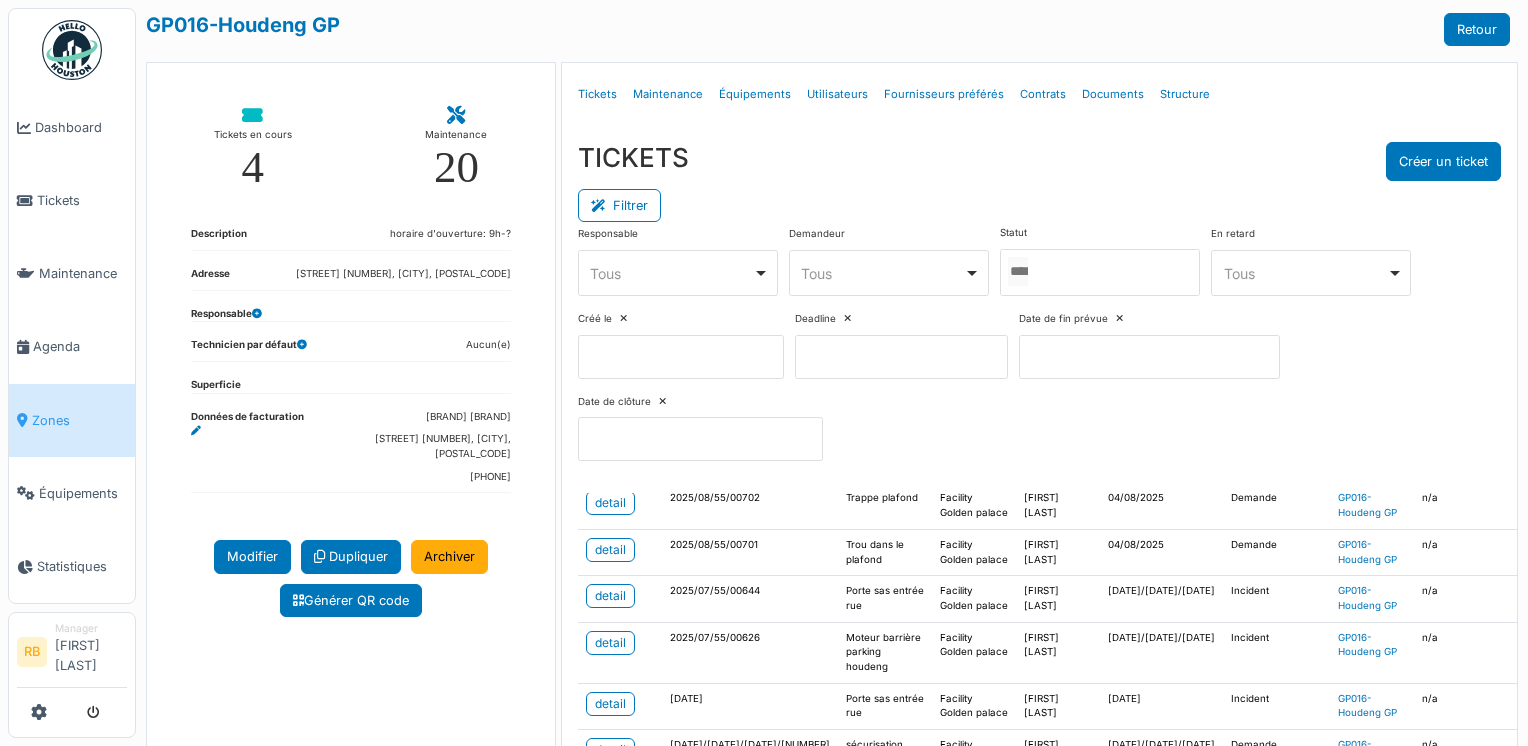 scroll, scrollTop: 0, scrollLeft: 0, axis: both 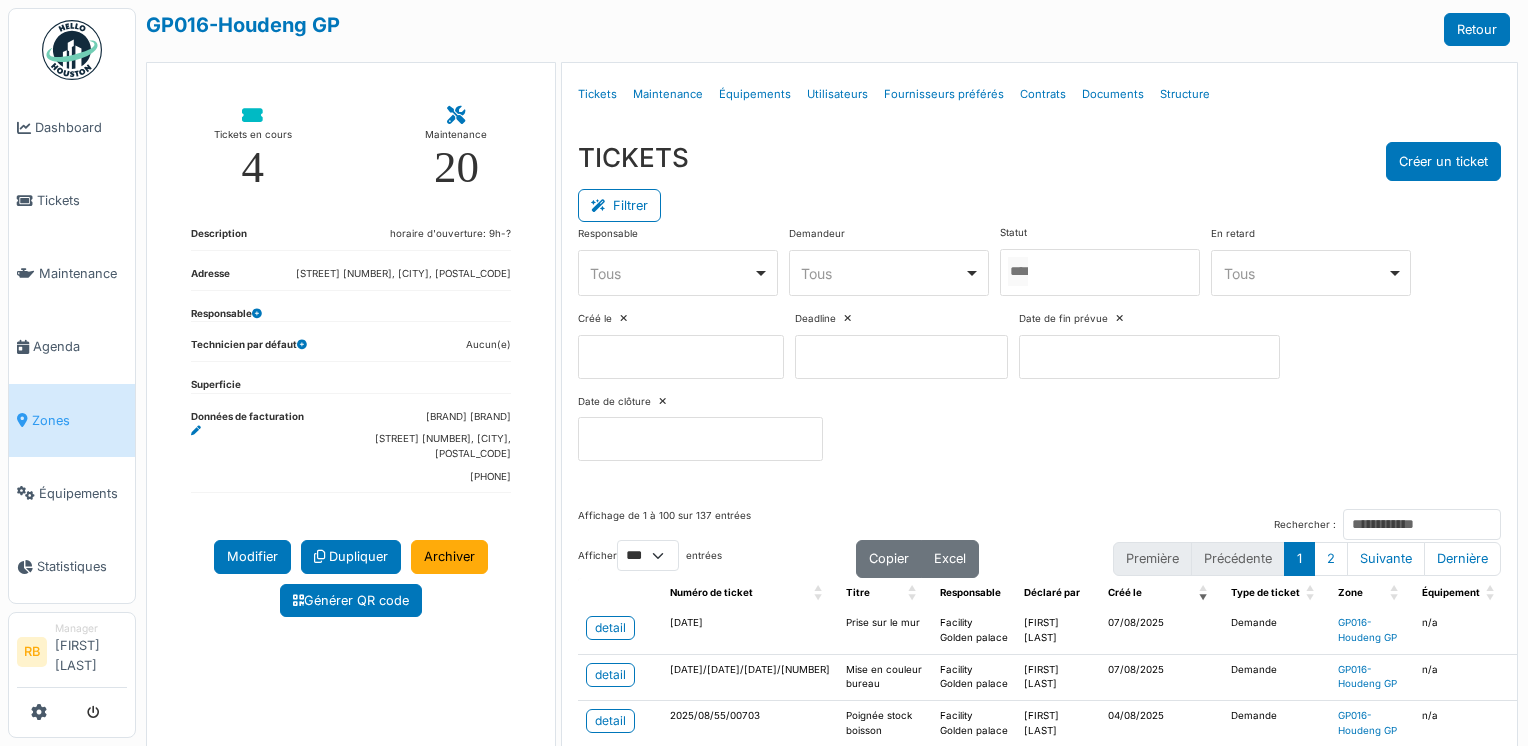 click on "Filtrer" at bounding box center (1040, 203) 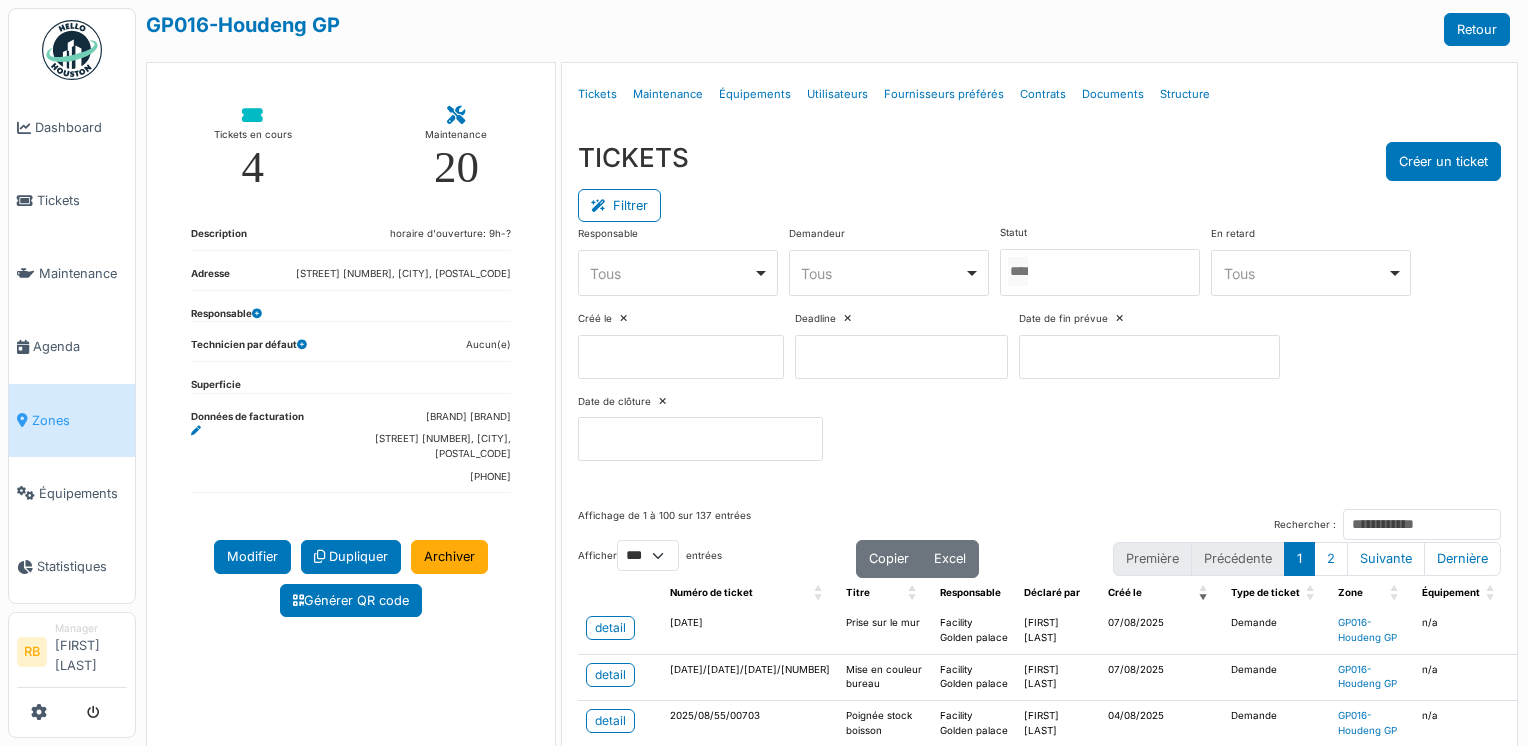 click at bounding box center [1100, 272] 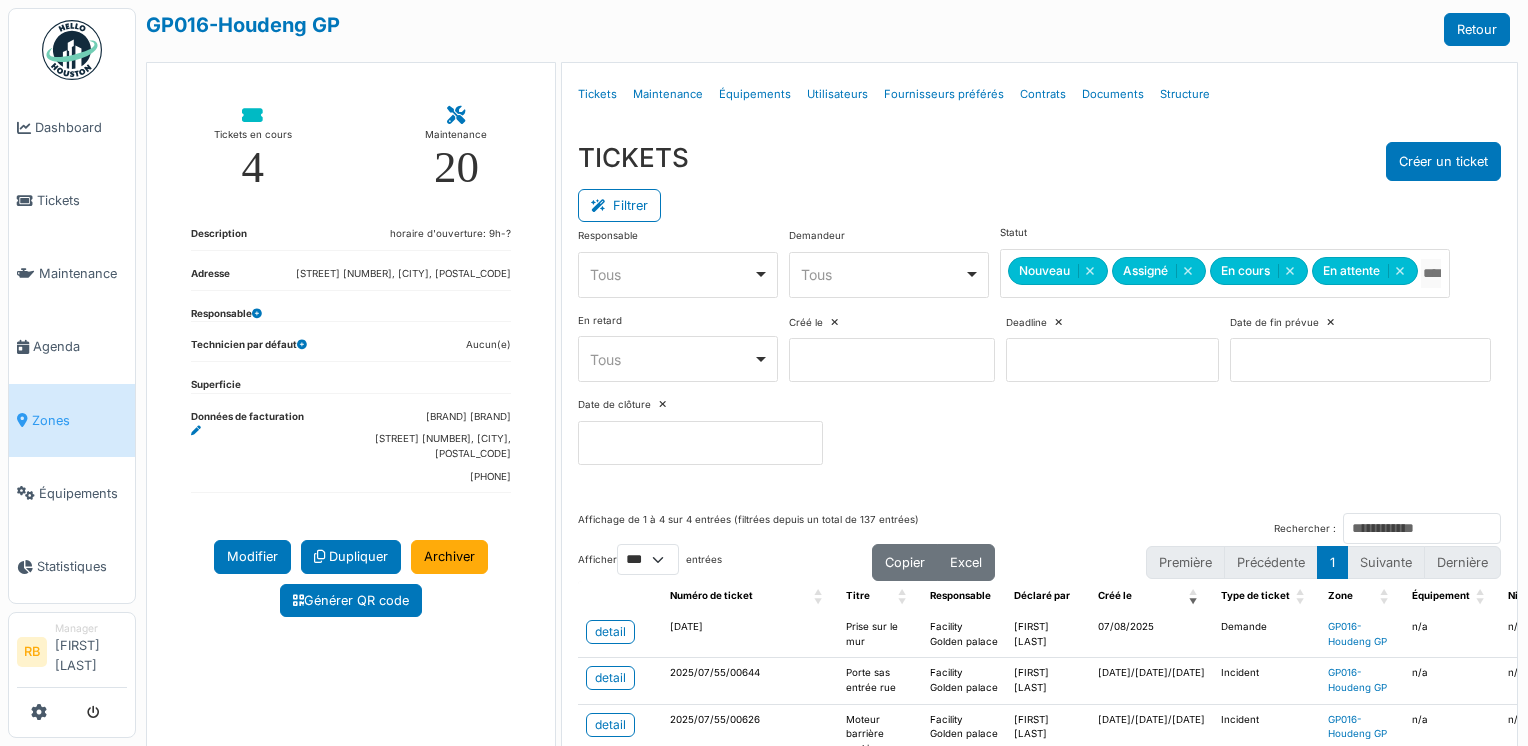 click on "Filtrer" at bounding box center [1040, 203] 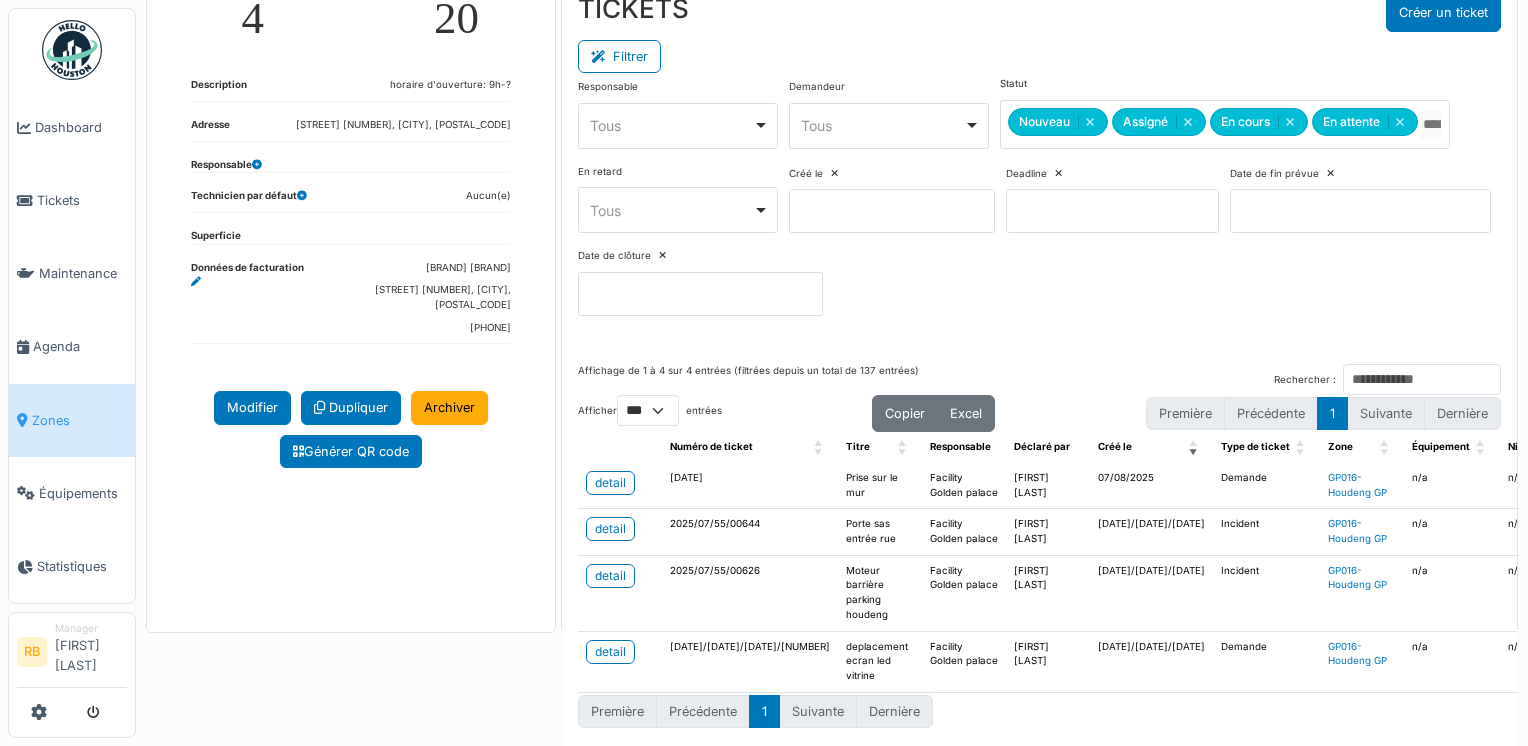 scroll, scrollTop: 188, scrollLeft: 0, axis: vertical 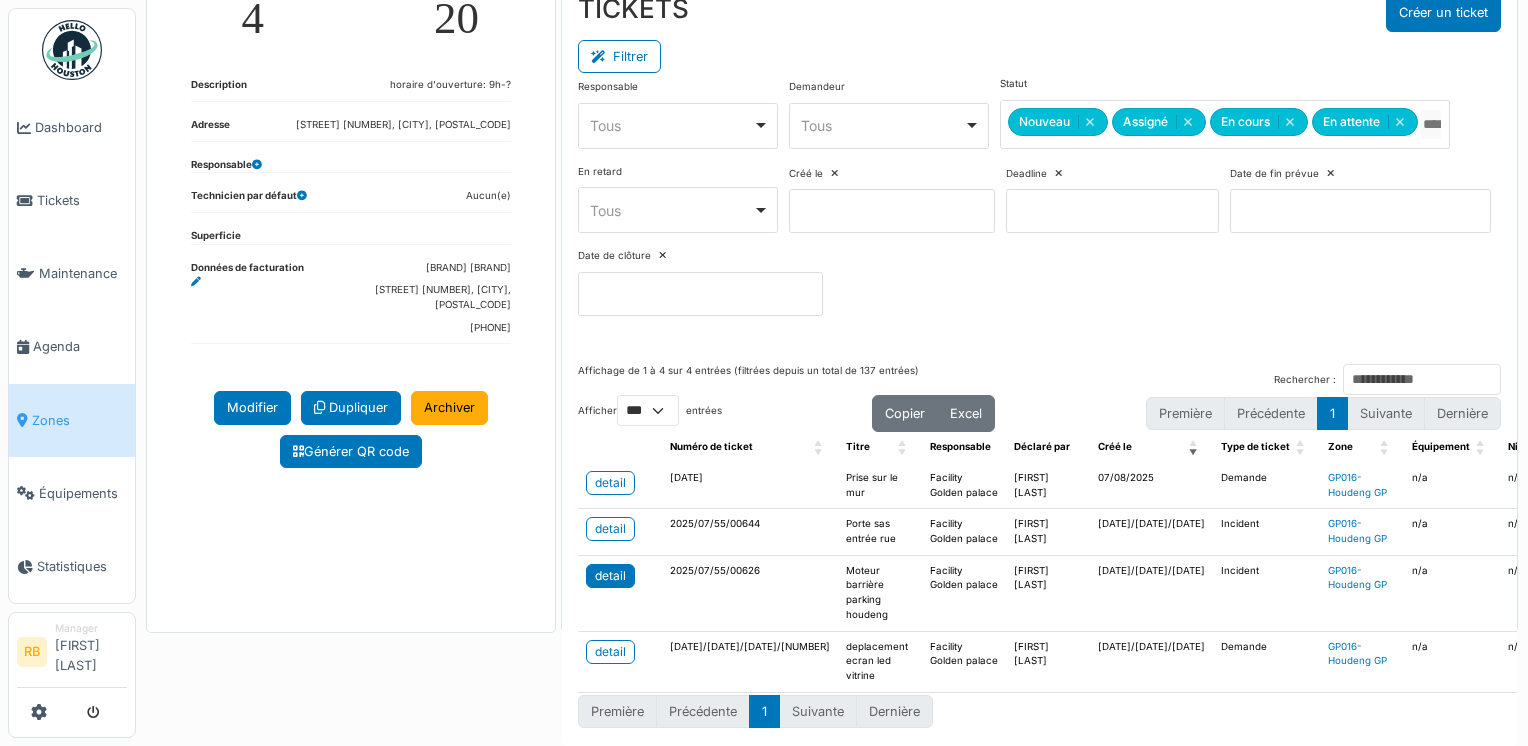 click on "detail" at bounding box center (610, 576) 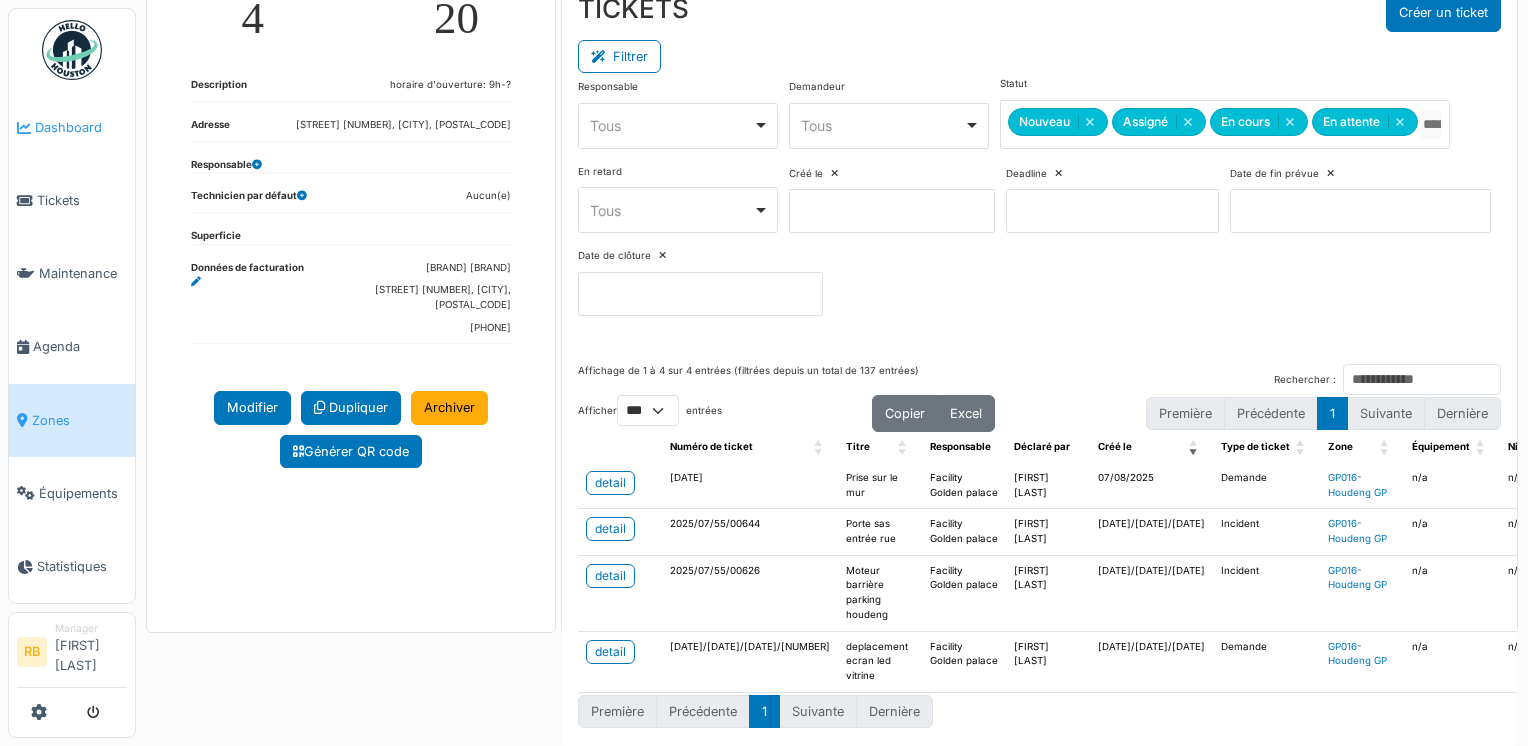 click on "Dashboard" at bounding box center (72, 127) 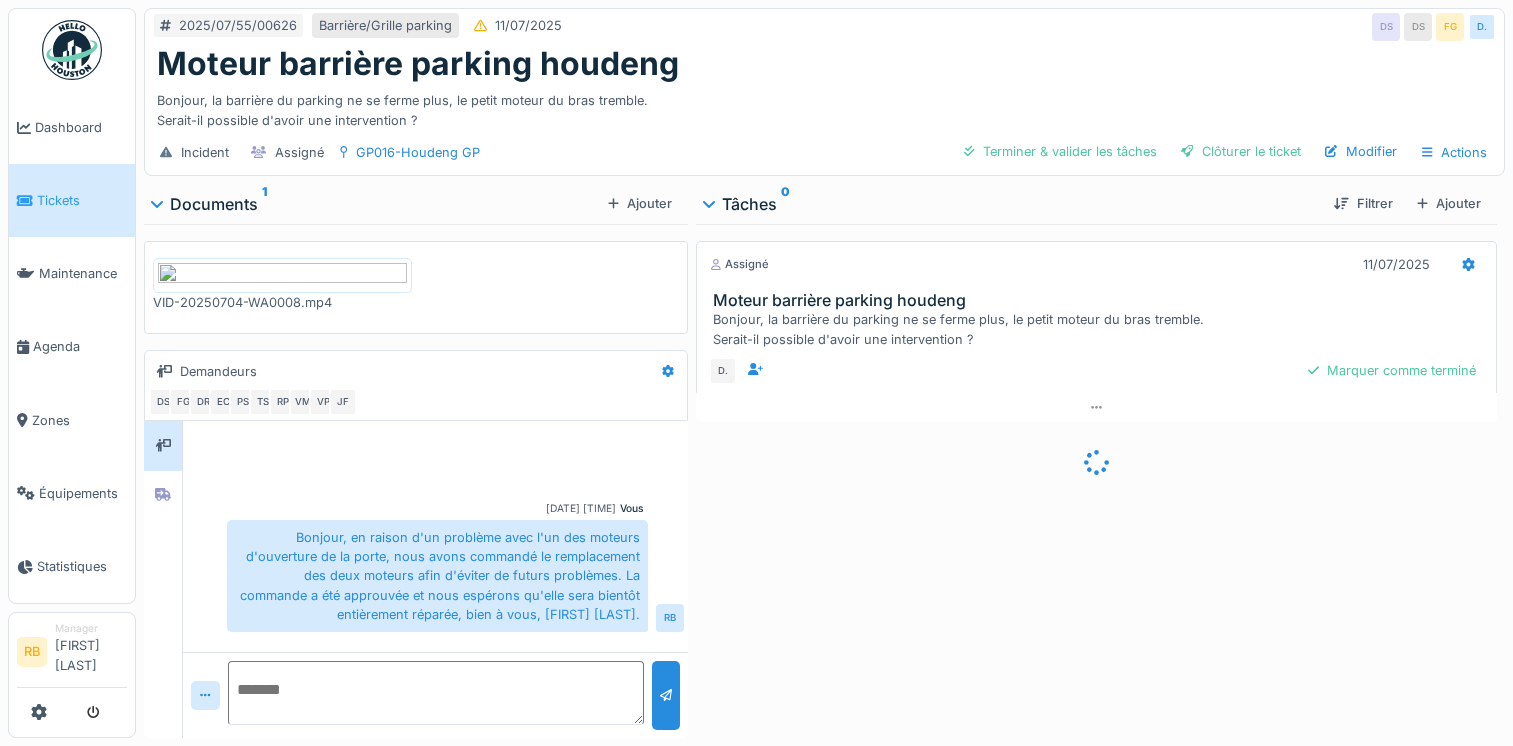 scroll, scrollTop: 0, scrollLeft: 0, axis: both 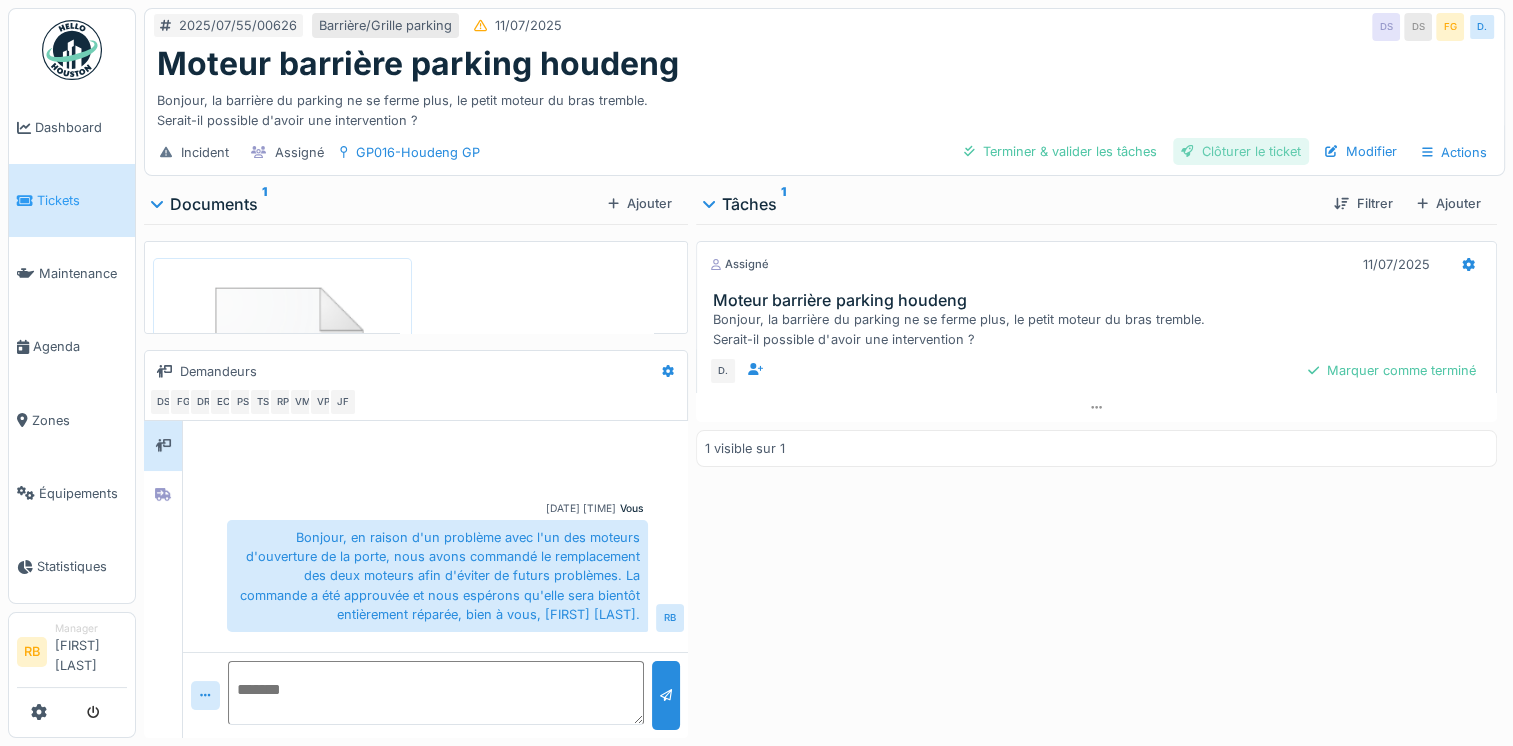 click on "Clôturer le ticket" at bounding box center [1241, 151] 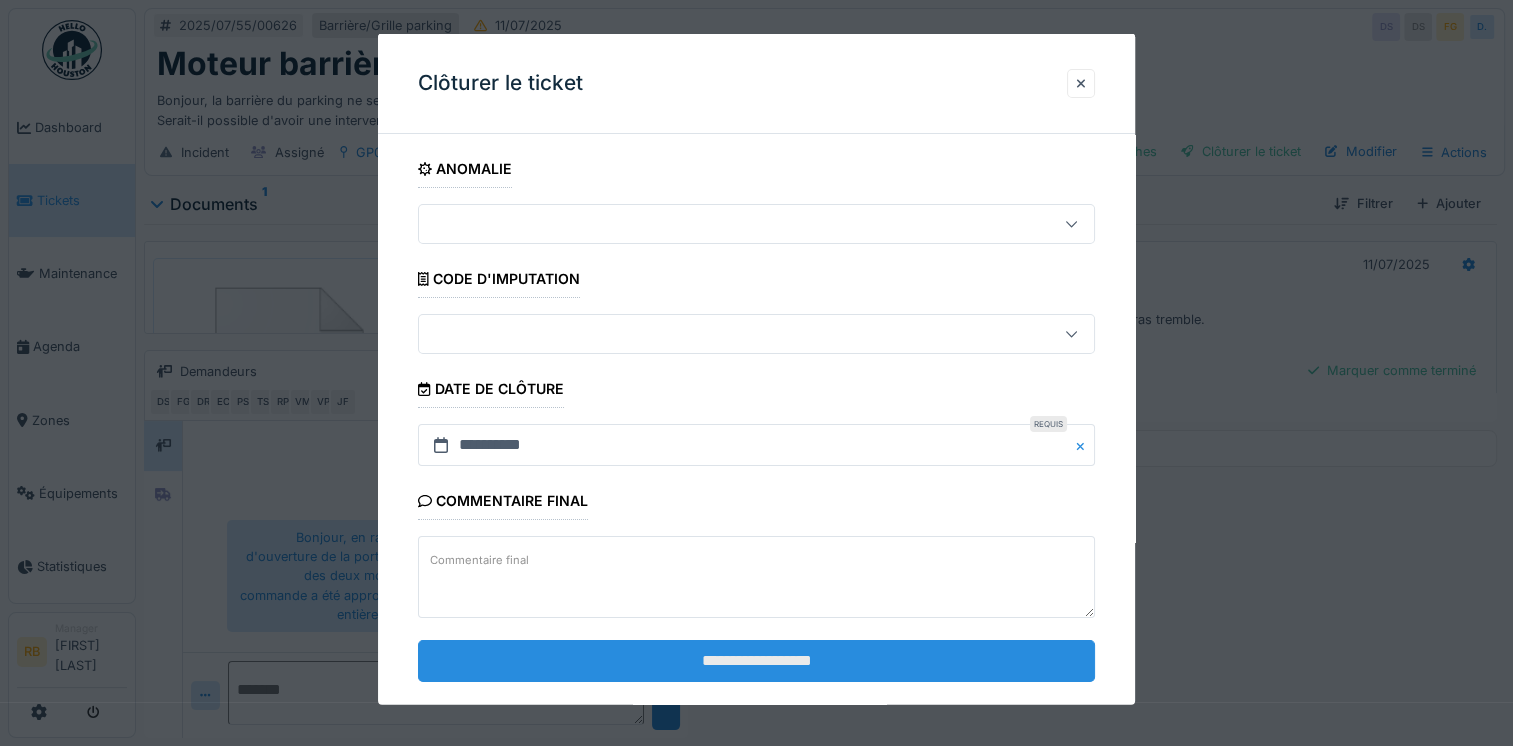 click on "**********" at bounding box center (756, 660) 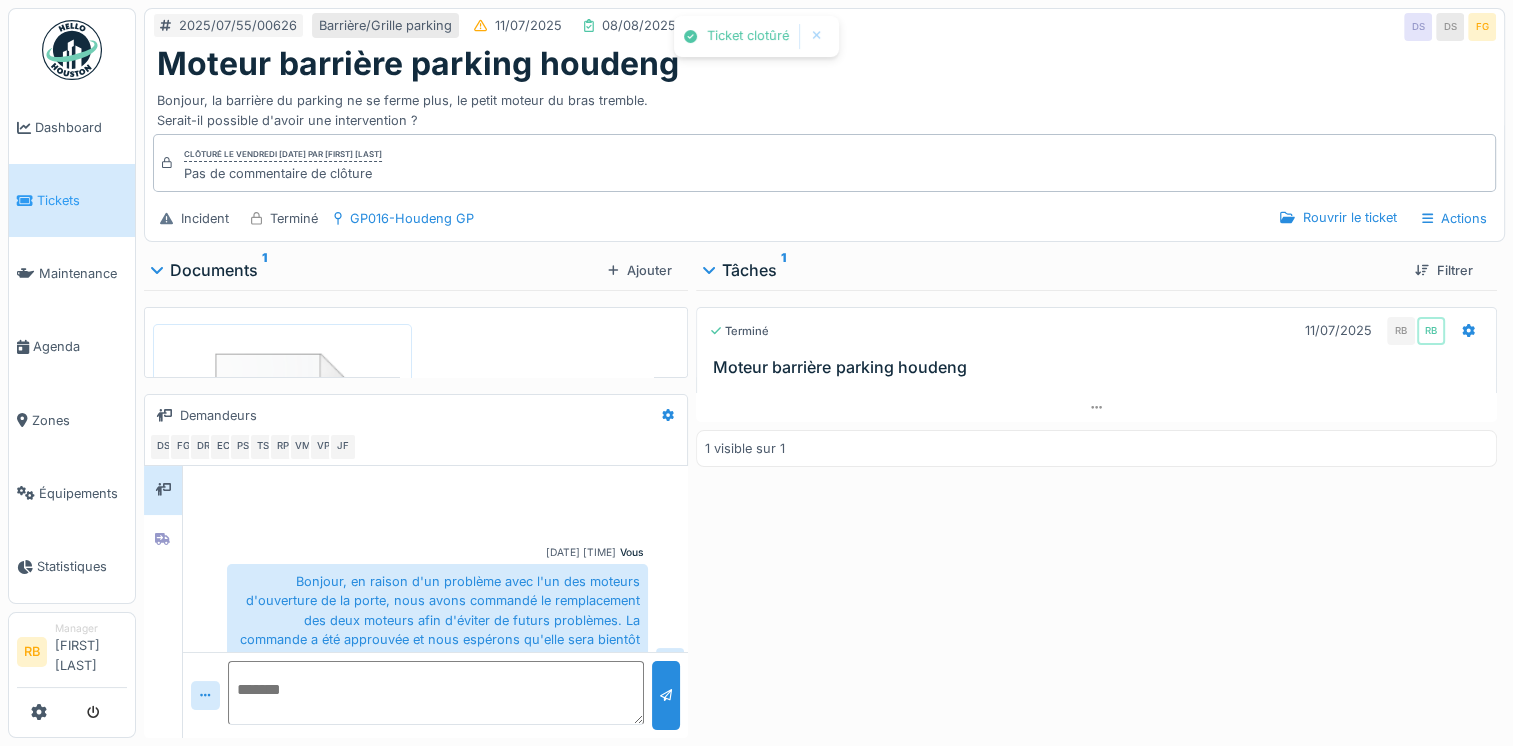 scroll, scrollTop: 31, scrollLeft: 0, axis: vertical 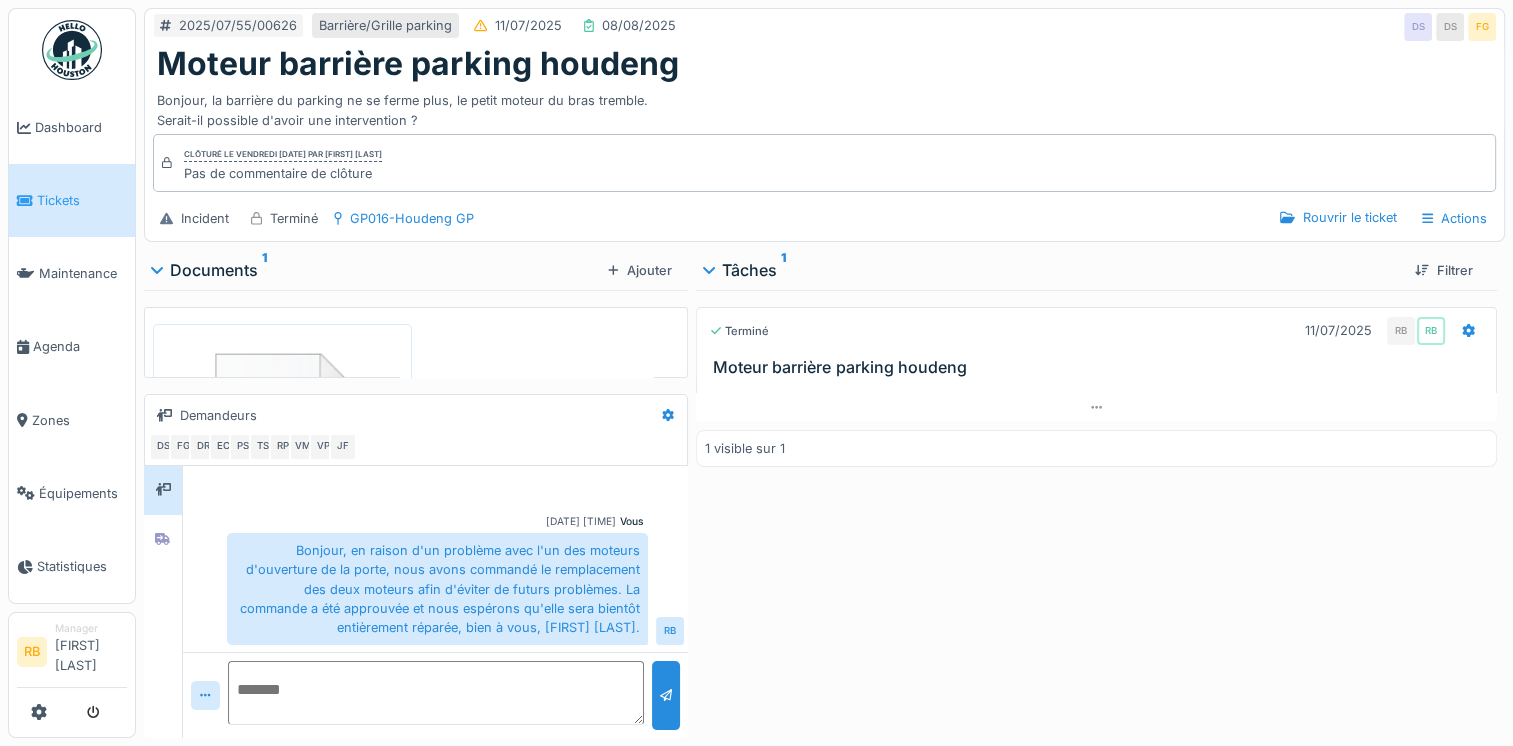 click on "Bonjour, la barrière du parking ne se ferme plus, le petit moteur du bras tremble.
Serait-il possible d'avoir une intervention ?" at bounding box center [824, 106] 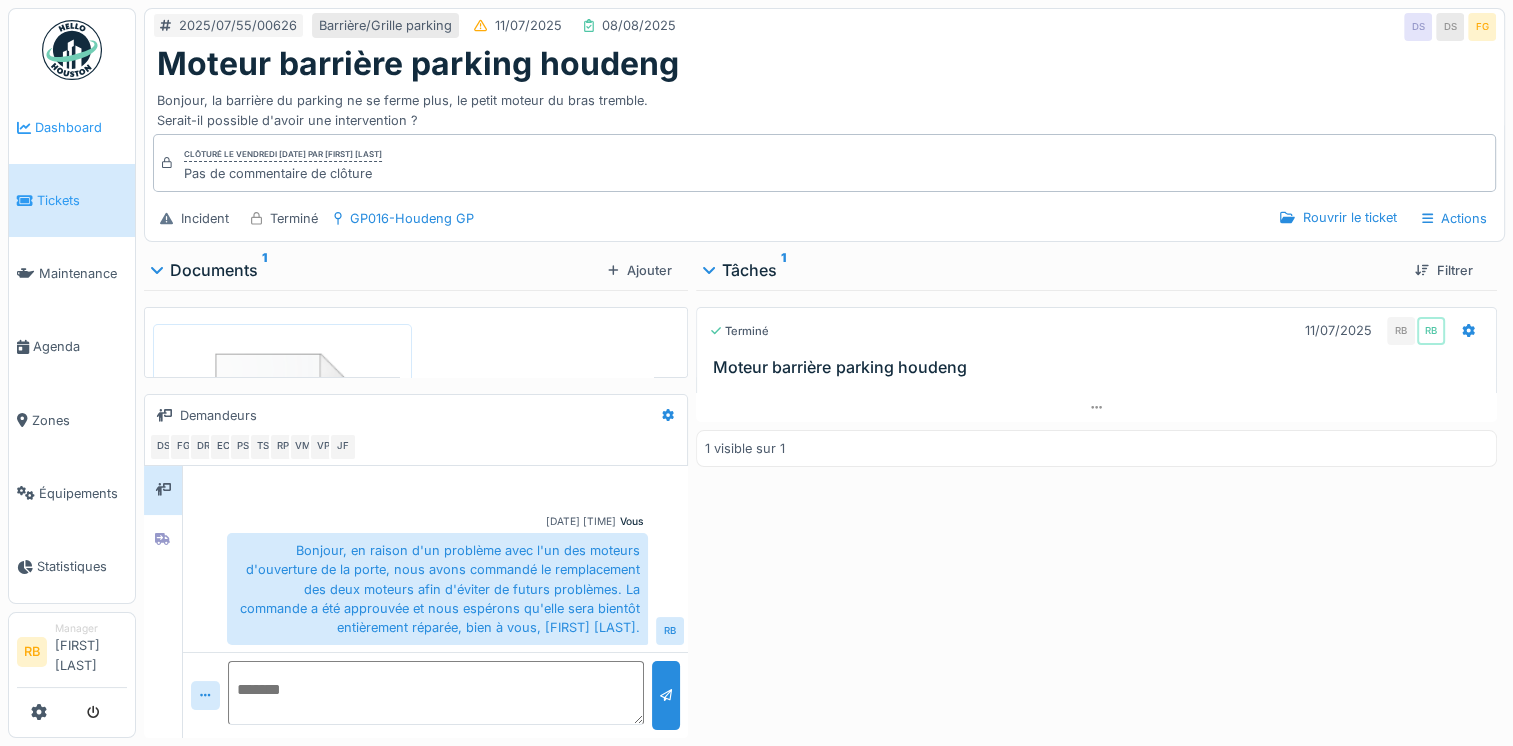 click on "Dashboard" at bounding box center (72, 127) 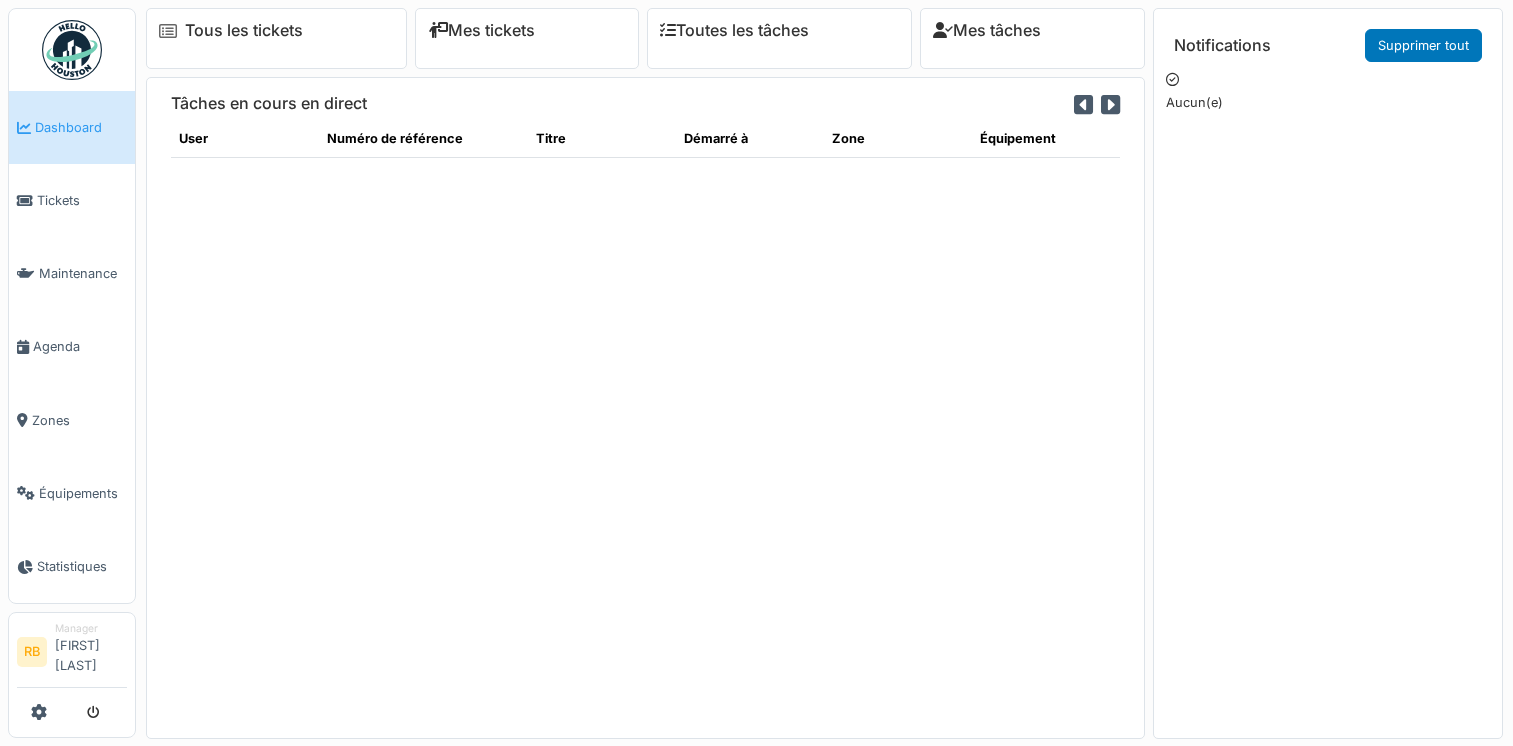 scroll, scrollTop: 0, scrollLeft: 0, axis: both 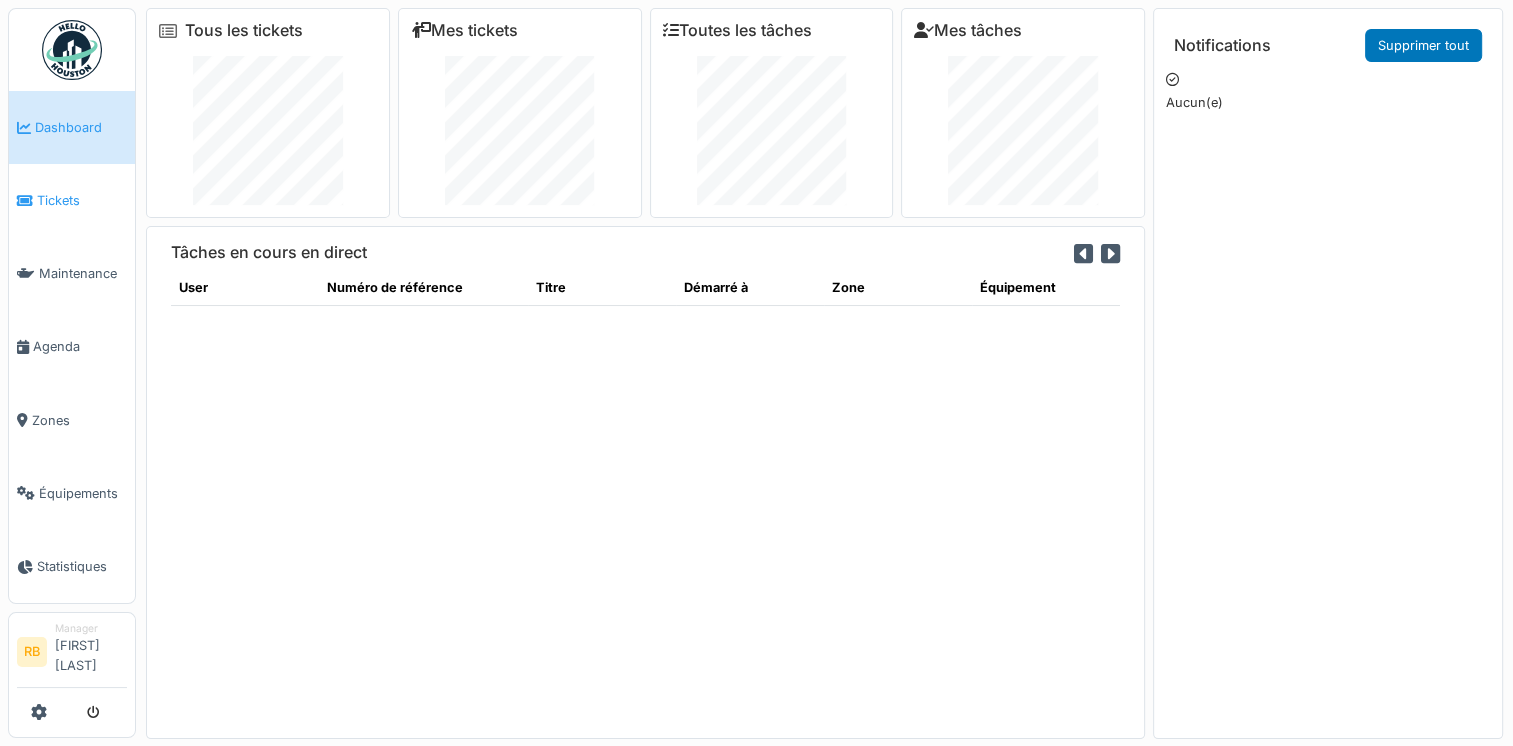 click on "Tickets" at bounding box center (82, 200) 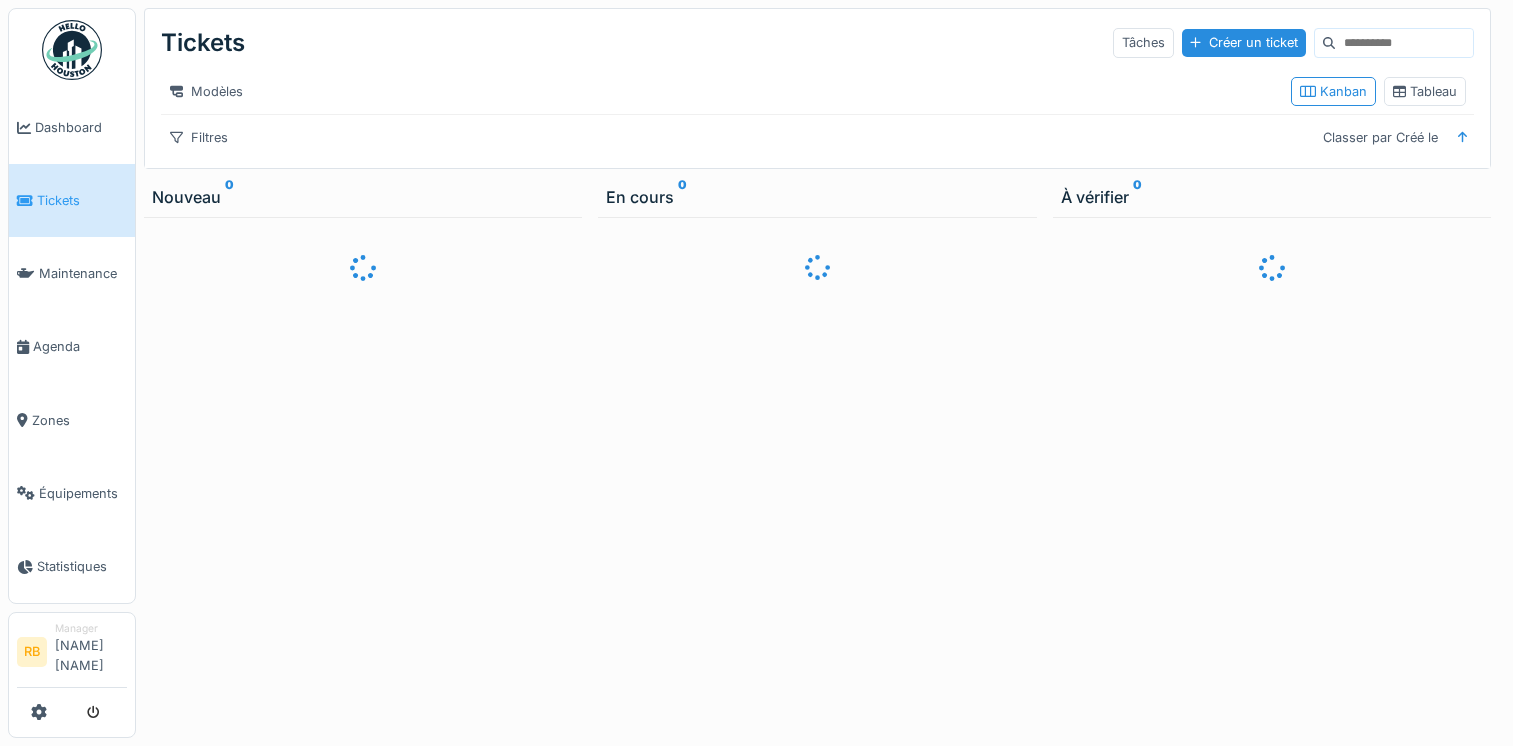 scroll, scrollTop: 0, scrollLeft: 0, axis: both 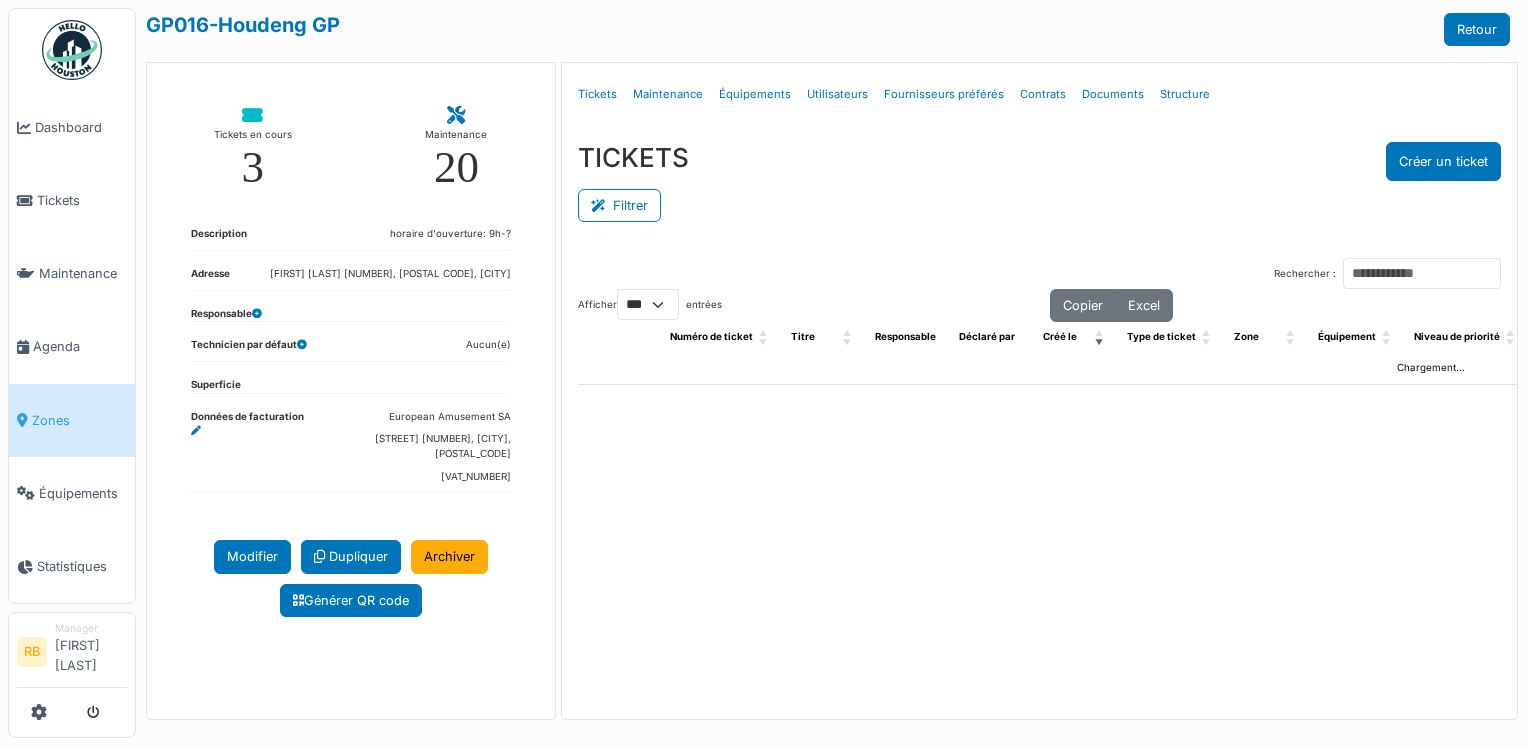 select on "***" 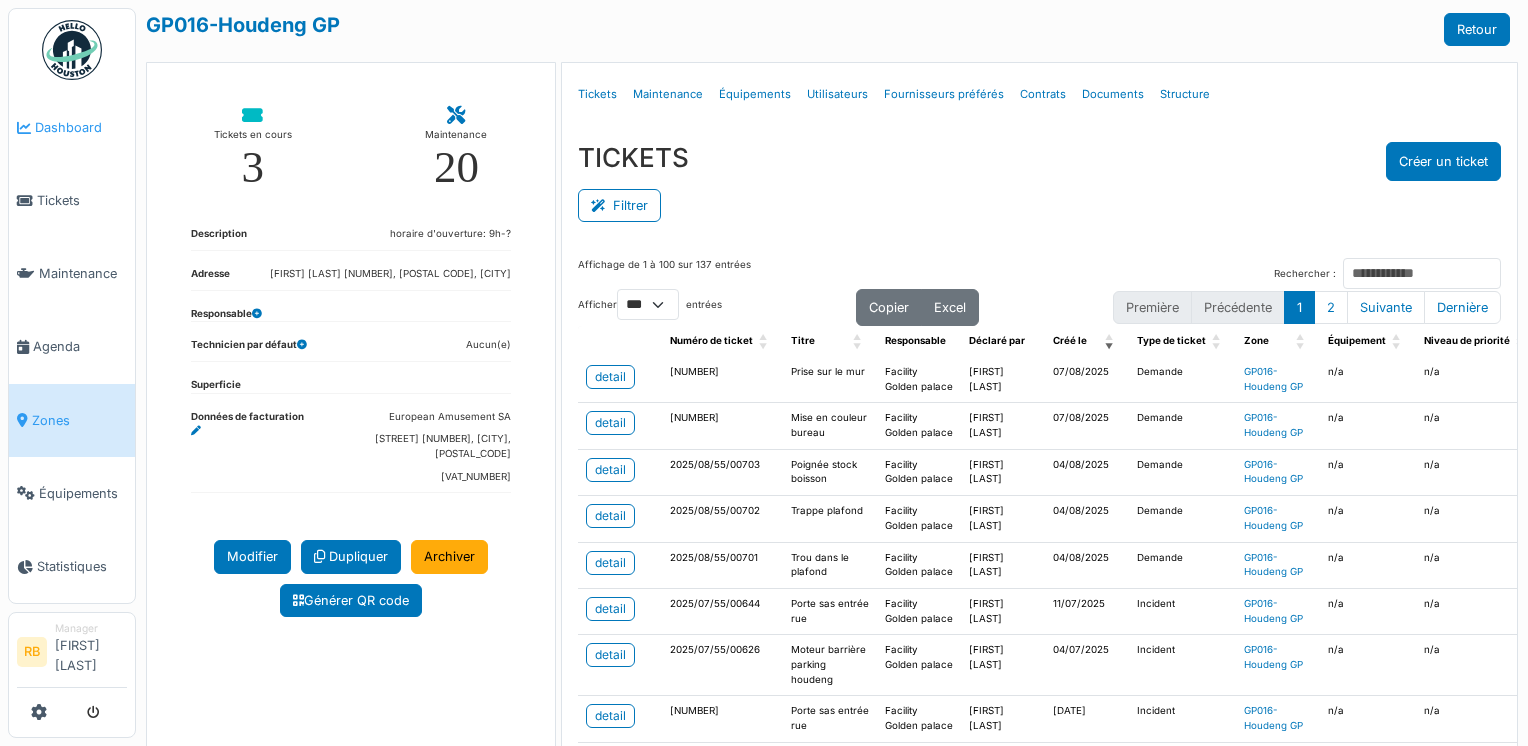 click on "Dashboard" at bounding box center (81, 127) 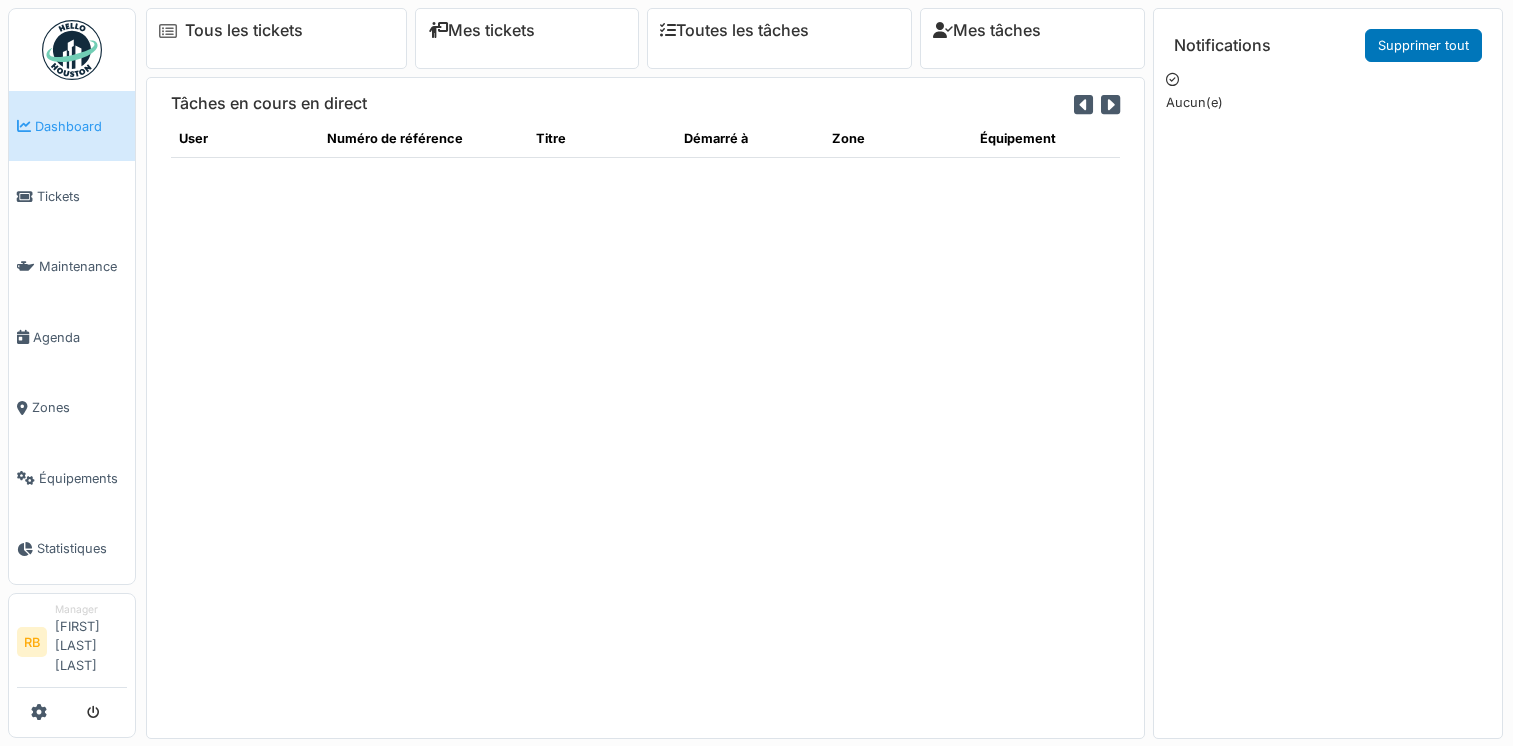 scroll, scrollTop: 0, scrollLeft: 0, axis: both 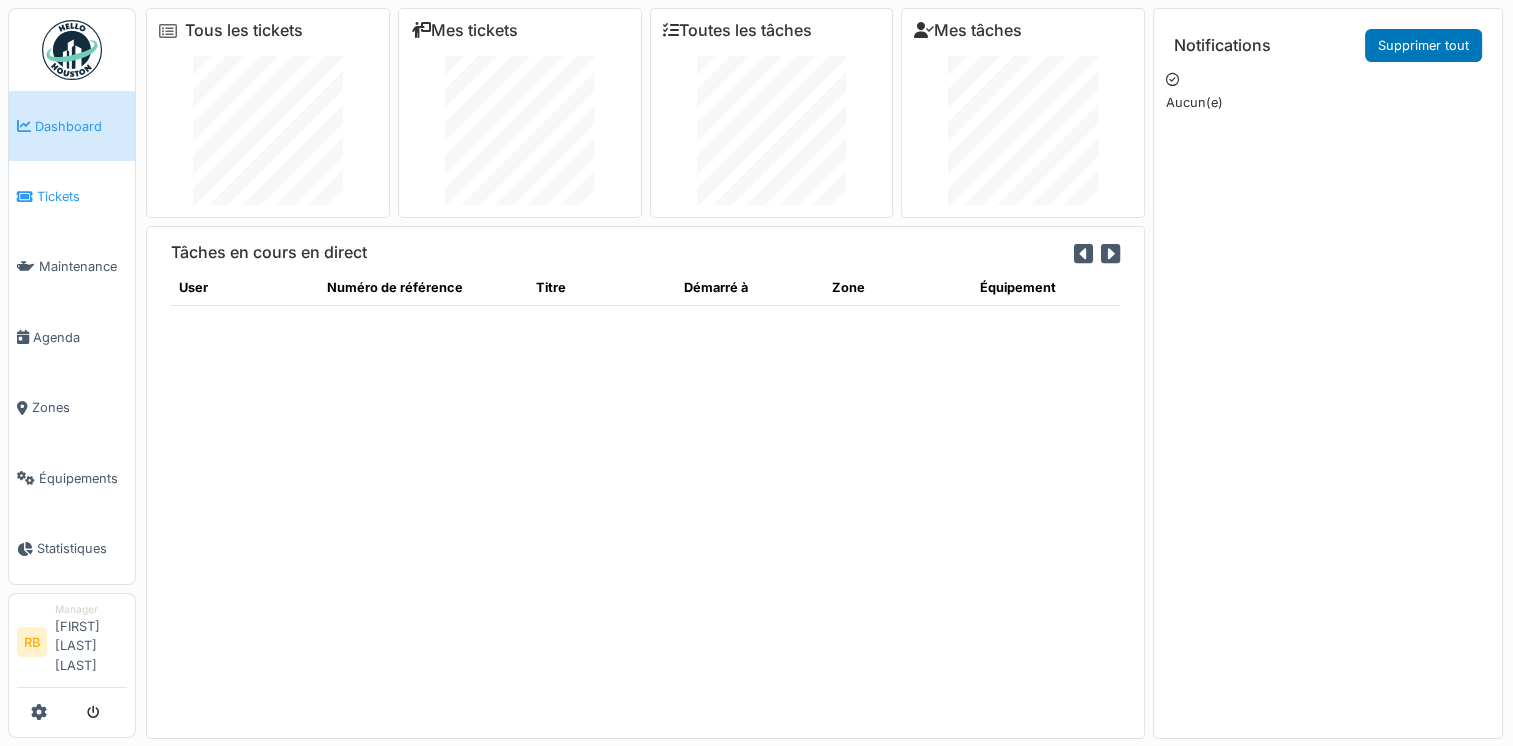 click on "Tickets" at bounding box center (72, 196) 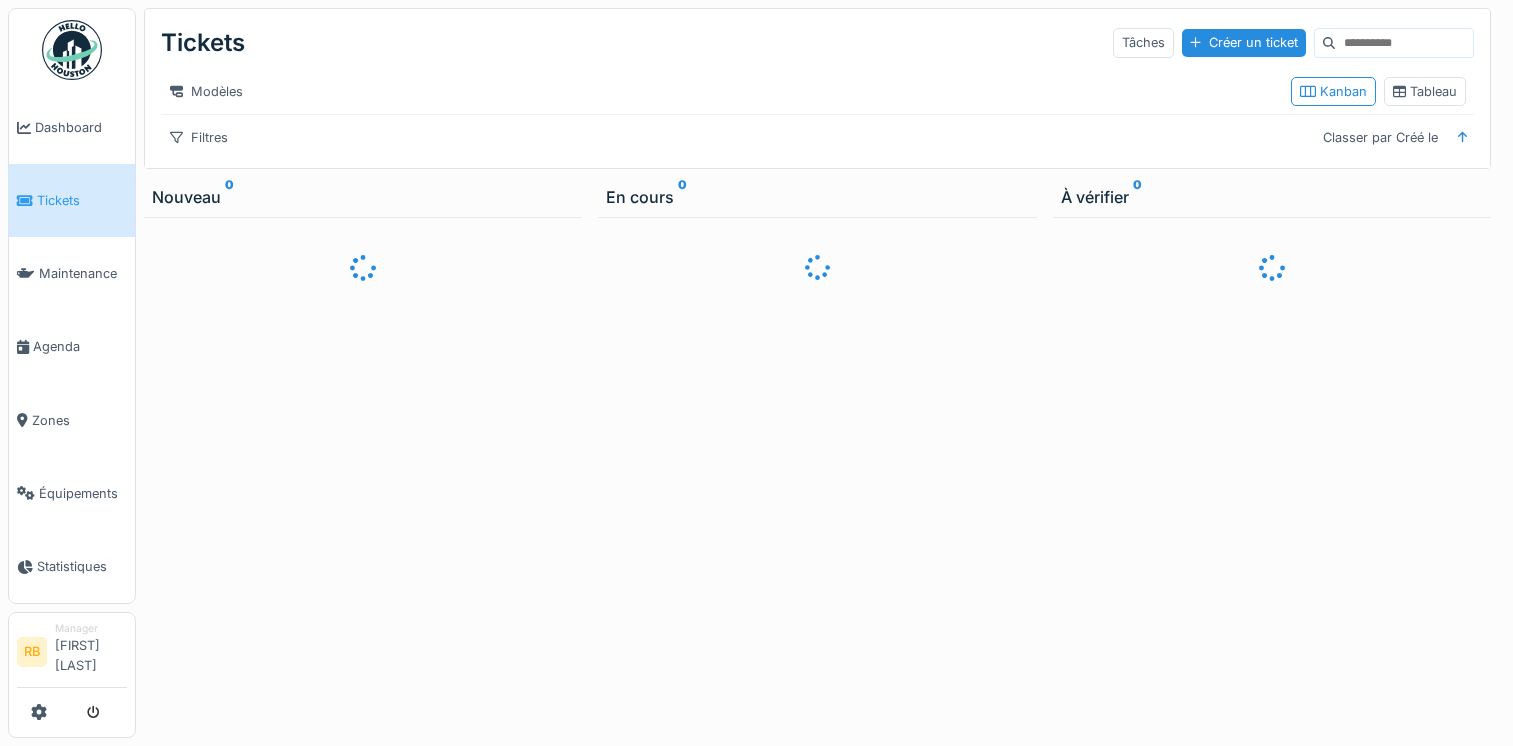 scroll, scrollTop: 0, scrollLeft: 0, axis: both 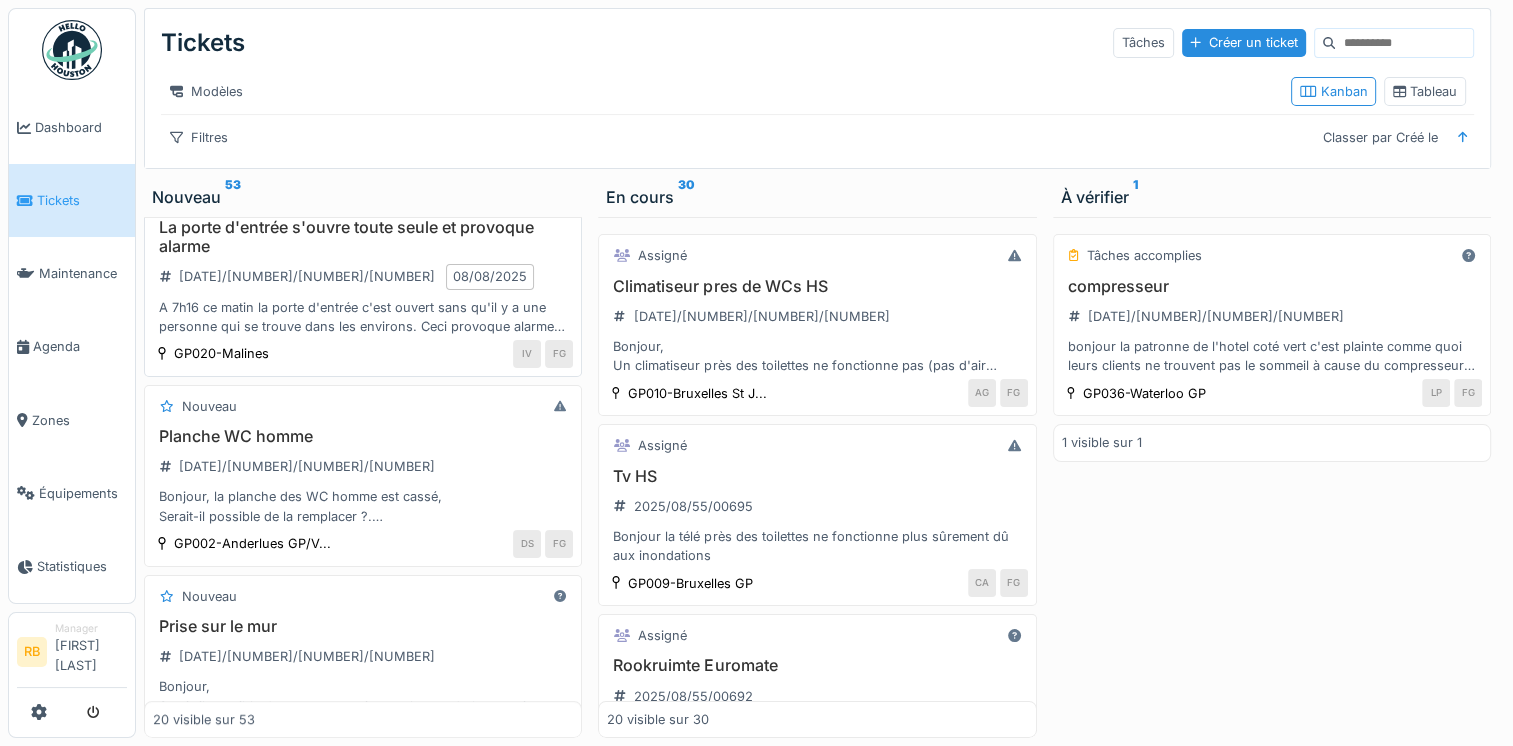 click on "A 7h16 ce matin la porte d'entrée c'est ouvert sans qu'il y a une personne qui se trouve dans les environs. Ceci provoque alarme d'intrusion. Pouvez-vous faire controler svp? Et il y a un problème avec l'application Hello Houston. Je ne sais pas sélectionner le domaine d'expertige." at bounding box center (363, 317) 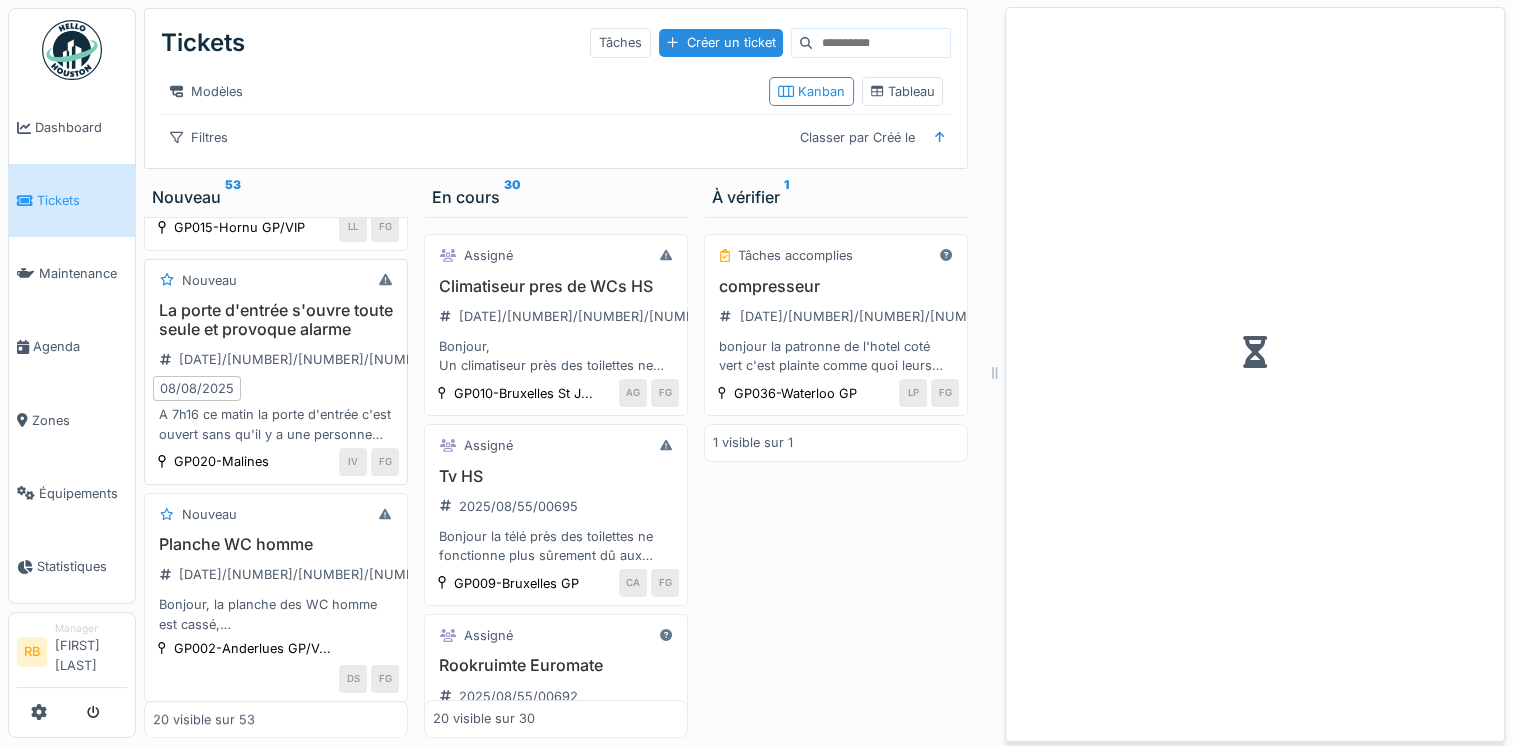 scroll, scrollTop: 906, scrollLeft: 0, axis: vertical 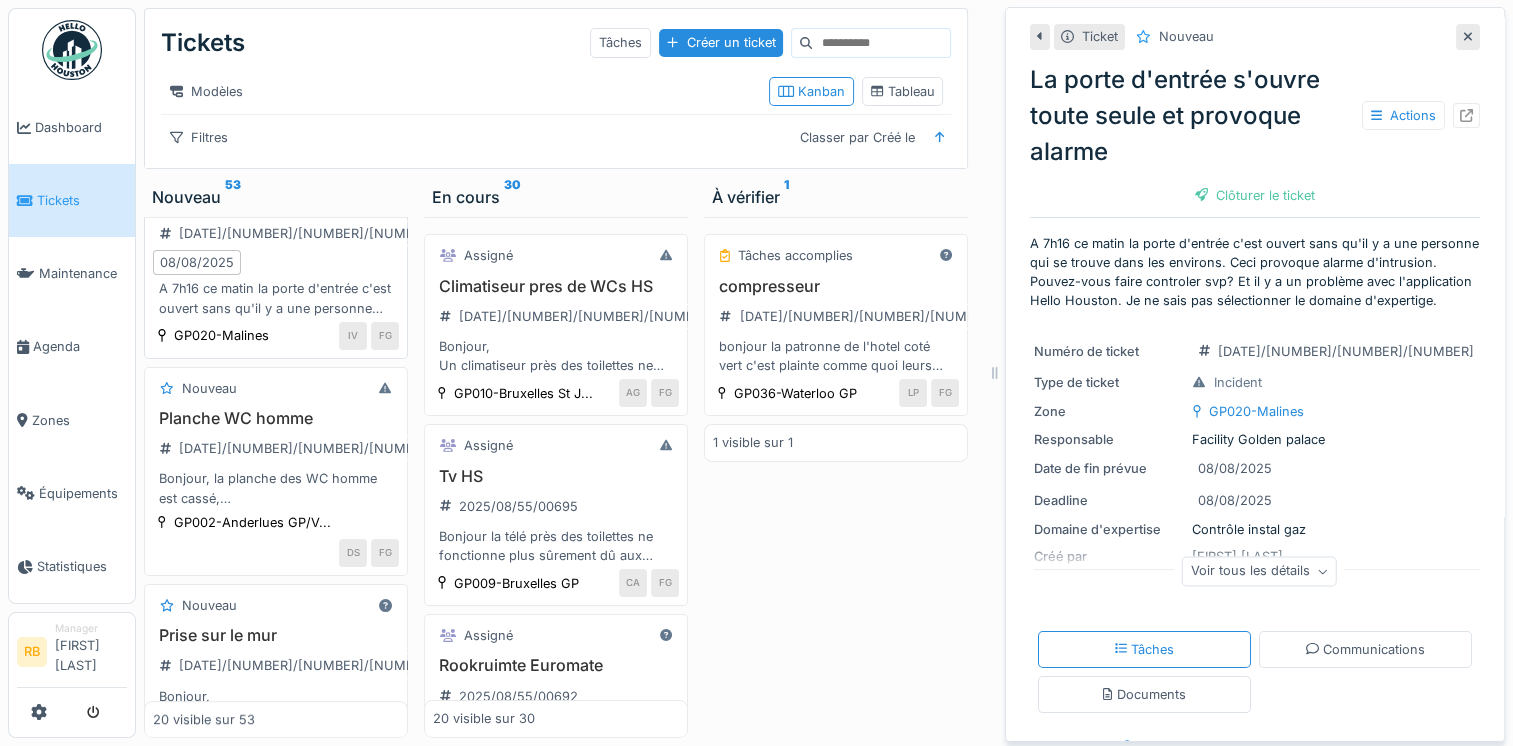click on "A 7h16 ce matin la porte d'entrée c'est ouvert sans qu'il y a une personne qui se trouve dans les environs. Ceci provoque alarme d'intrusion. Pouvez-vous faire controler svp? Et il y a un problème avec l'application Hello Houston. Je ne sais pas sélectionner le domaine d'expertige." at bounding box center [276, 298] 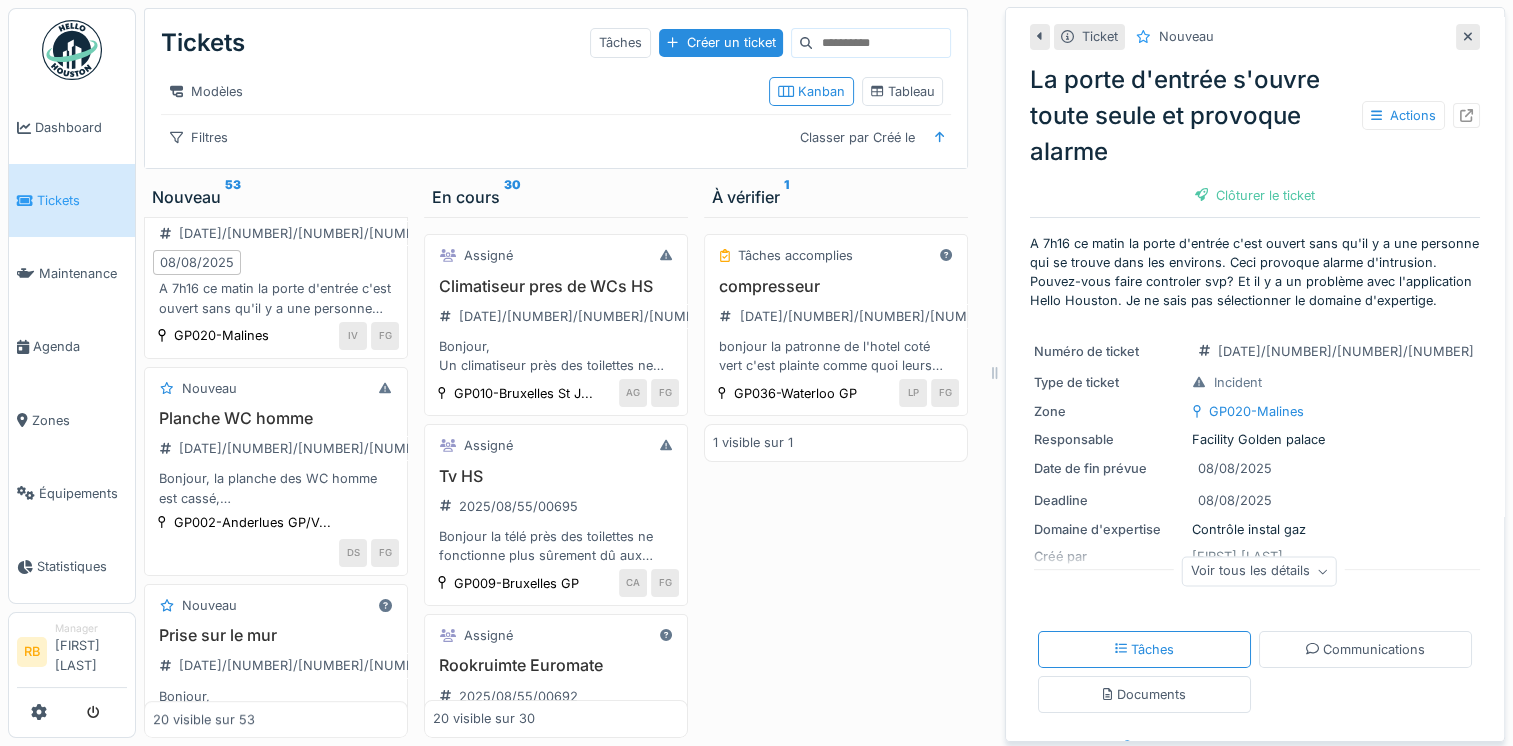 scroll, scrollTop: 0, scrollLeft: 4, axis: horizontal 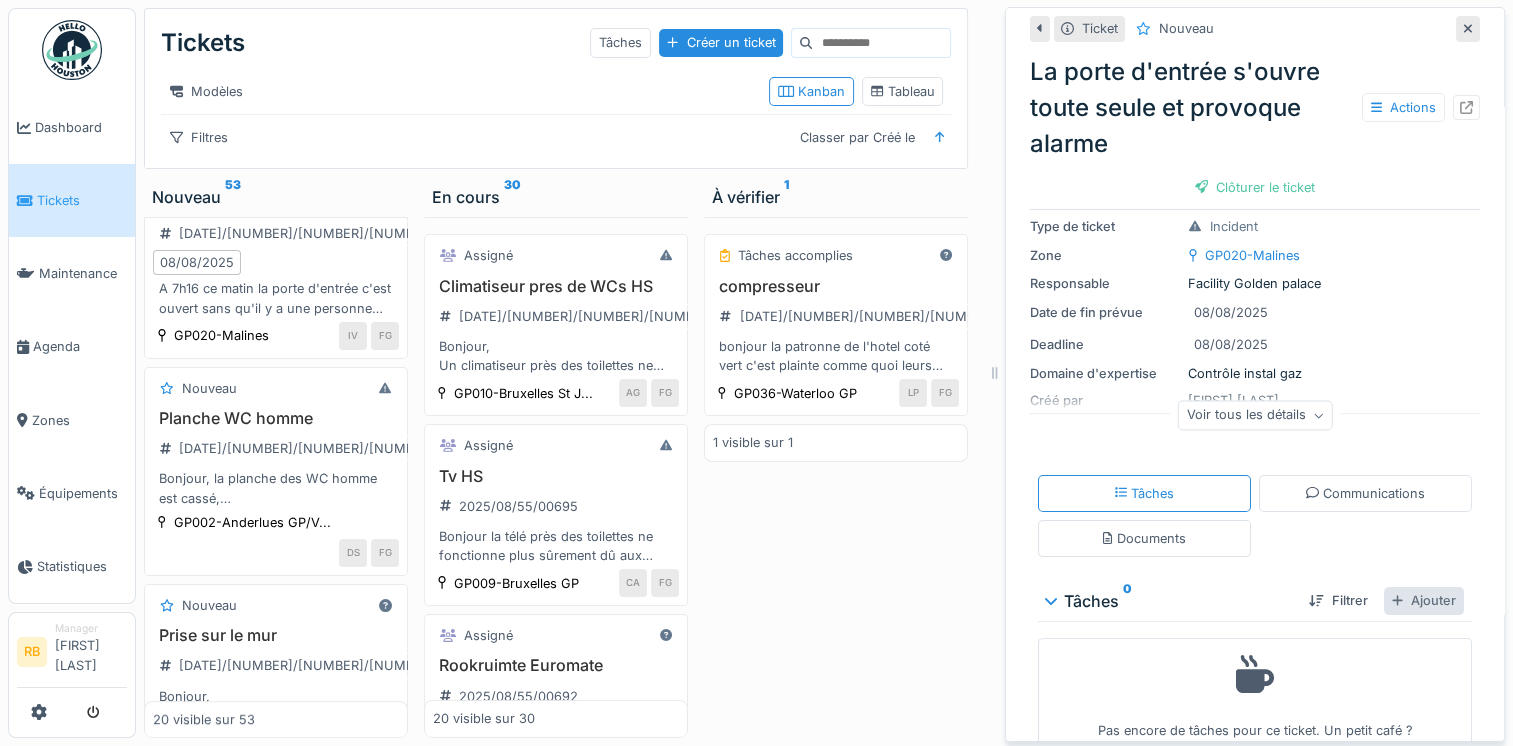 click on "Ajouter" at bounding box center (1424, 600) 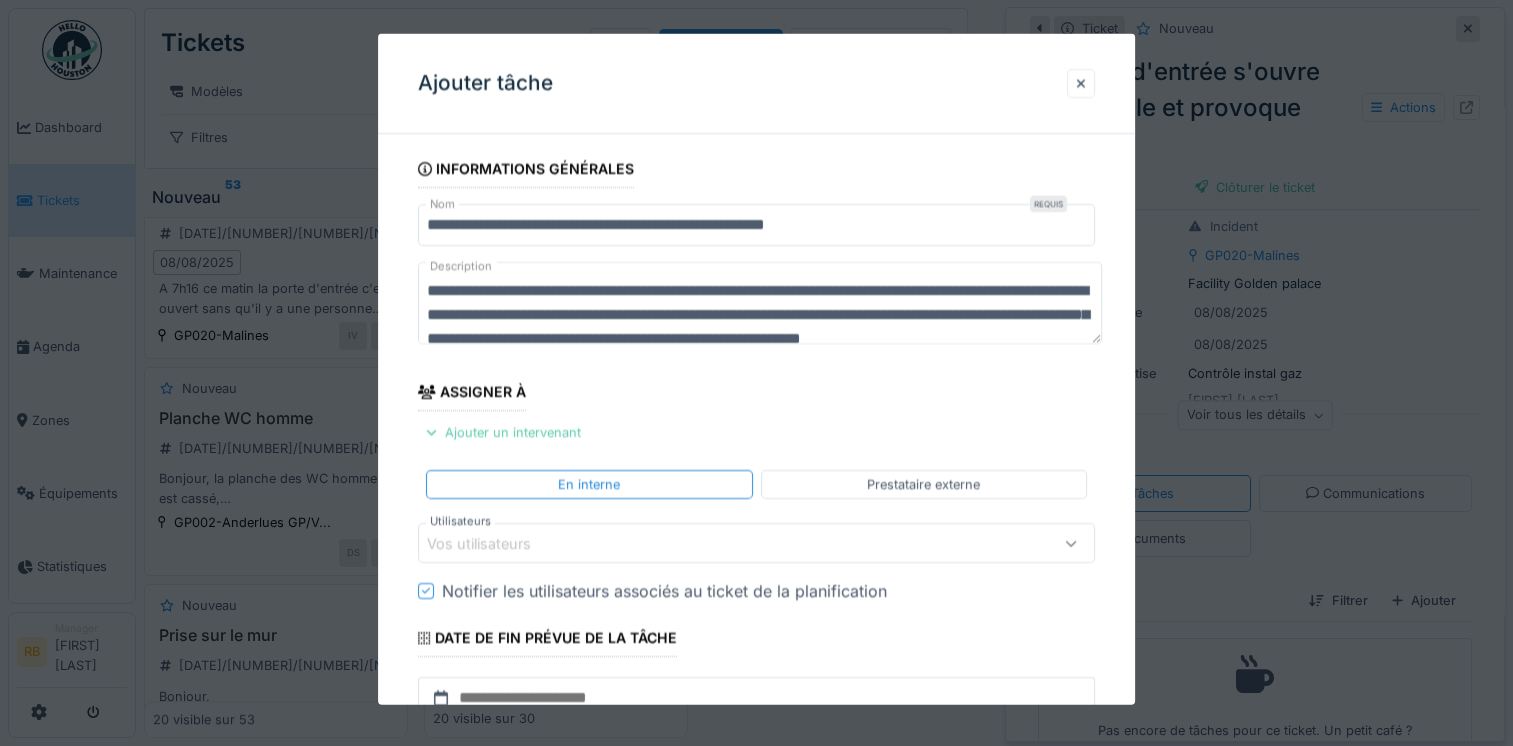 click on "Ajouter un intervenant" at bounding box center (503, 432) 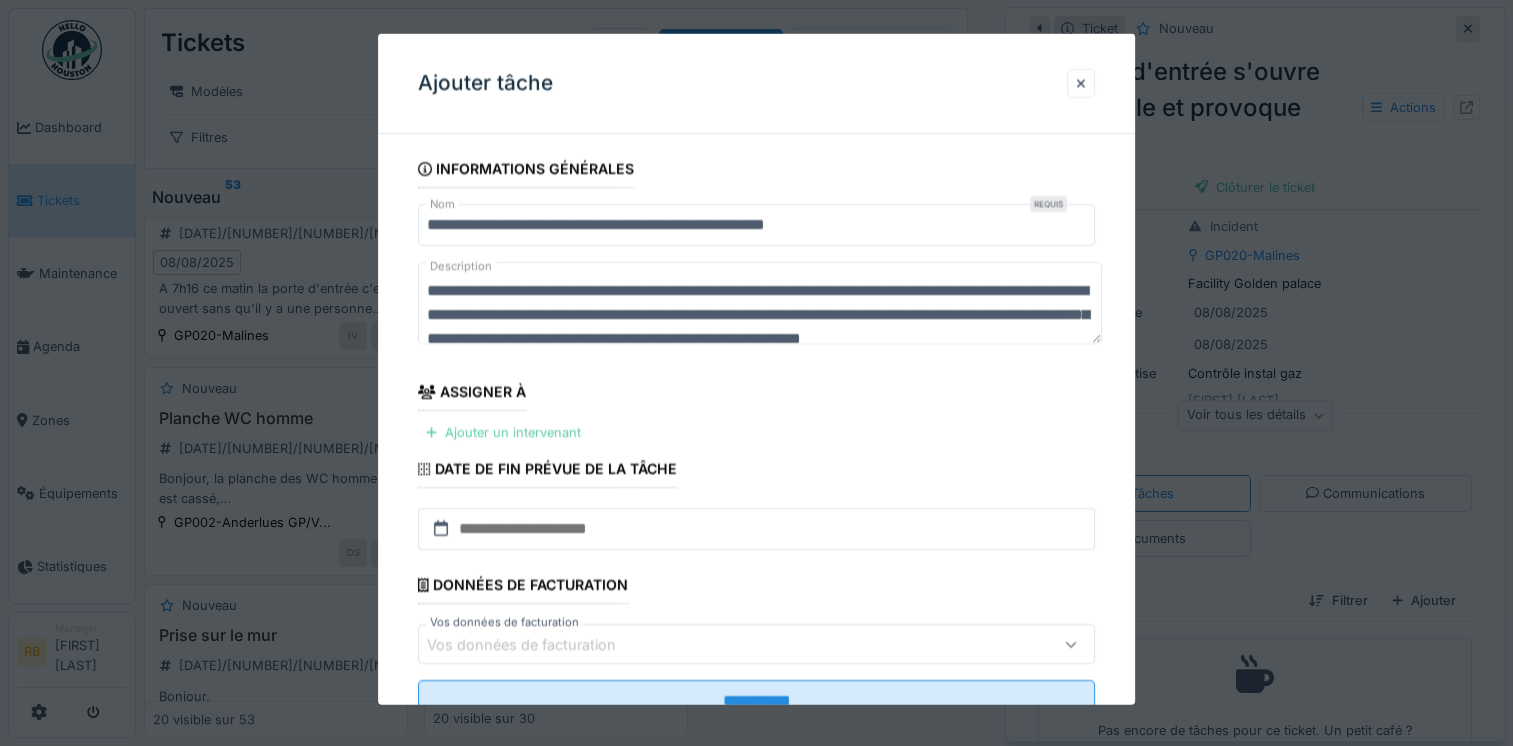 click on "Ajouter un intervenant" at bounding box center [503, 432] 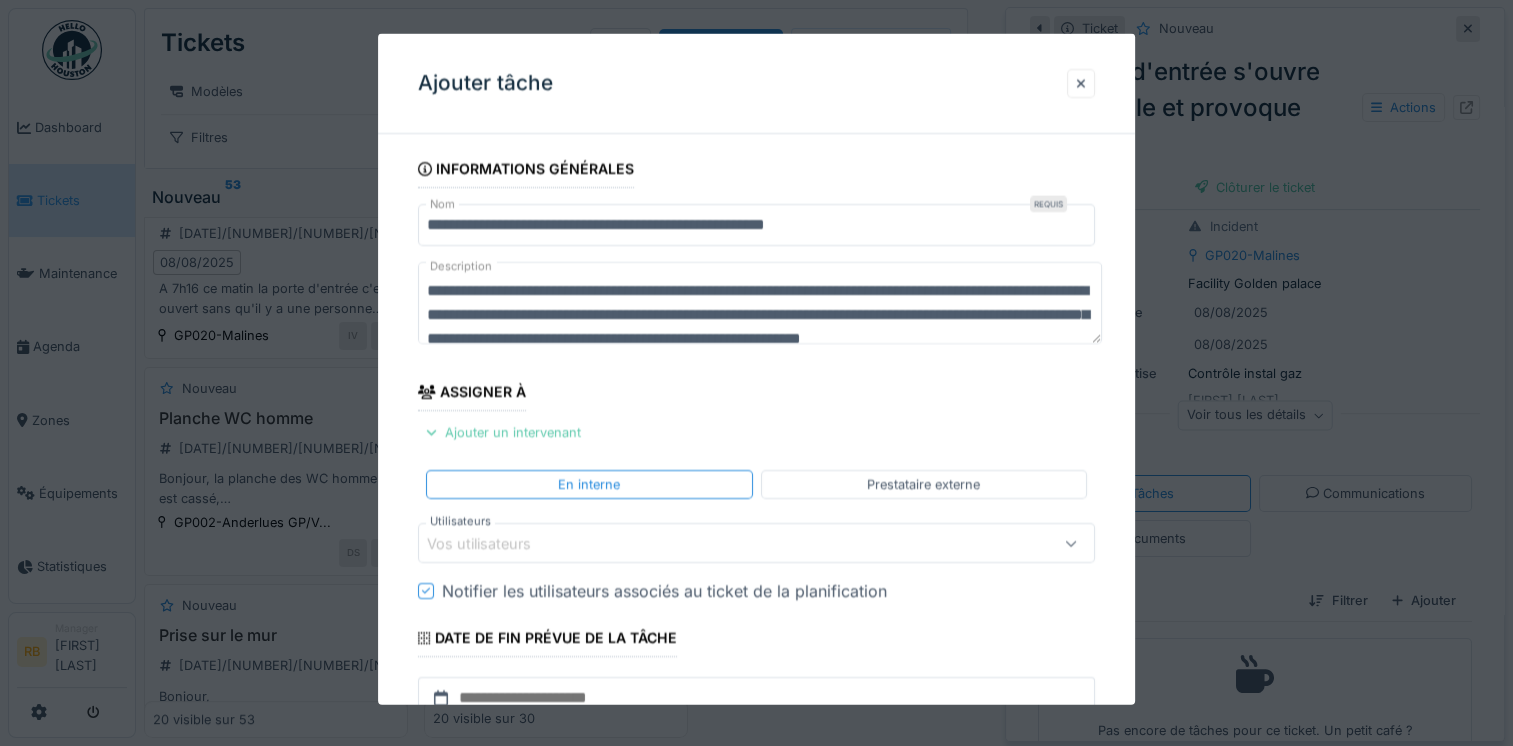 click on "Ajouter un intervenant" at bounding box center [503, 432] 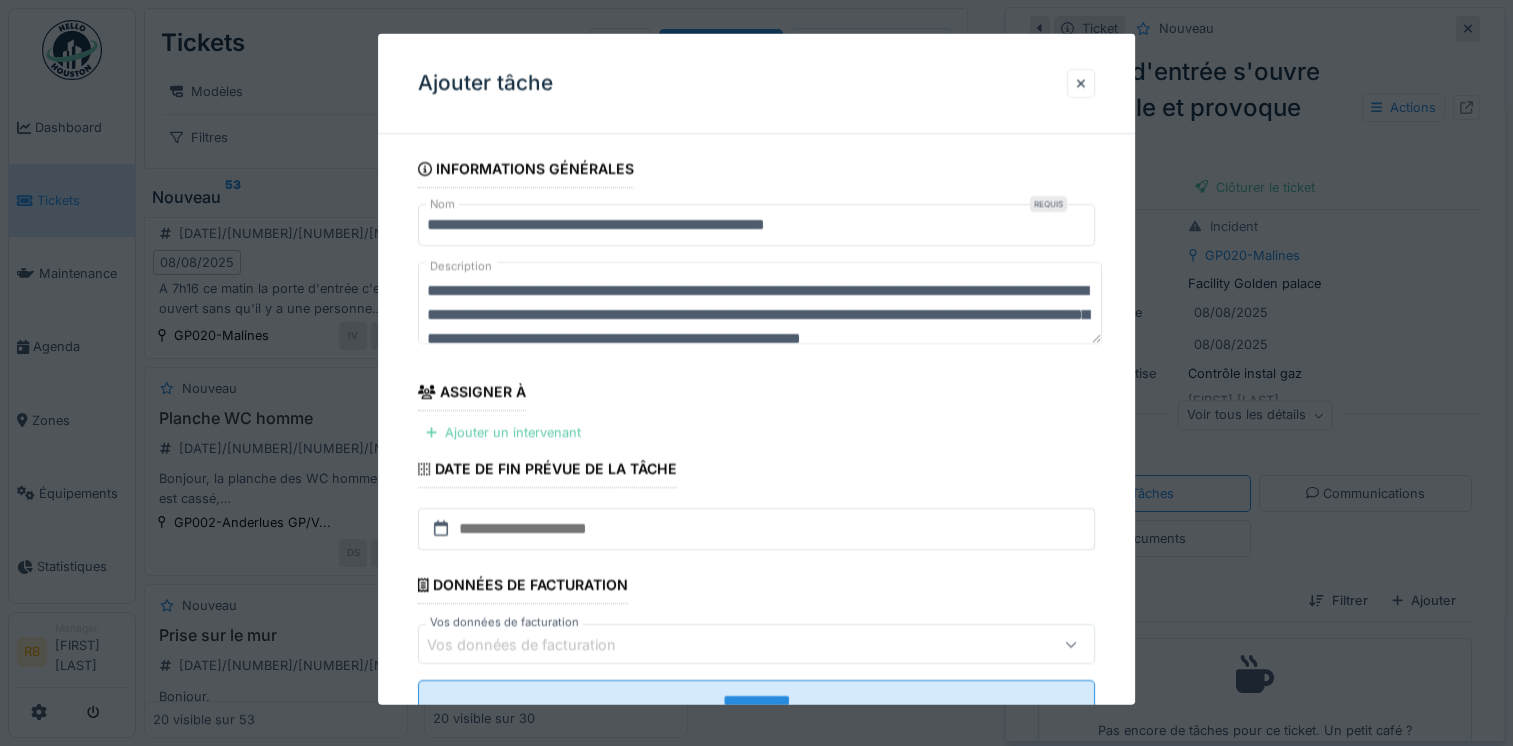 click on "Ajouter un intervenant" at bounding box center [503, 432] 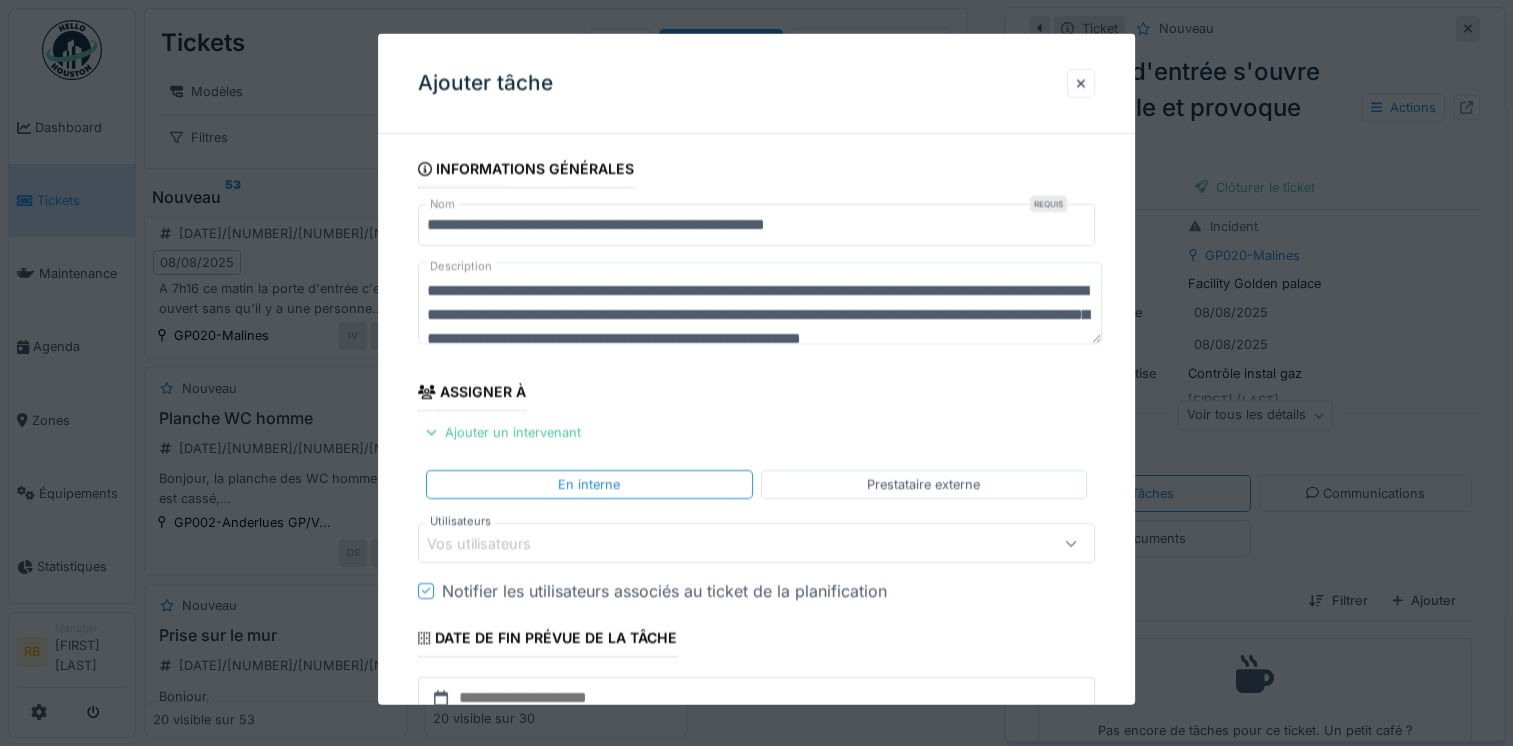 click on "Vos utilisateurs" at bounding box center [715, 543] 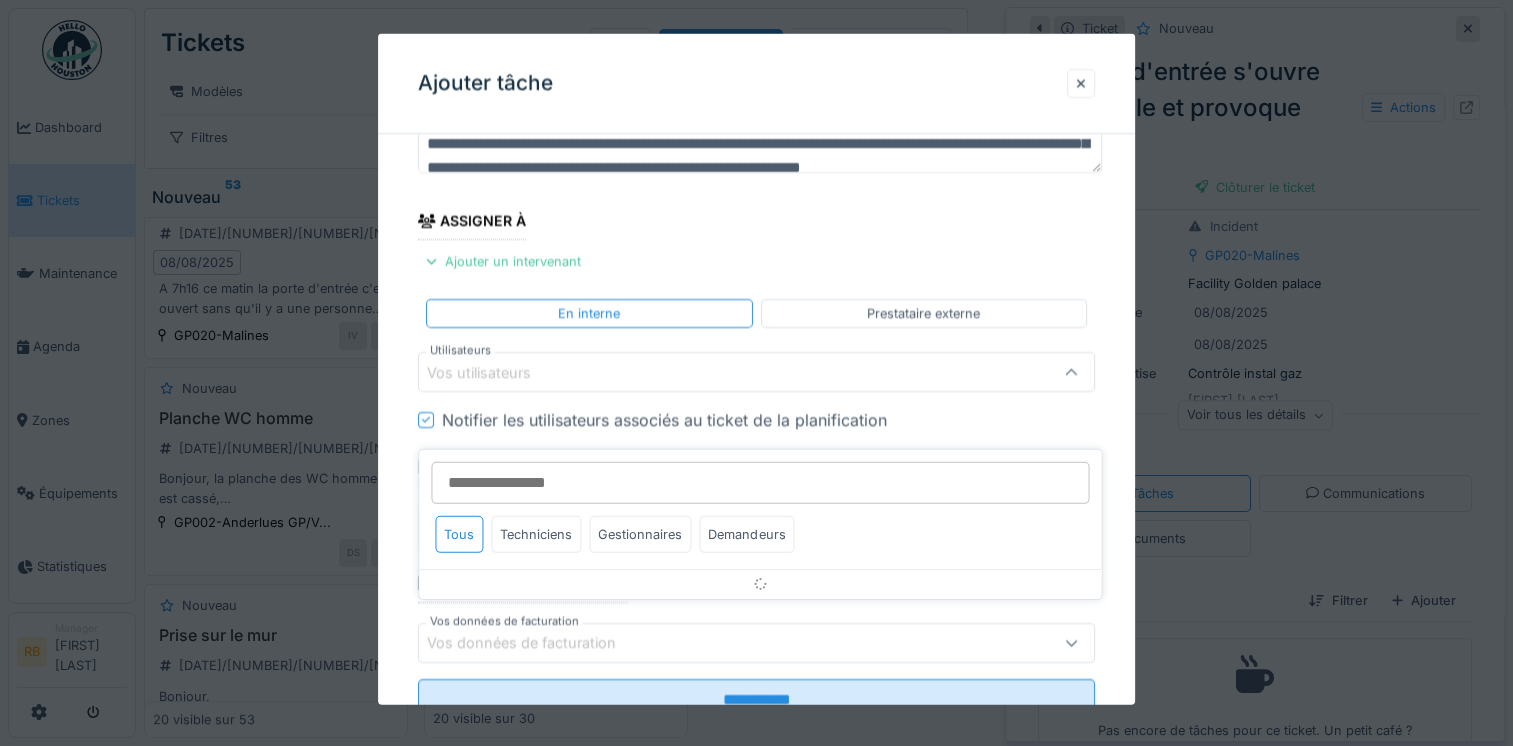 scroll, scrollTop: 172, scrollLeft: 0, axis: vertical 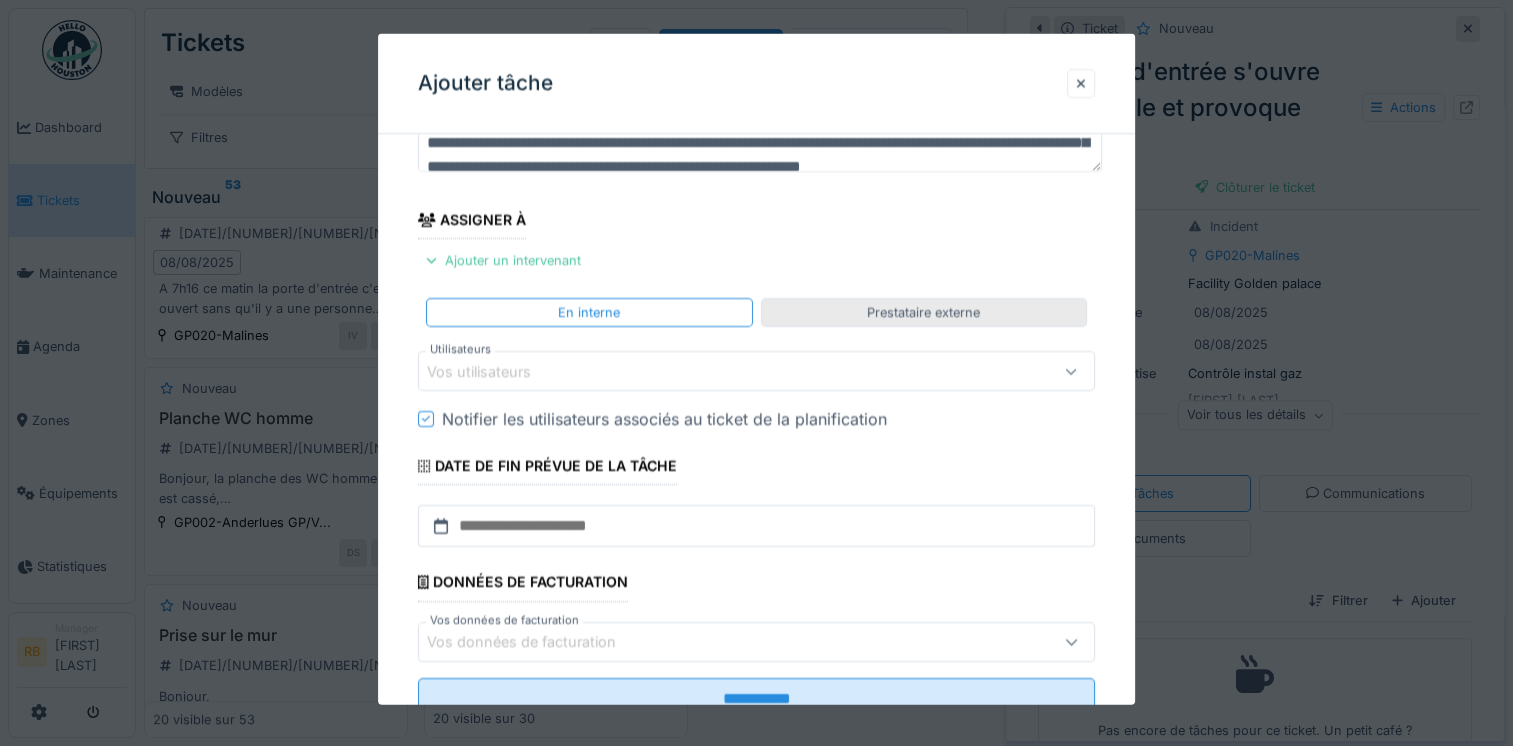 click on "Prestataire externe" at bounding box center [923, 312] 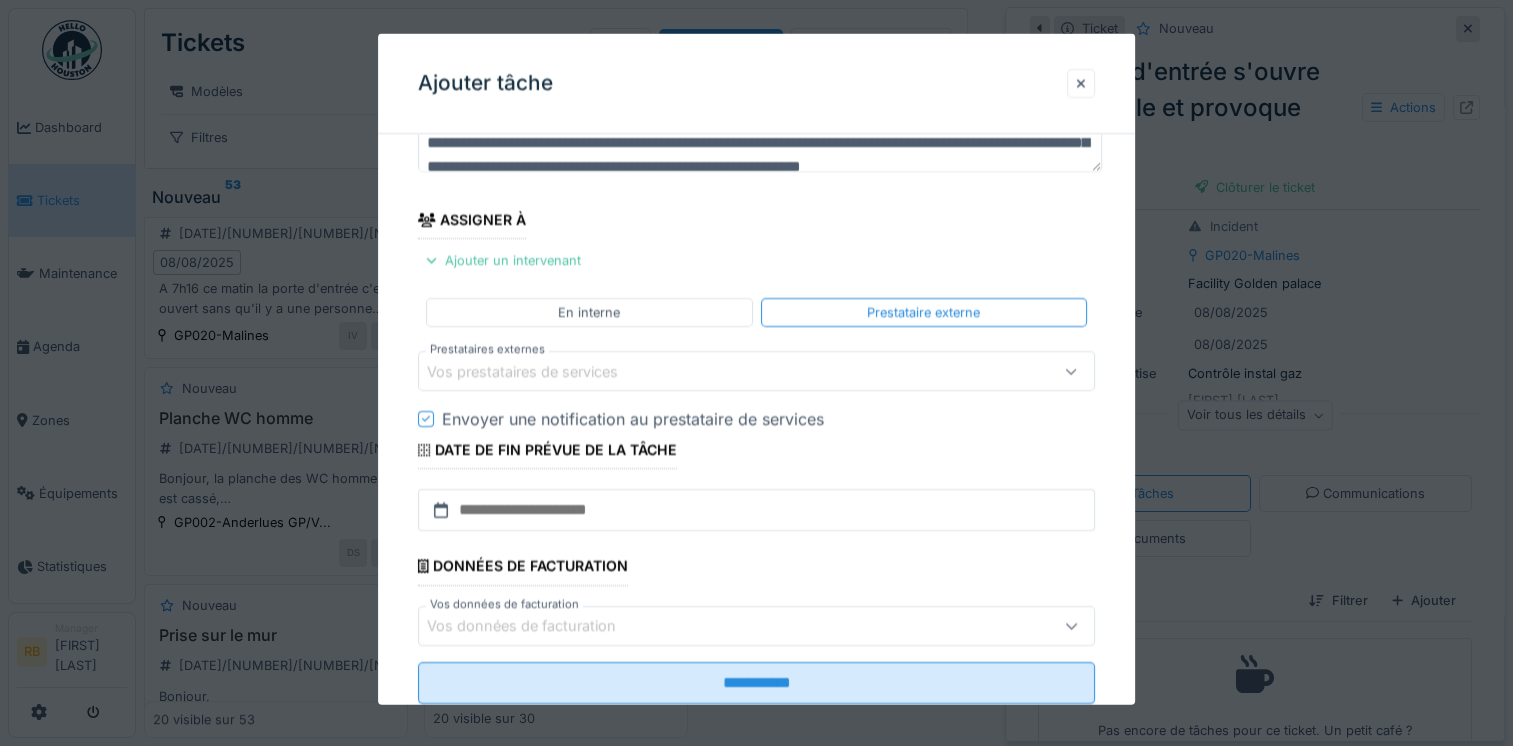click on "Vos prestataires de services" at bounding box center [756, 371] 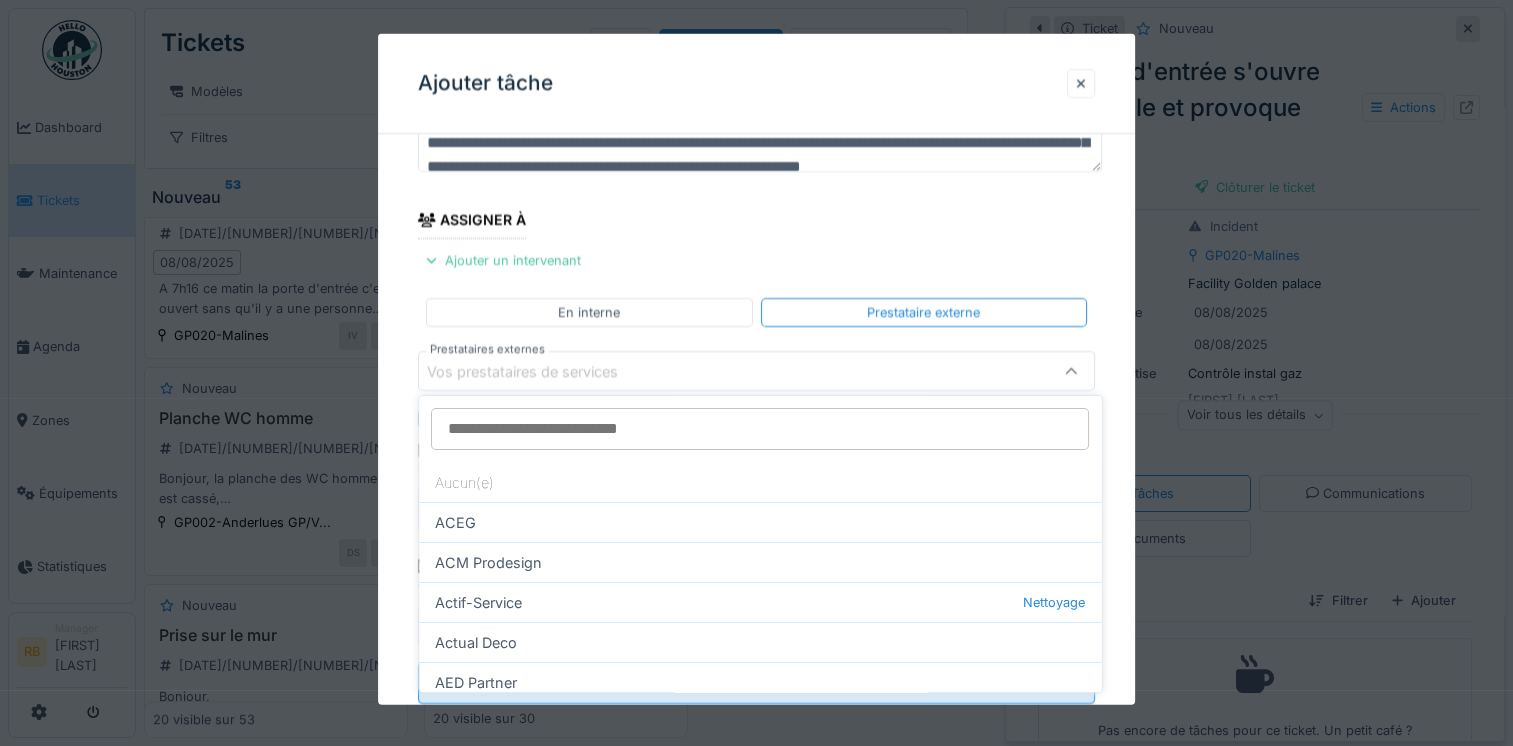 click on "Prestataires externes" at bounding box center (760, 429) 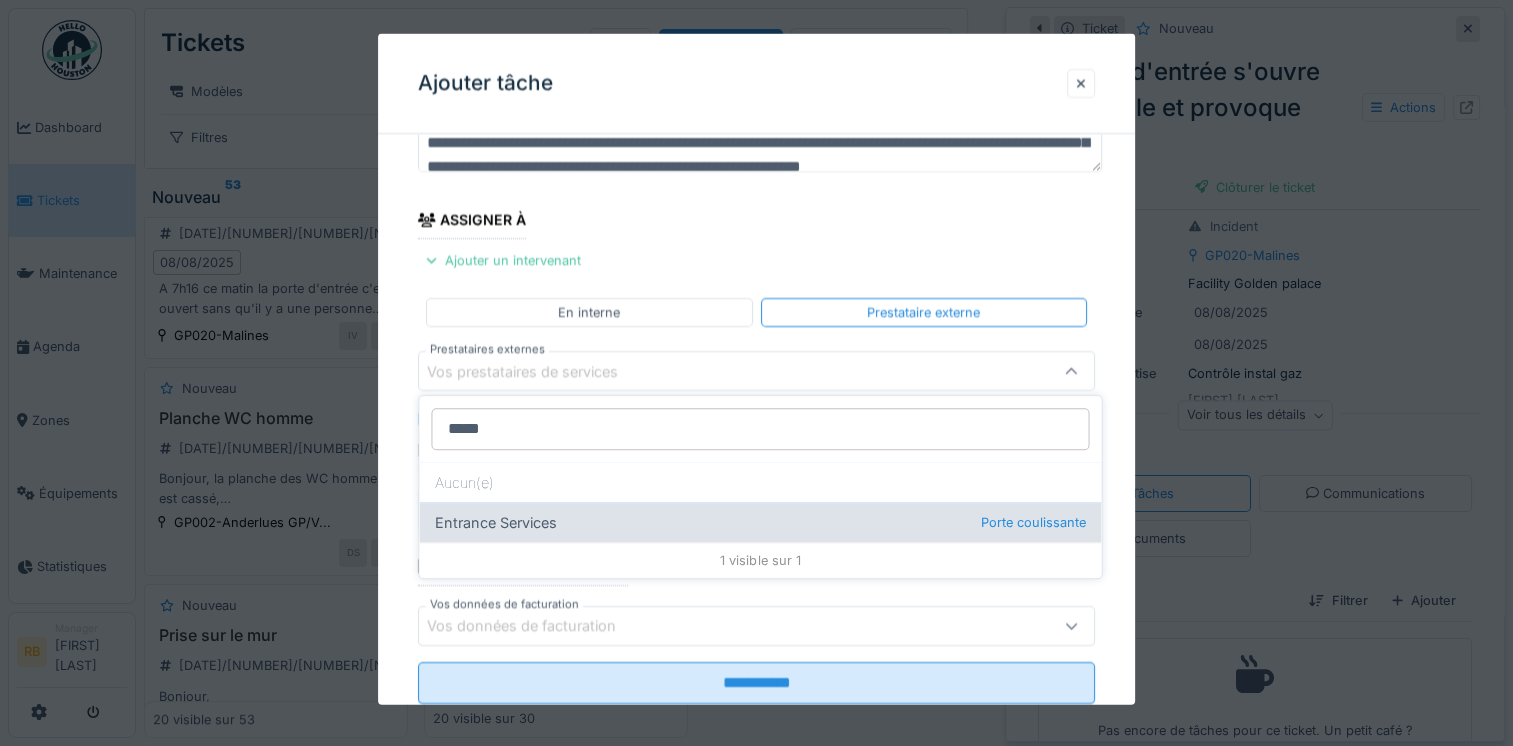 type on "*****" 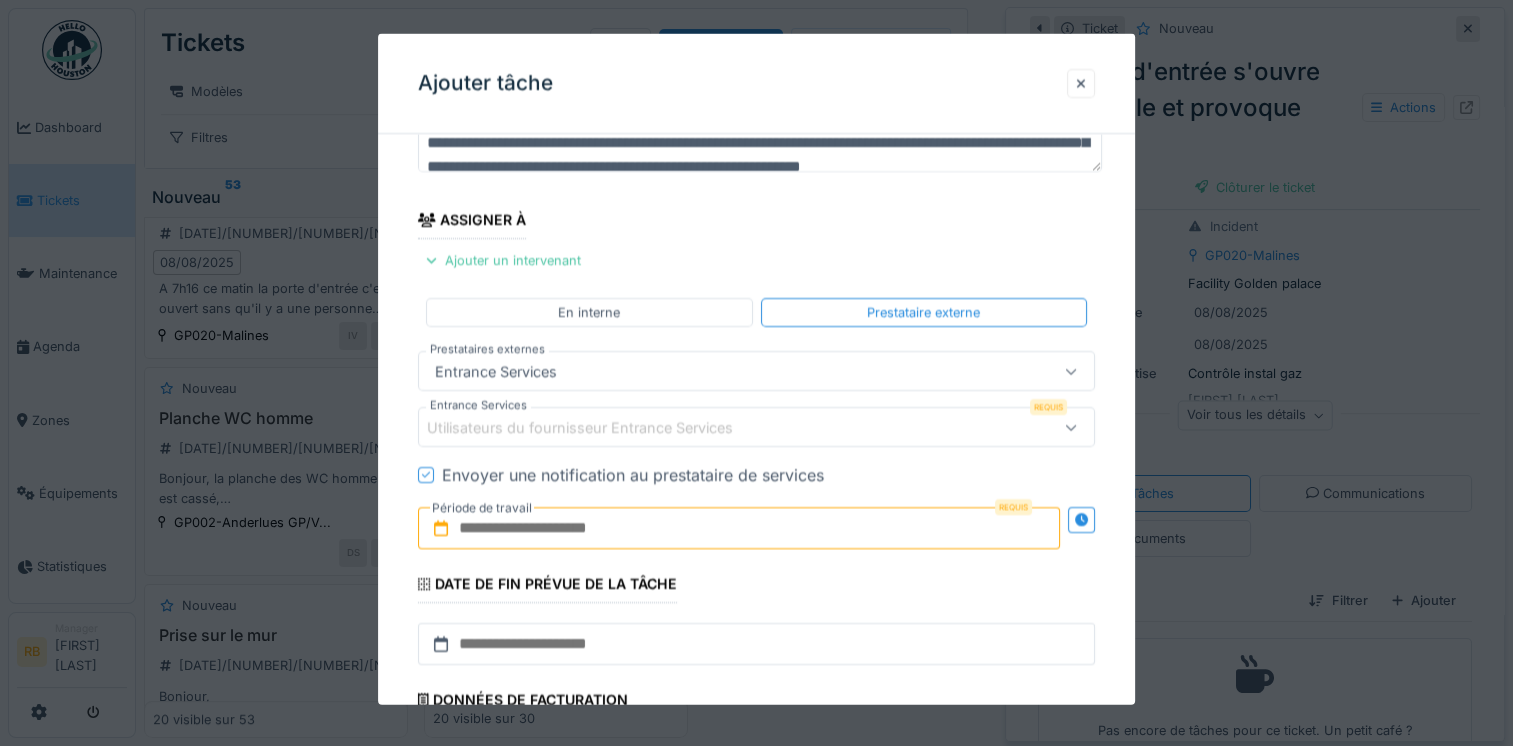 click on "Période de travail" at bounding box center [482, 508] 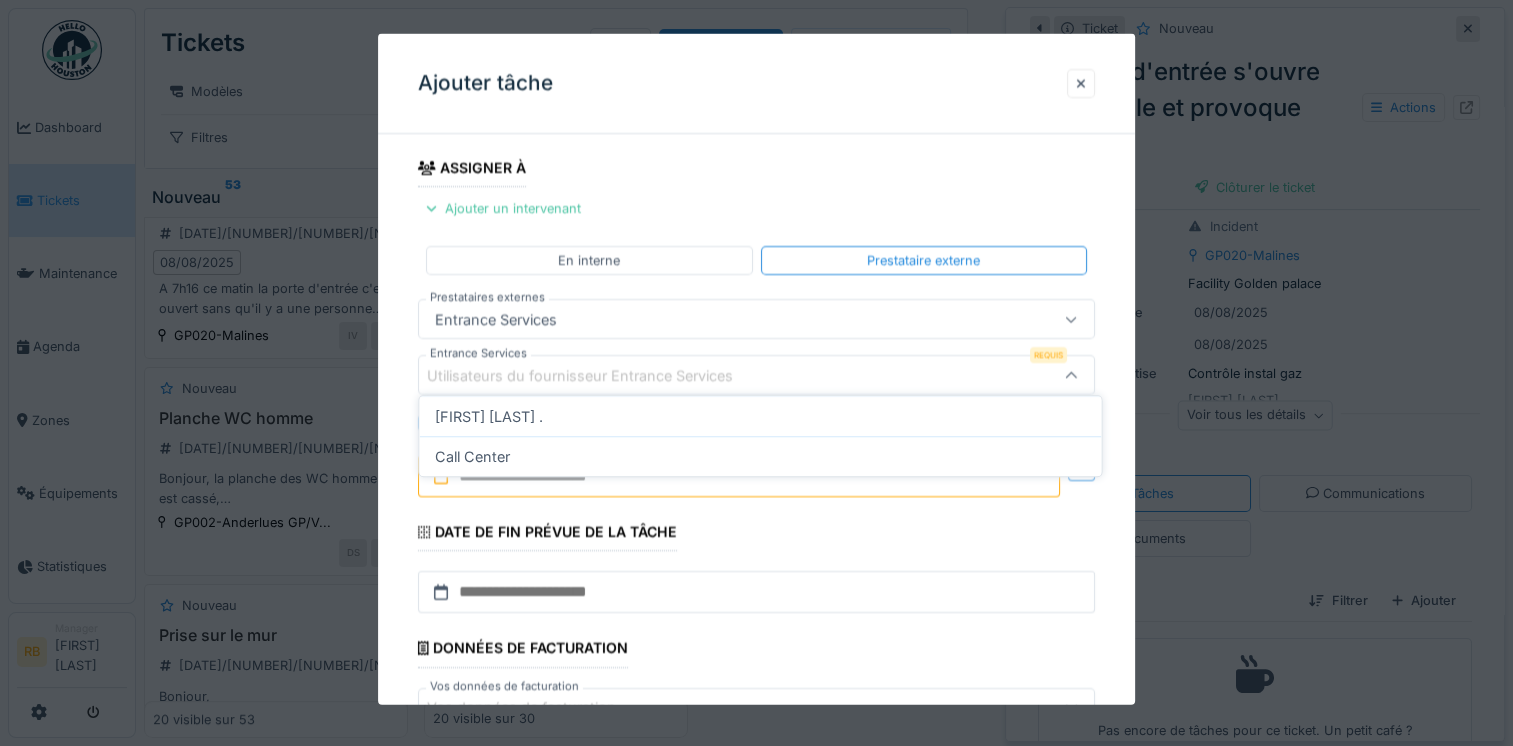 scroll, scrollTop: 228, scrollLeft: 0, axis: vertical 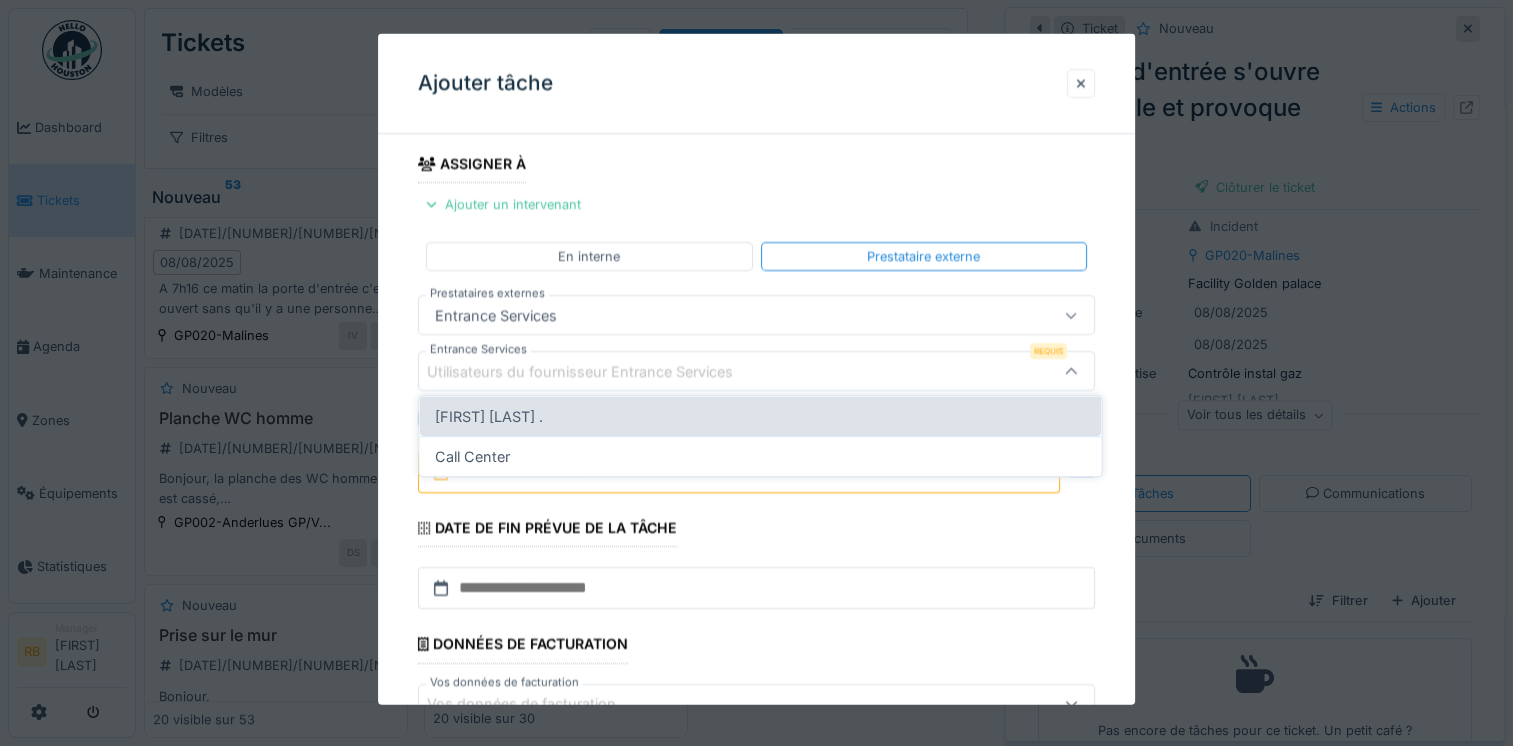 click on "Laurence vesters ." at bounding box center [760, 416] 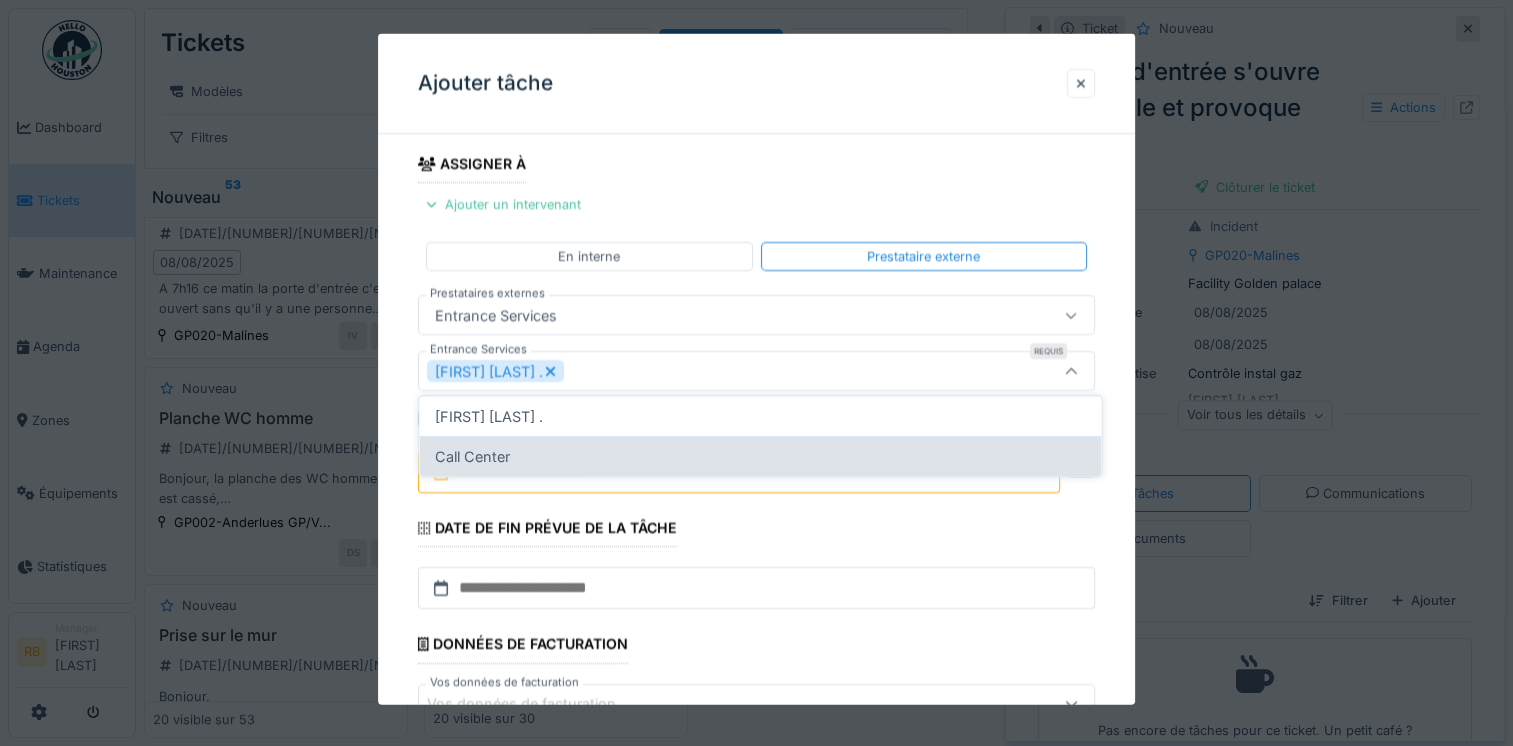 click on "Call  Center" at bounding box center (760, 456) 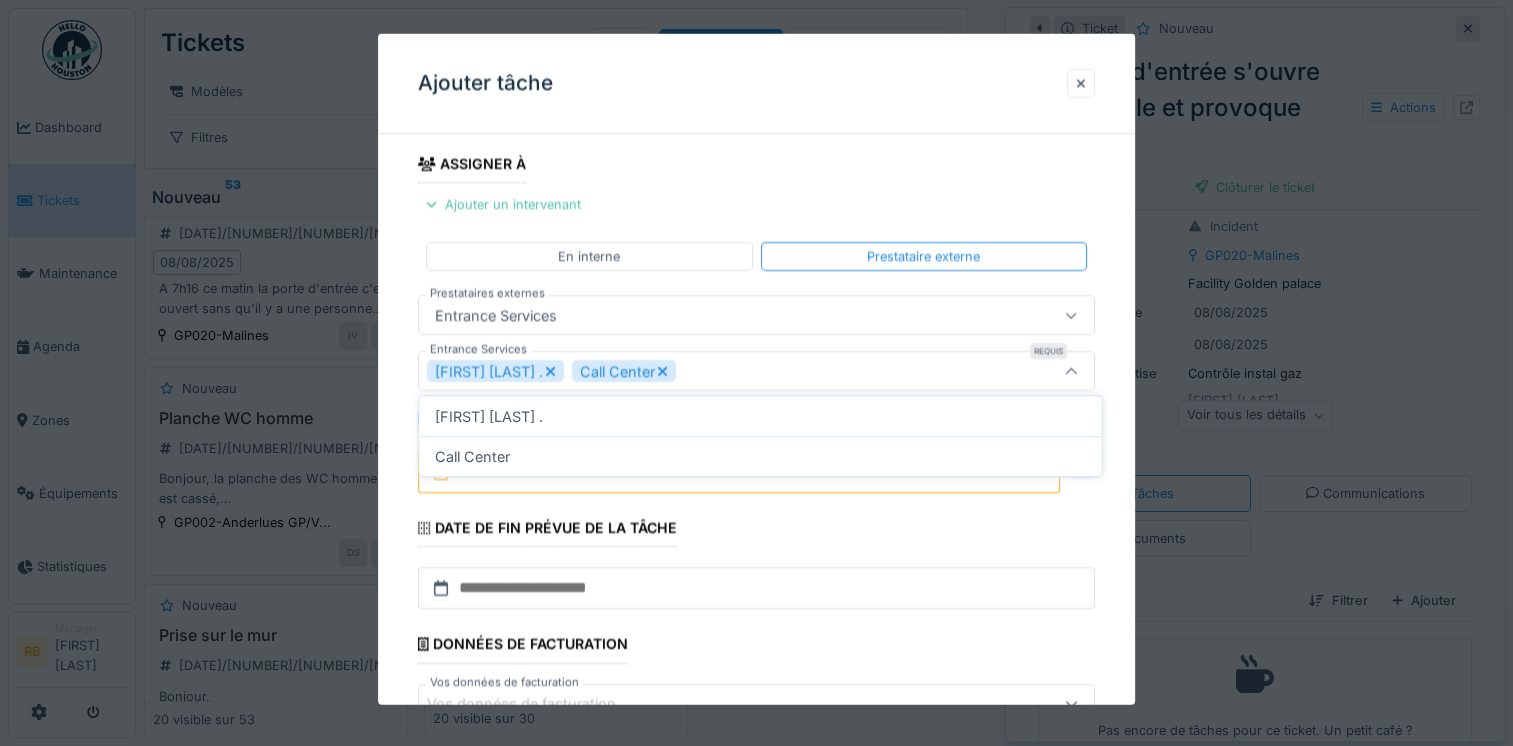 click on "**********" at bounding box center [756, 360] 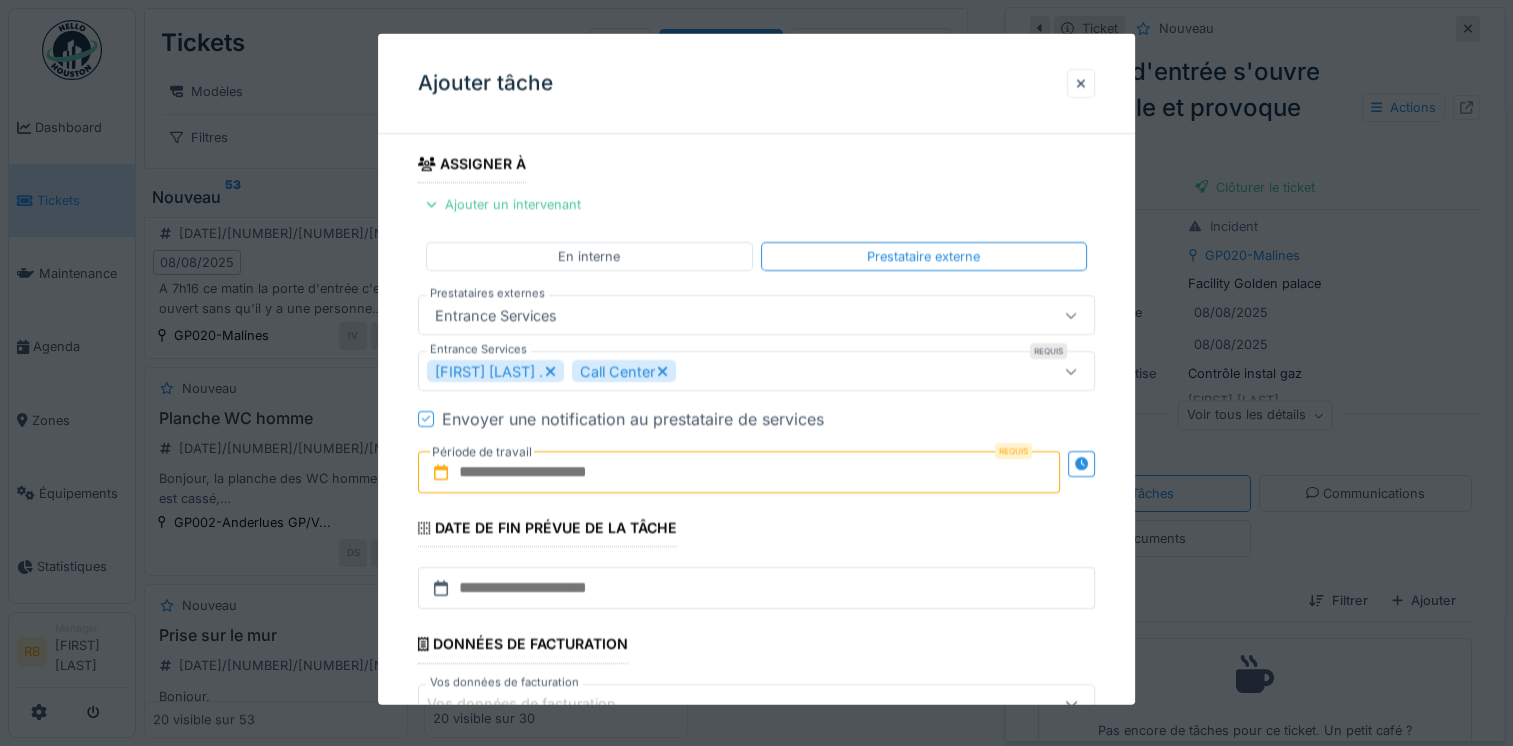 click on "Requis Période de travail" at bounding box center [756, 472] 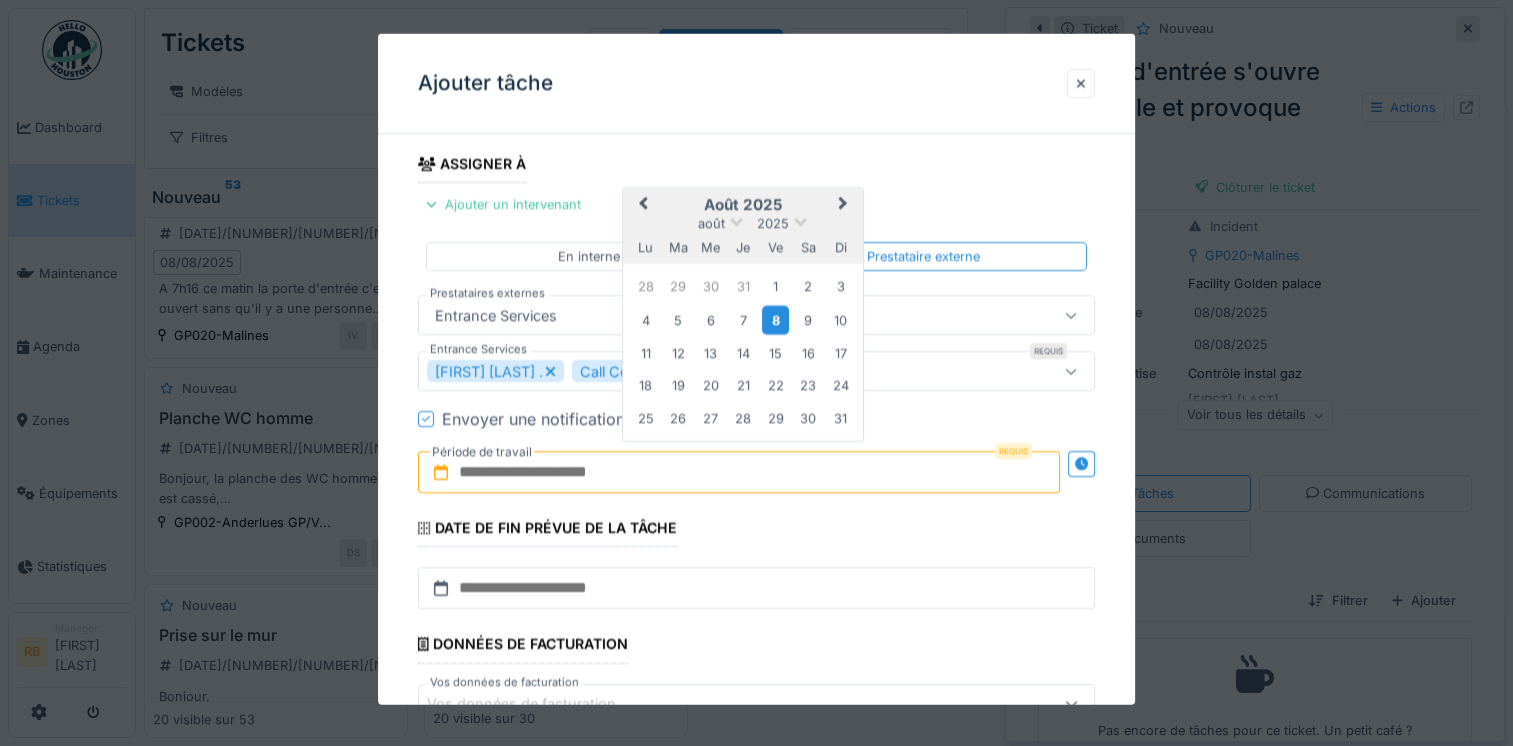 click on "8" at bounding box center (775, 319) 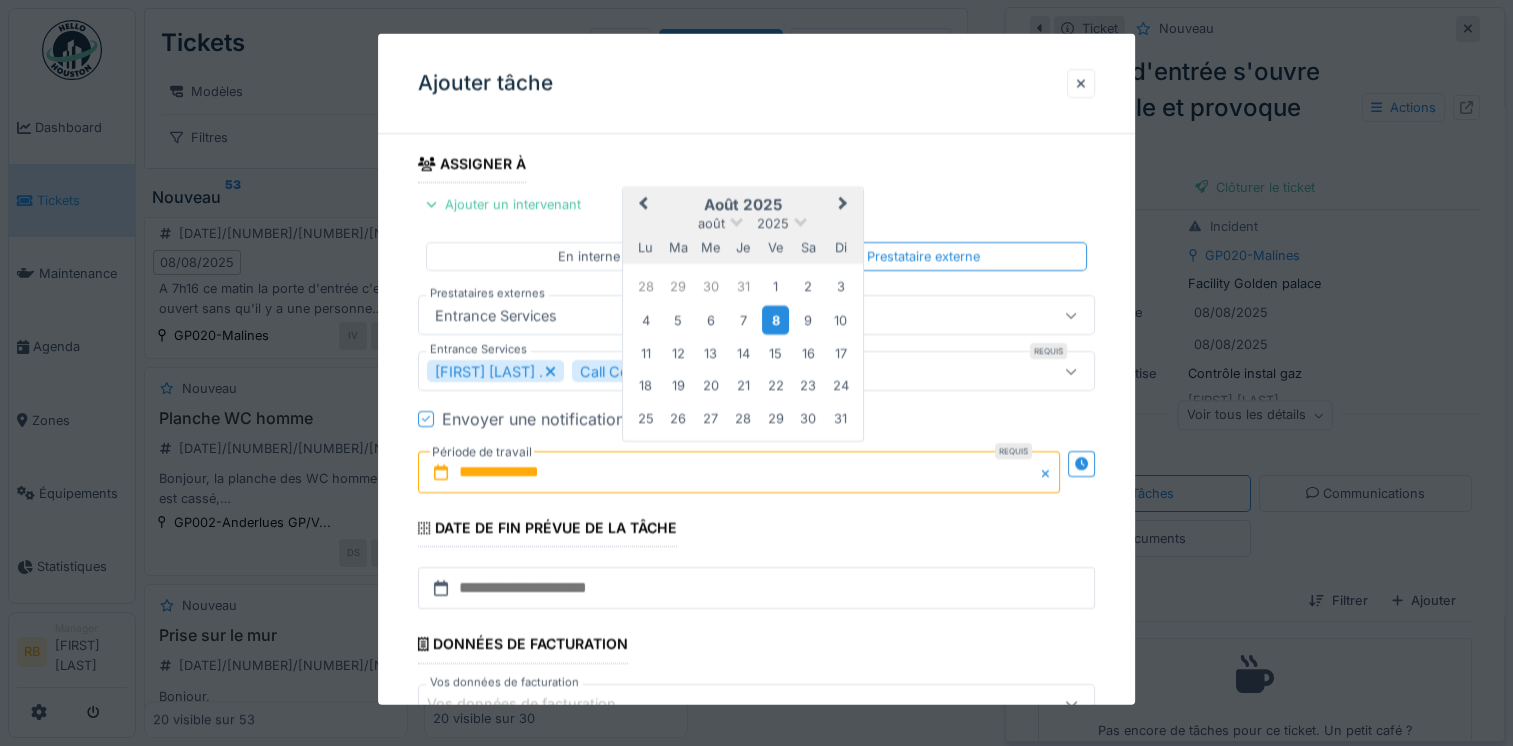 click on "8" at bounding box center (775, 319) 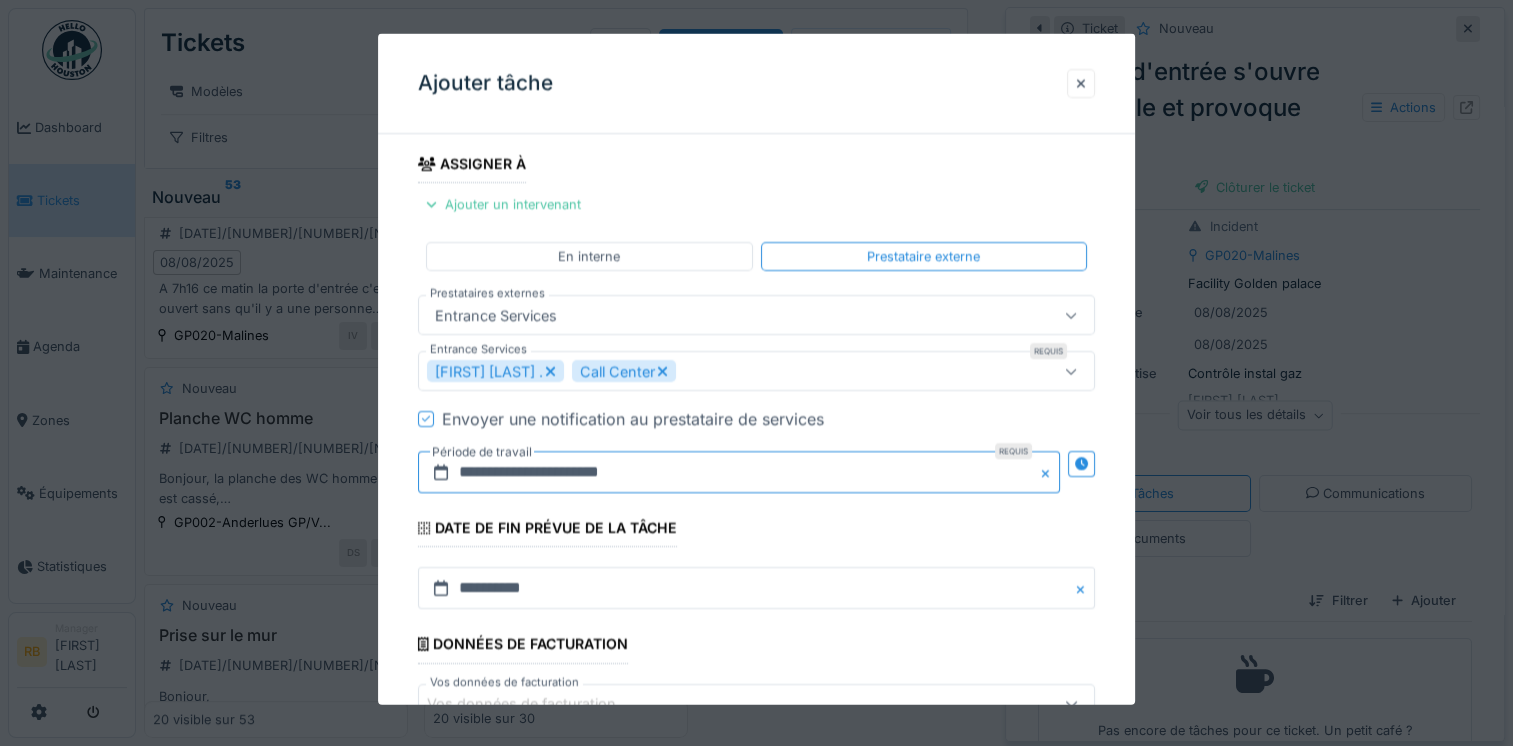 click on "**********" at bounding box center [739, 472] 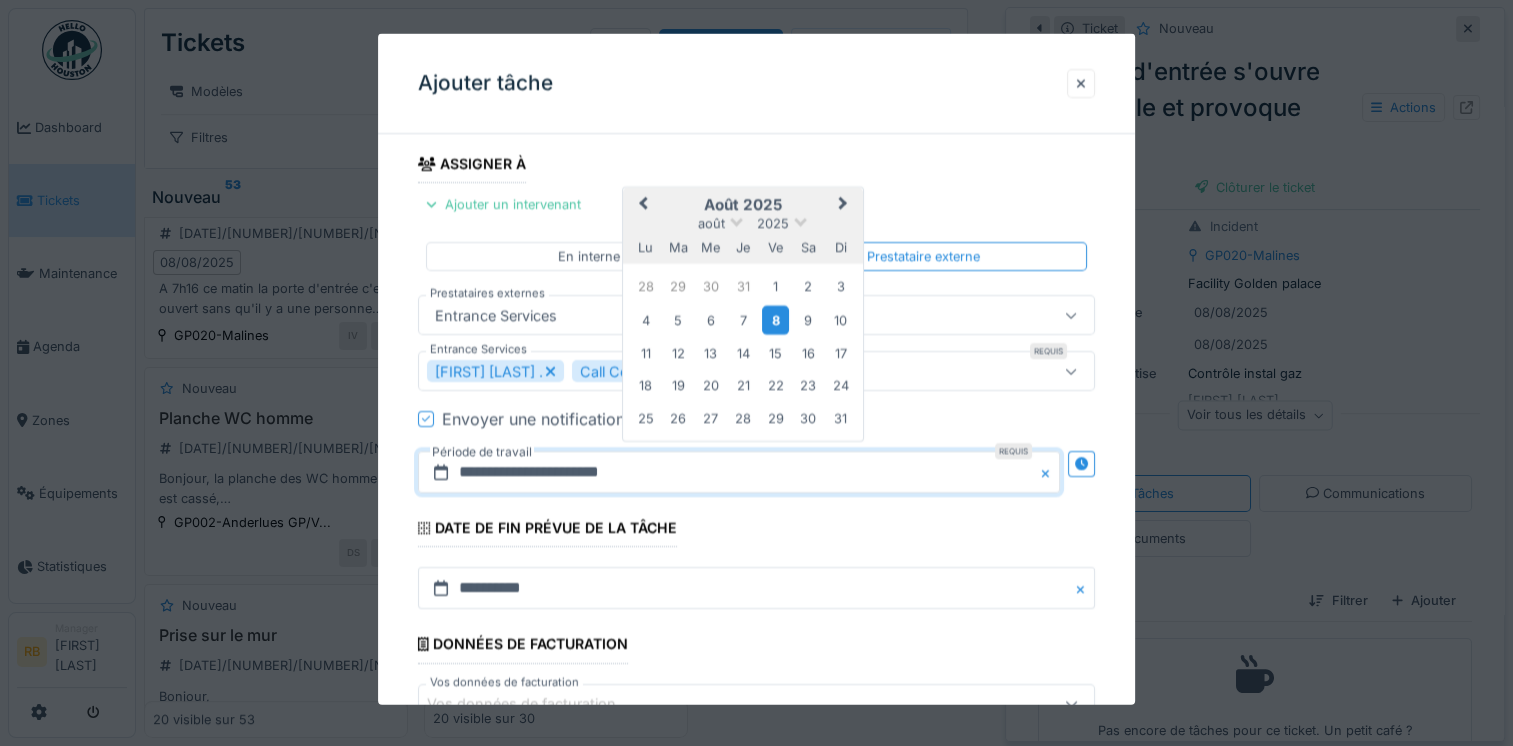 click on "8" at bounding box center (775, 319) 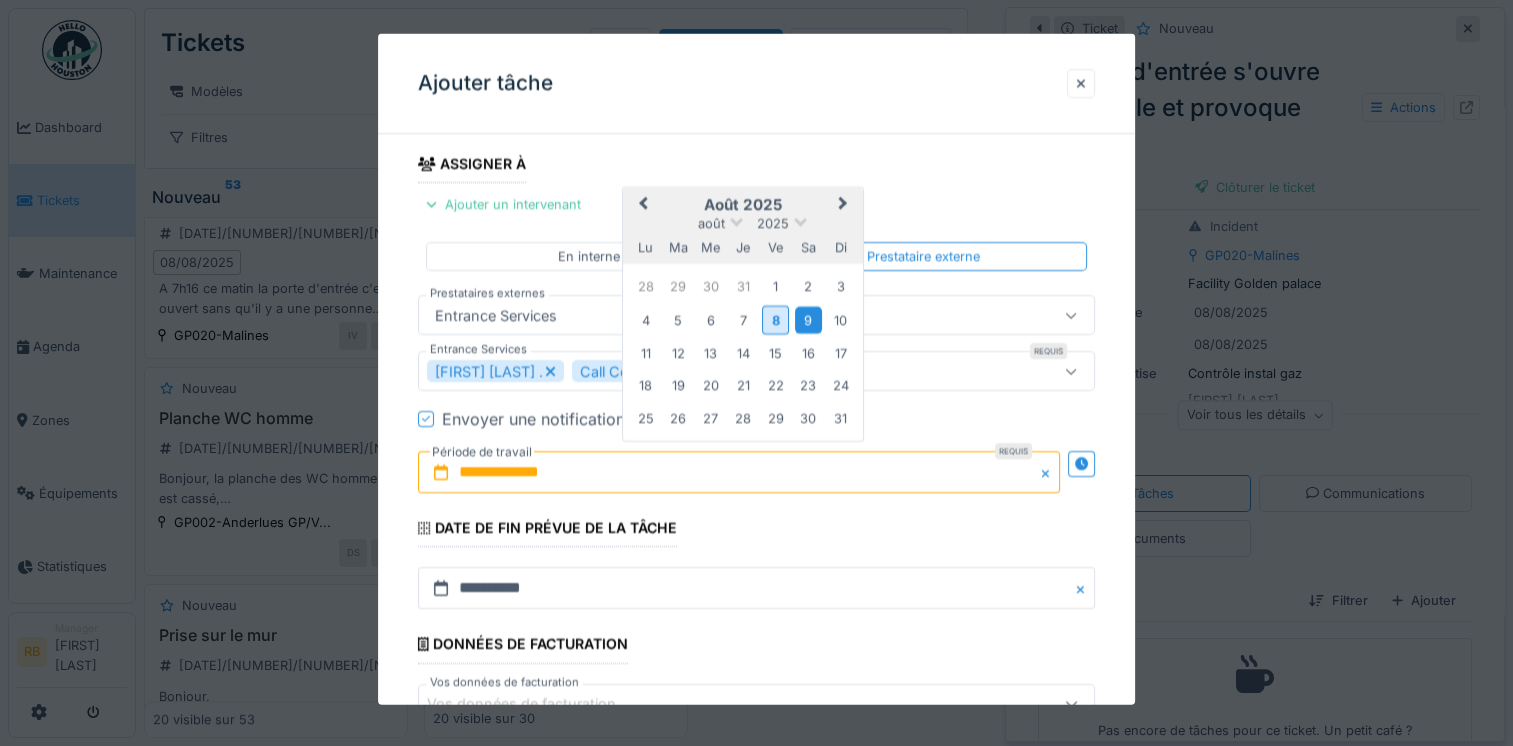 click on "9" at bounding box center [808, 319] 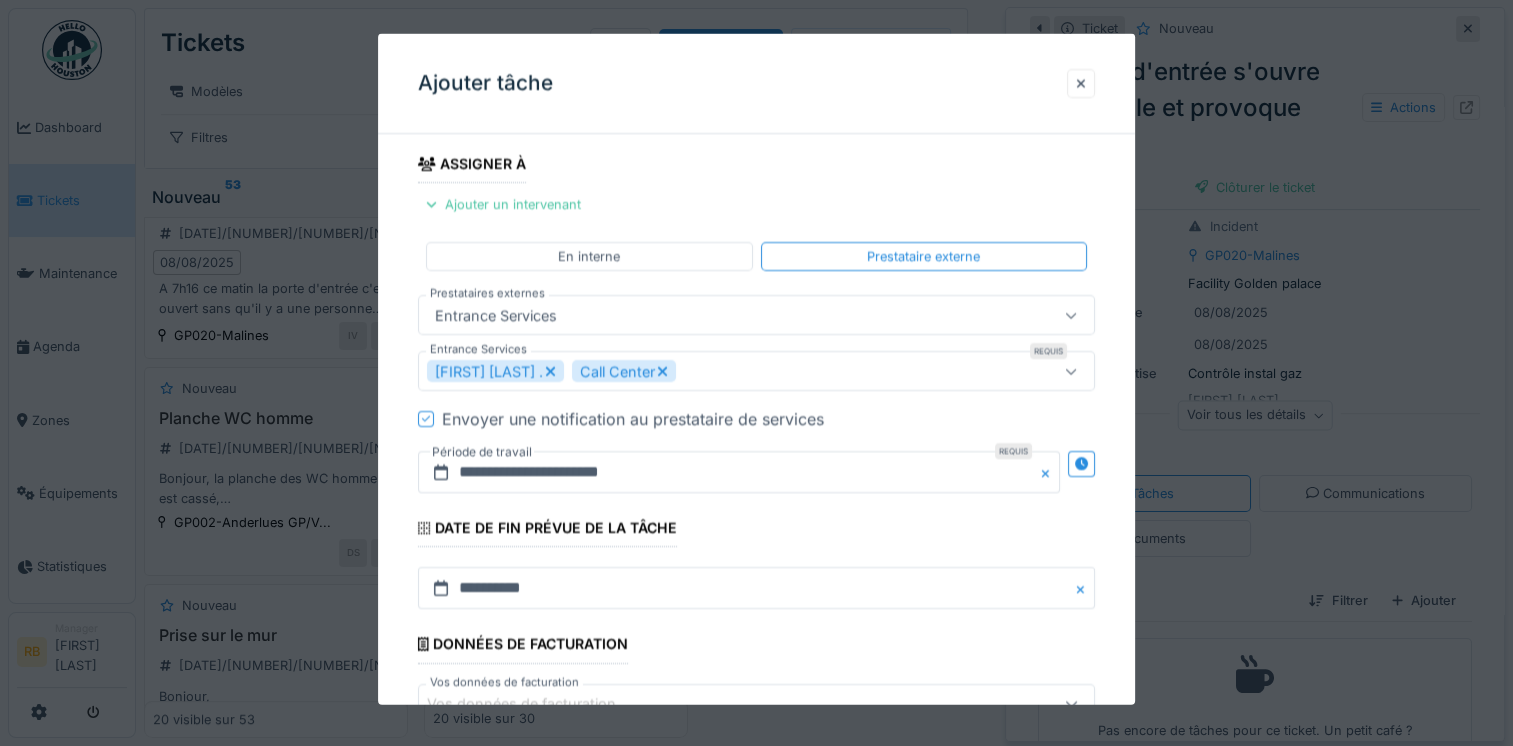 scroll, scrollTop: 356, scrollLeft: 0, axis: vertical 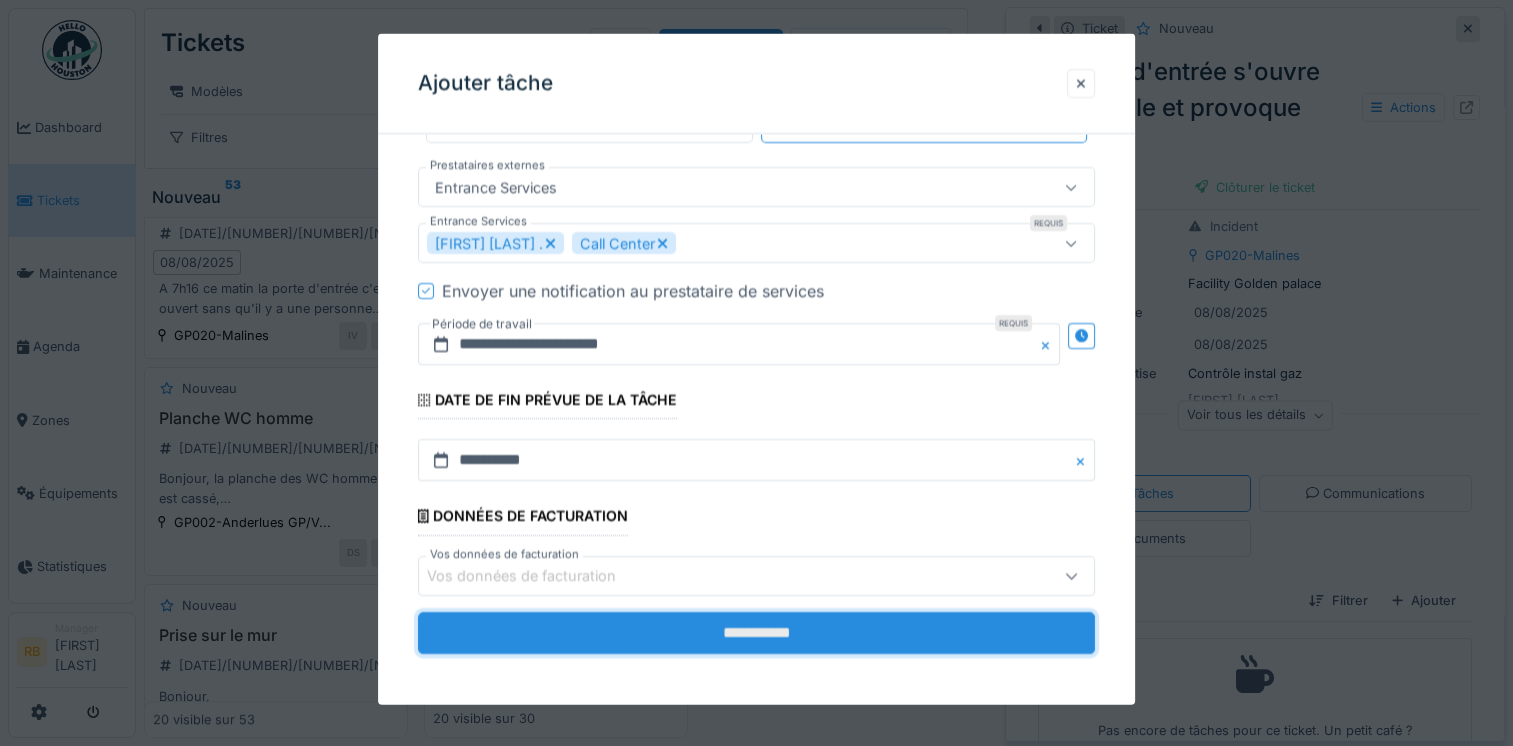 click on "**********" at bounding box center (756, 632) 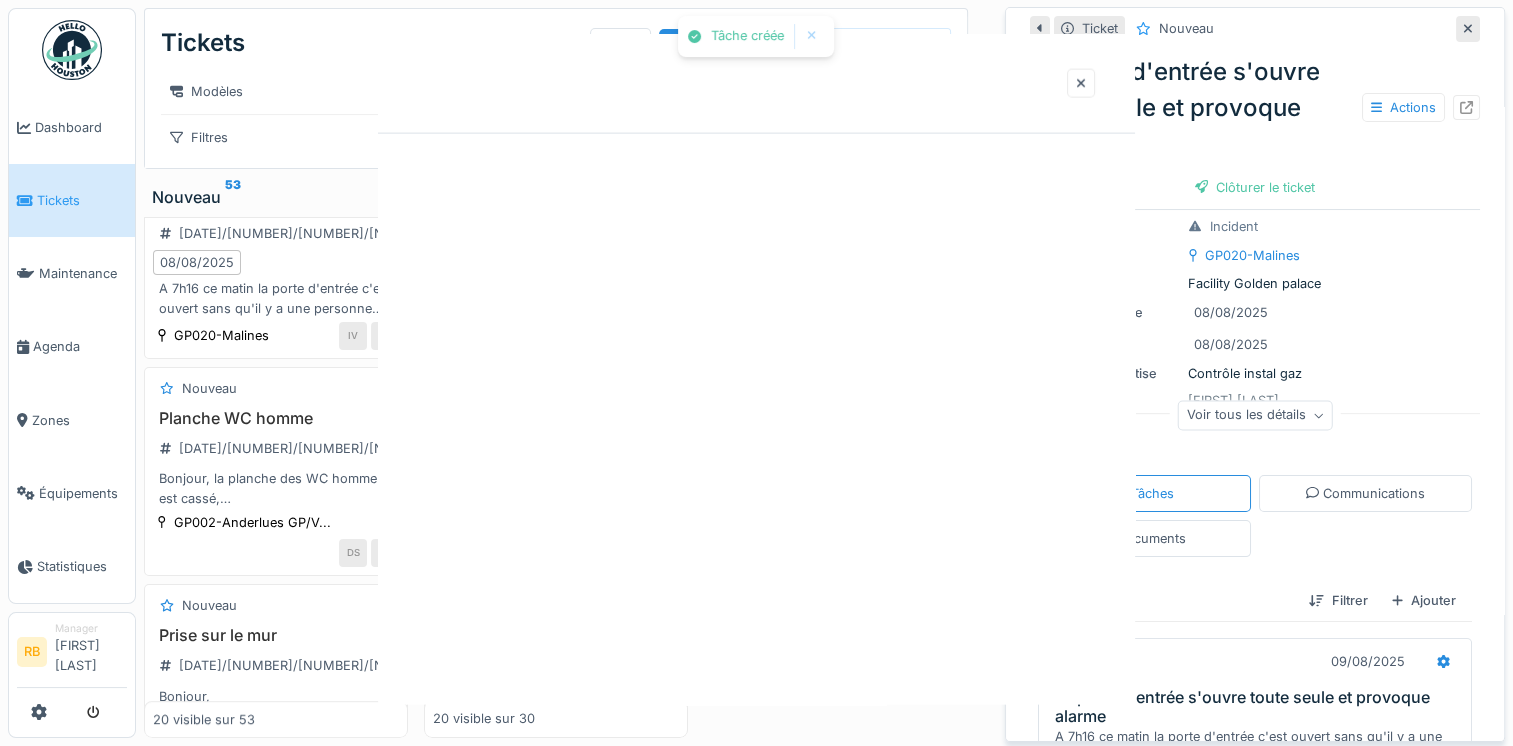scroll, scrollTop: 0, scrollLeft: 0, axis: both 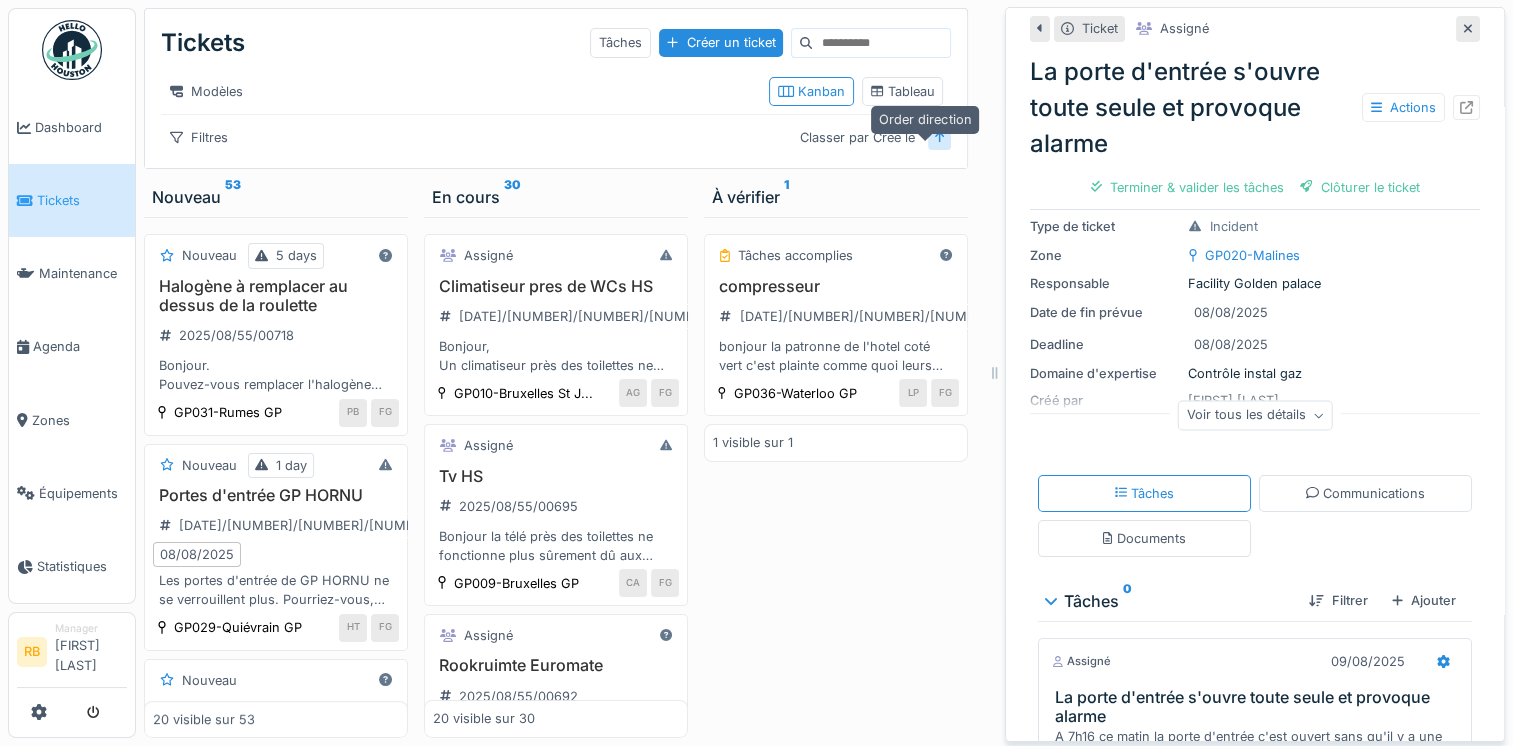 click at bounding box center [940, 137] 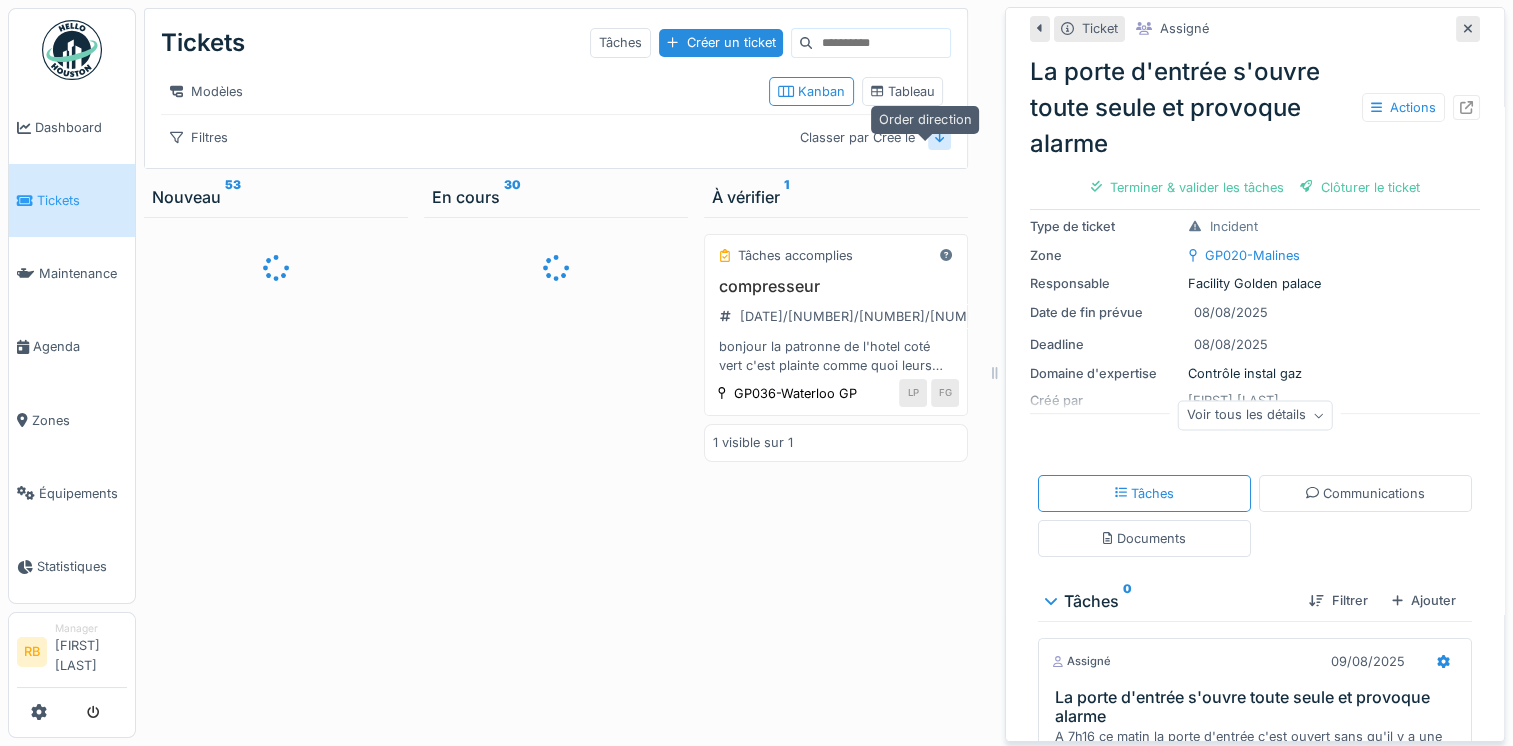 click at bounding box center (940, 137) 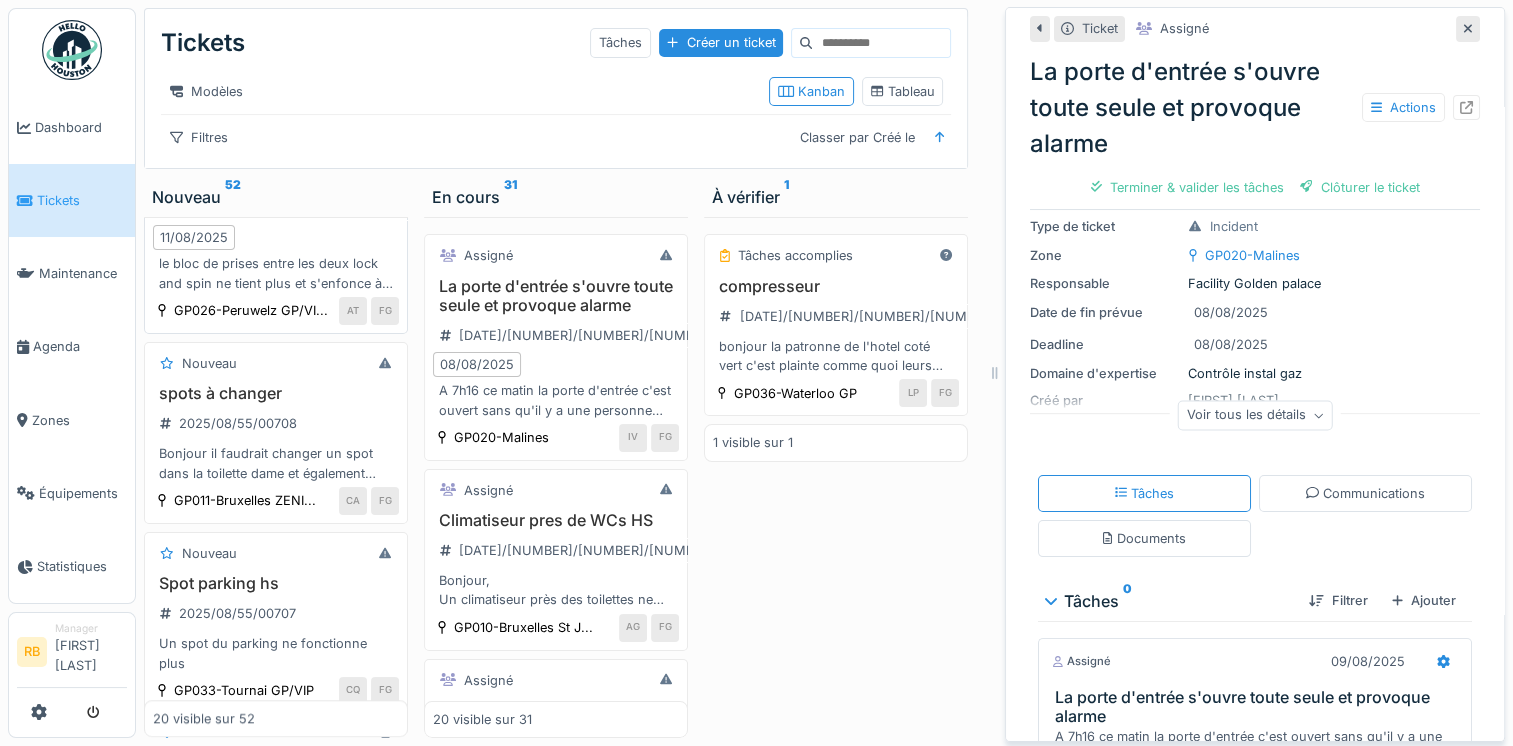 scroll, scrollTop: 1556, scrollLeft: 0, axis: vertical 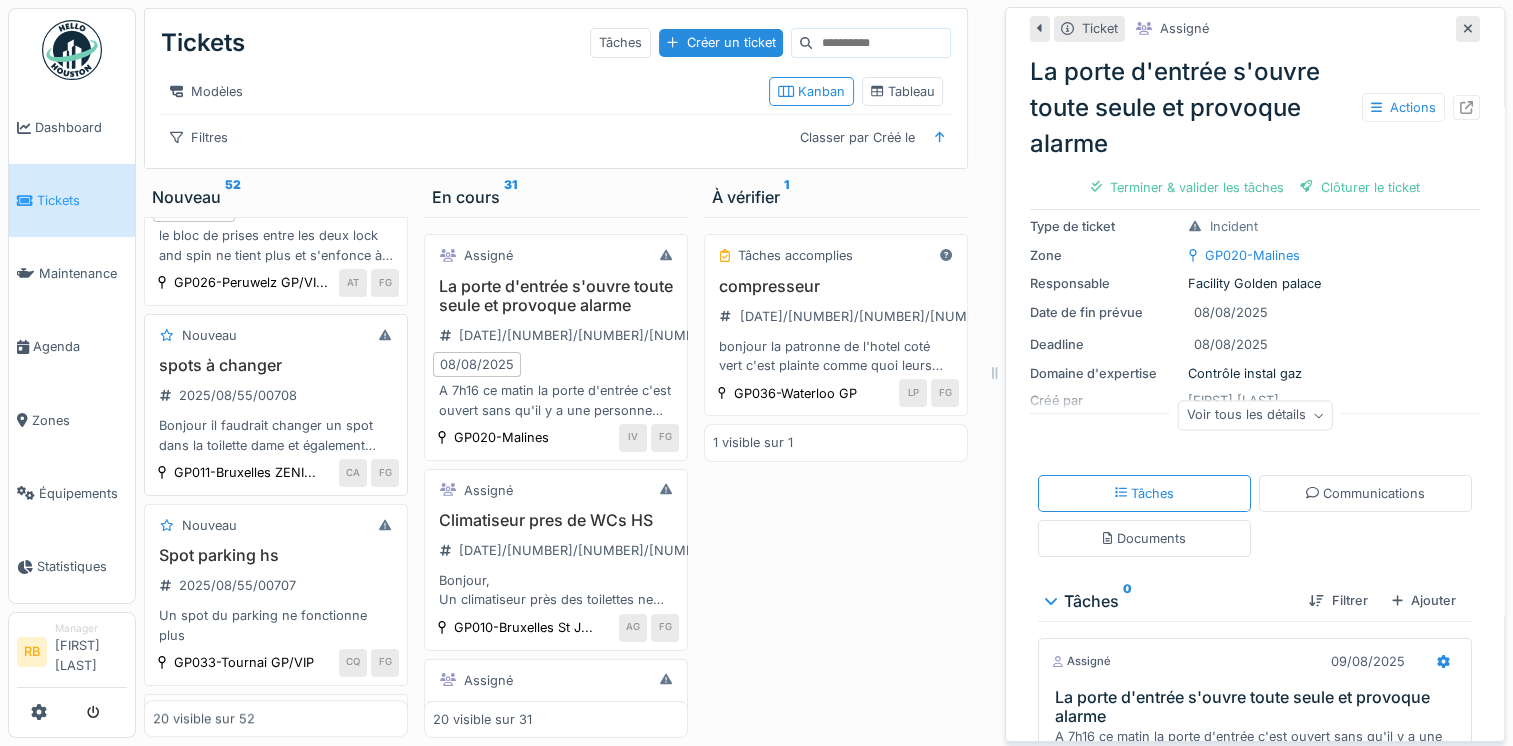 click on "spots à changer 2025/08/55/00708 Bonjour il faudrait changer un spot dans la toilette dame et également dans les WC privé
Merci" at bounding box center [276, 405] 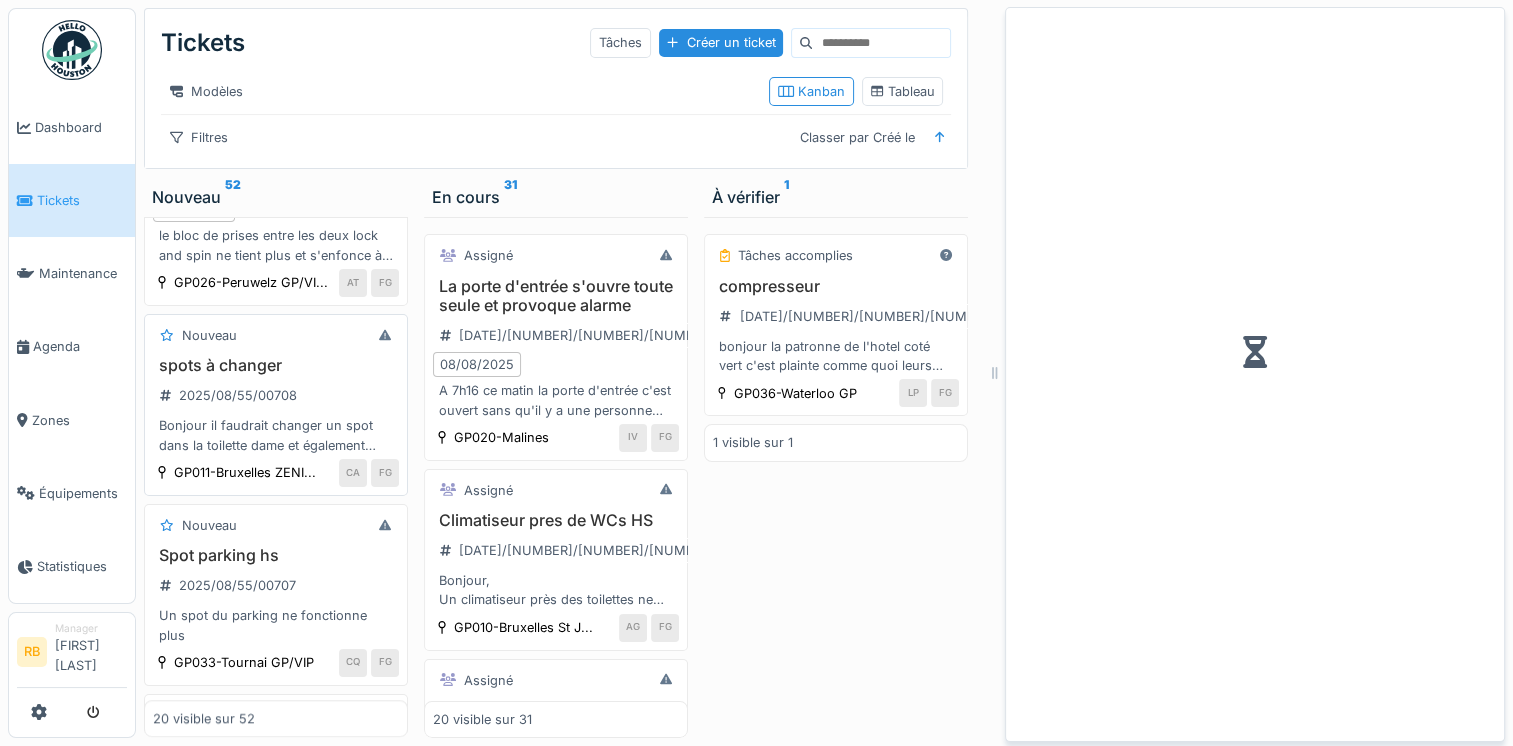 scroll, scrollTop: 0, scrollLeft: 0, axis: both 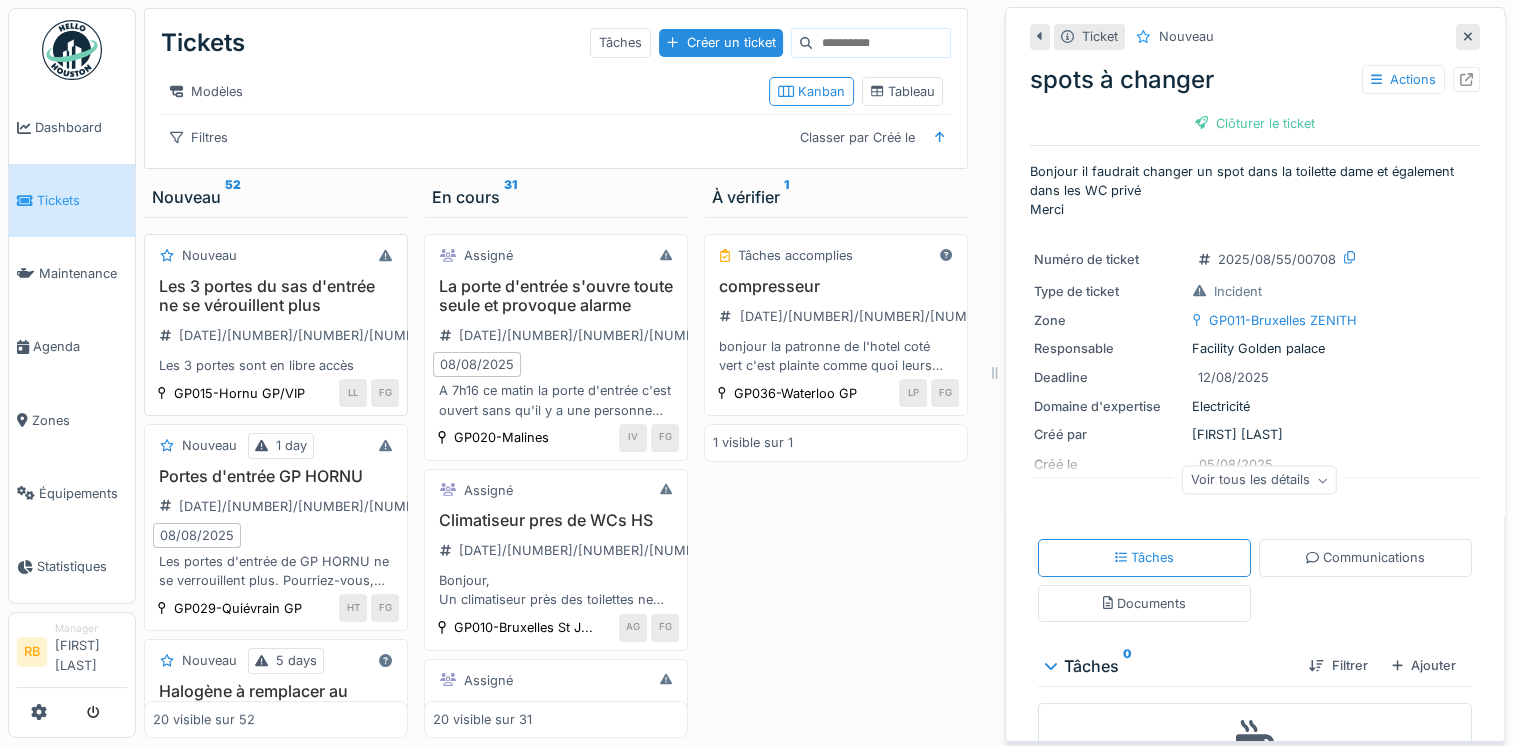 click on "Les 3 portes du sas d'entrée ne se vérouillent plus 2025/08/55/00717 Les 3 portes sont en libre accès" at bounding box center (276, 326) 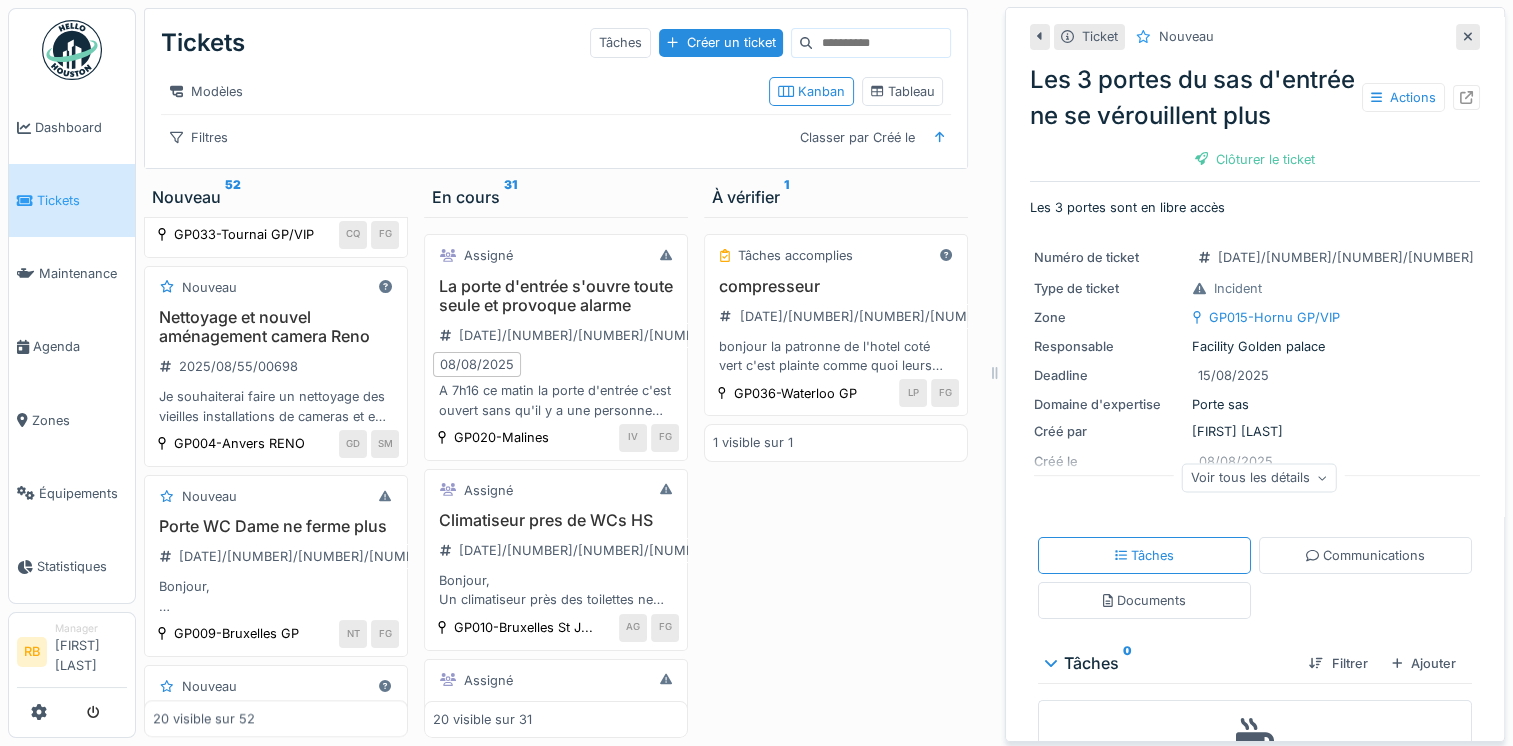 scroll, scrollTop: 1984, scrollLeft: 0, axis: vertical 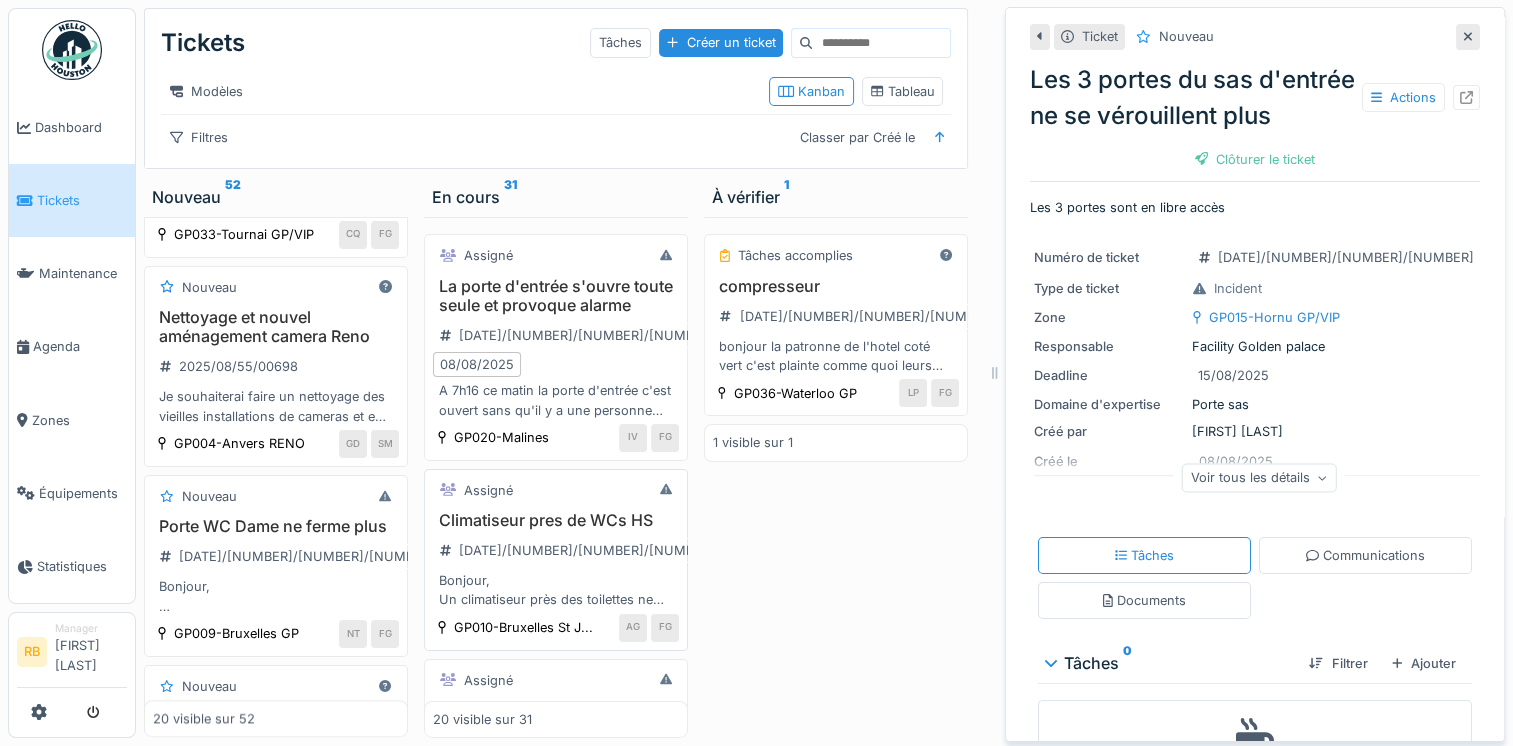 click on "Climatiseur pres de WCs HS 2025/08/55/00711 Bonjour,
Un climatiseur près des toilettes ne fonctionne pas (pas d'air entrant), pourriez-vous programmer la visite d'un technicien de que possible svp?
Cordialement,
Artiom" at bounding box center (556, 560) 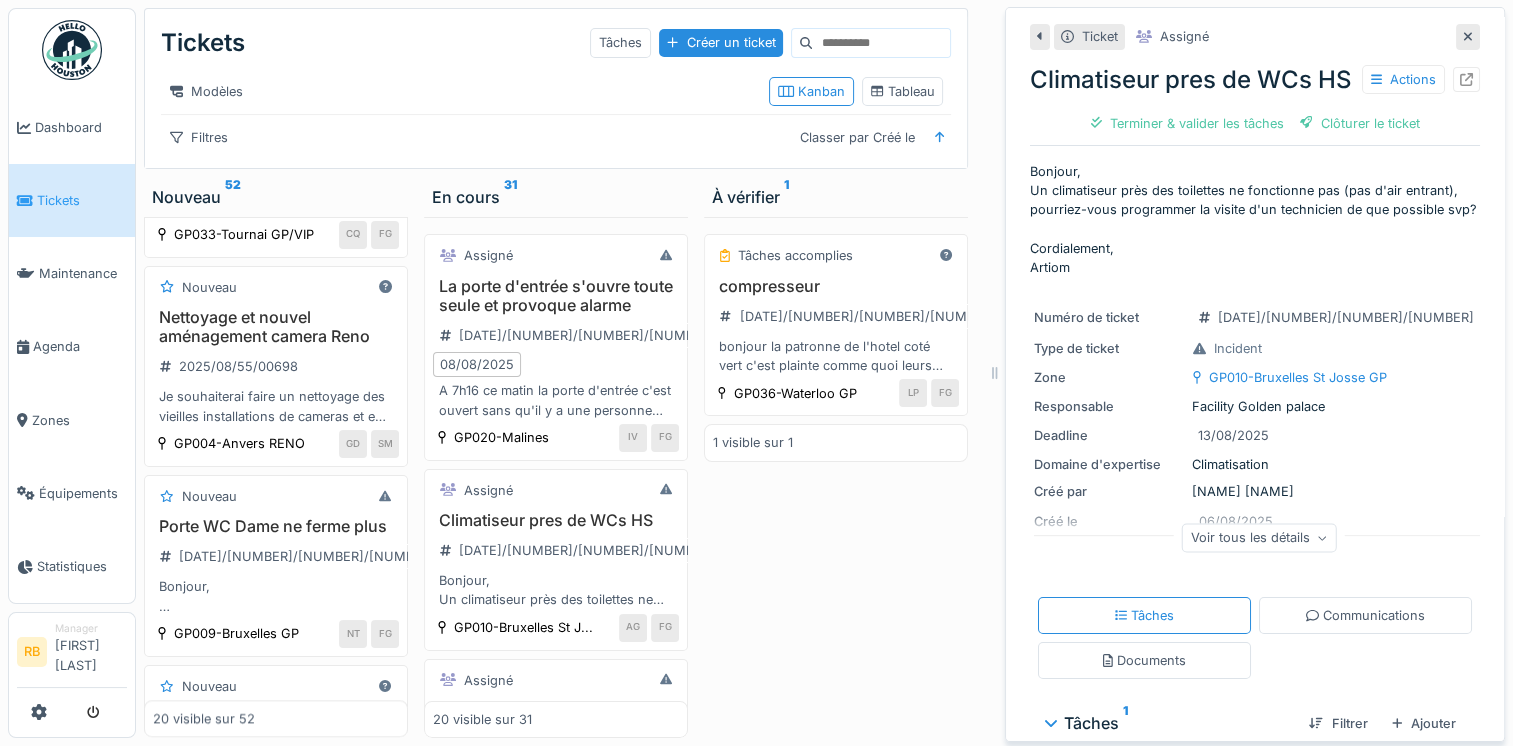 scroll, scrollTop: 183, scrollLeft: 0, axis: vertical 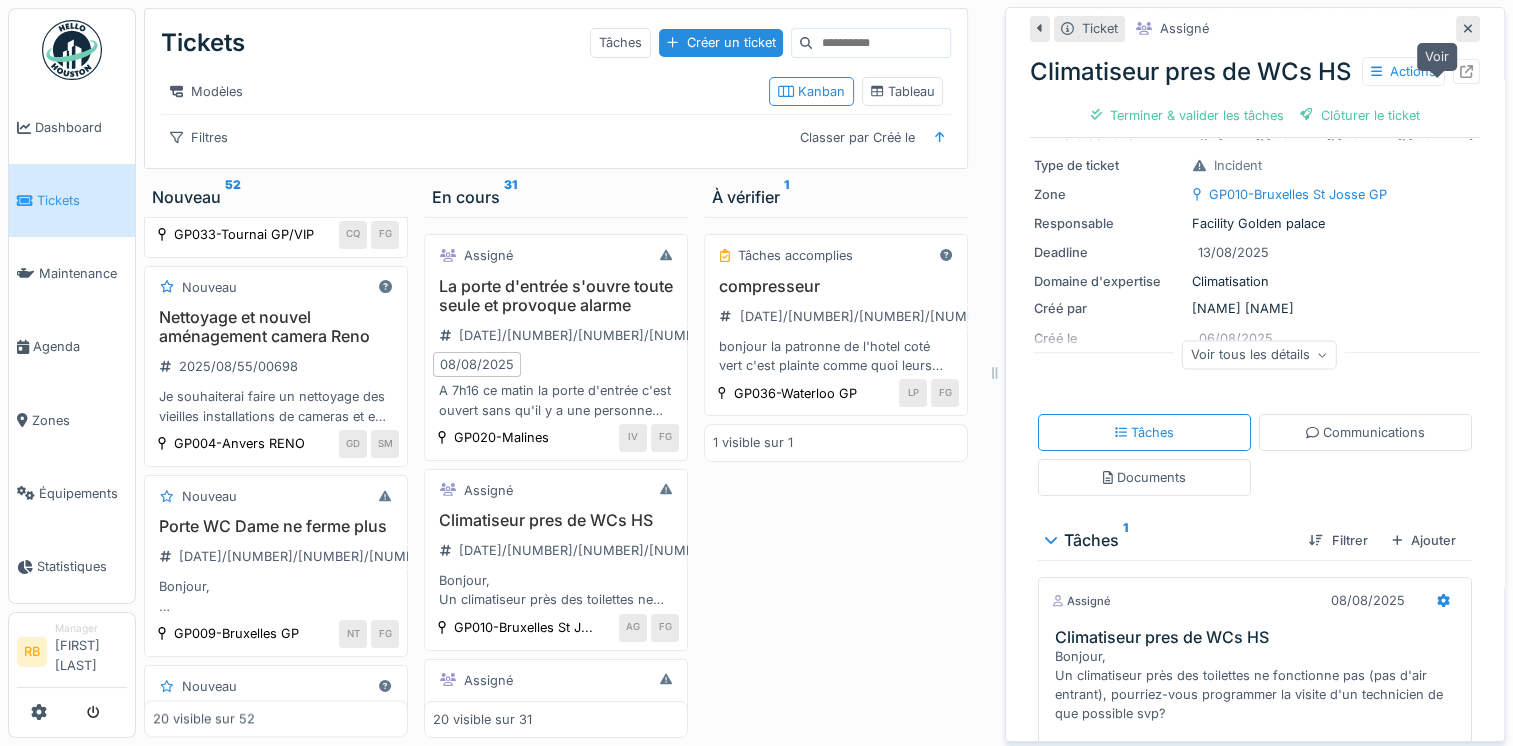 click at bounding box center [1466, 71] 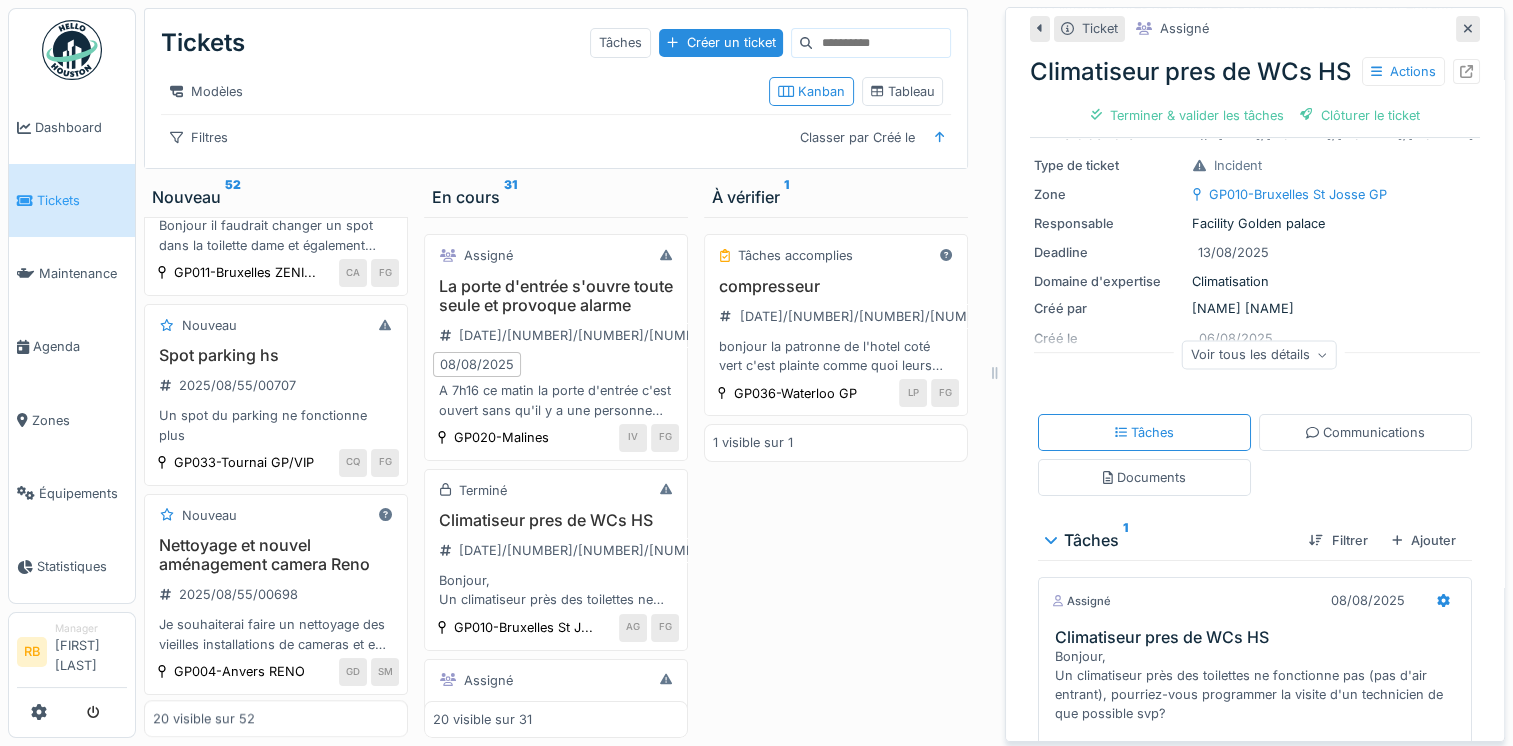scroll, scrollTop: 1755, scrollLeft: 0, axis: vertical 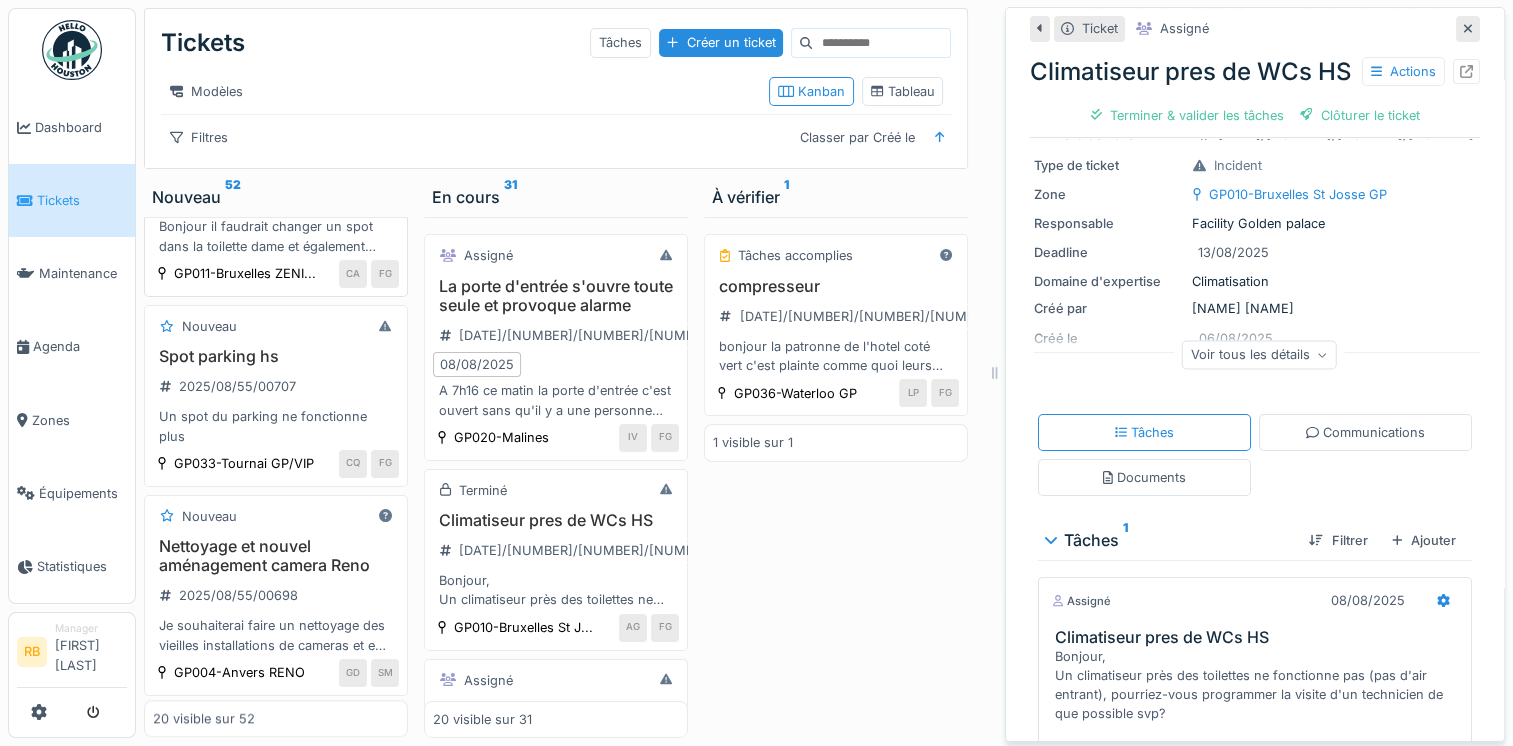 click on "spots à changer 2025/08/55/00708 Bonjour il faudrait changer un spot dans la toilette dame et également dans les WC privé
Merci" at bounding box center [276, 206] 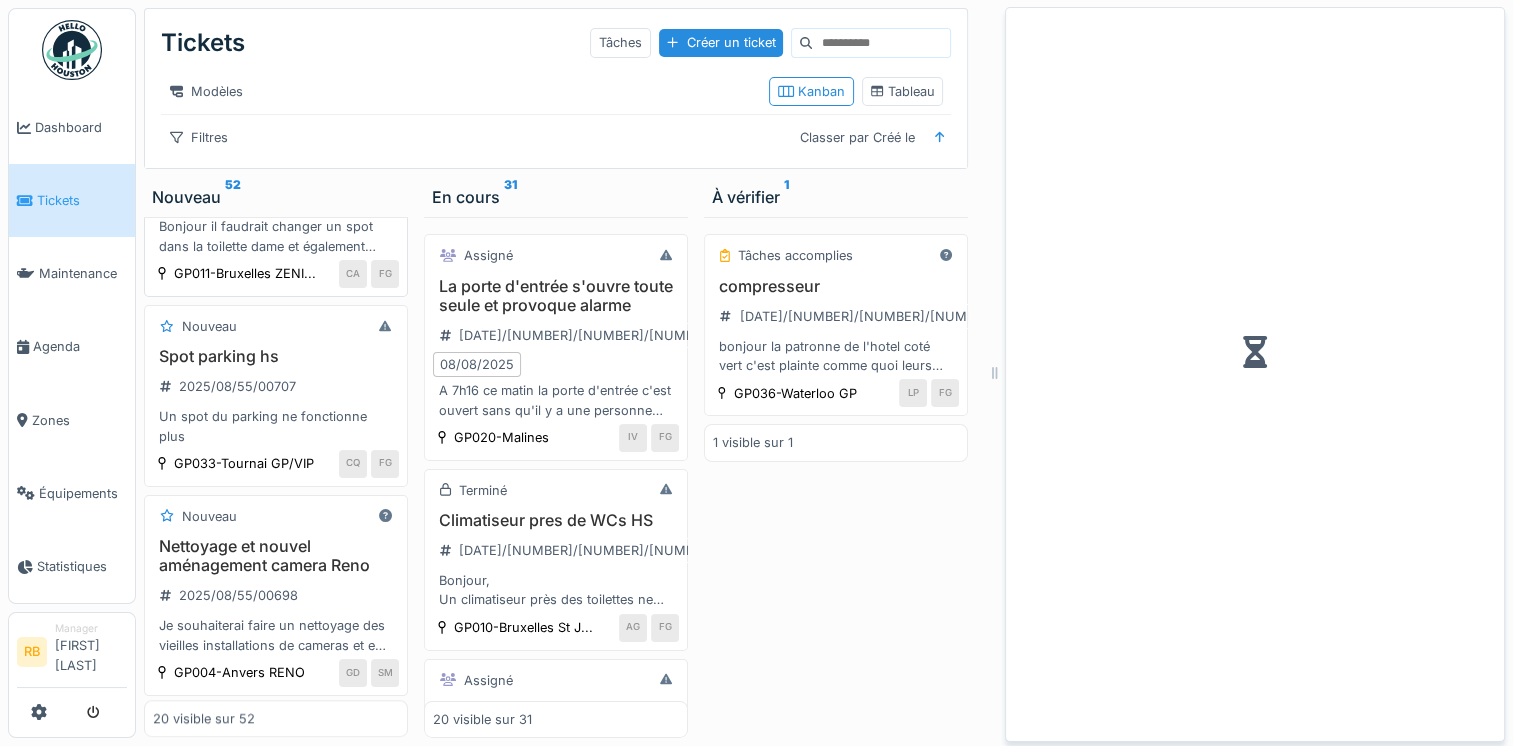 scroll, scrollTop: 0, scrollLeft: 0, axis: both 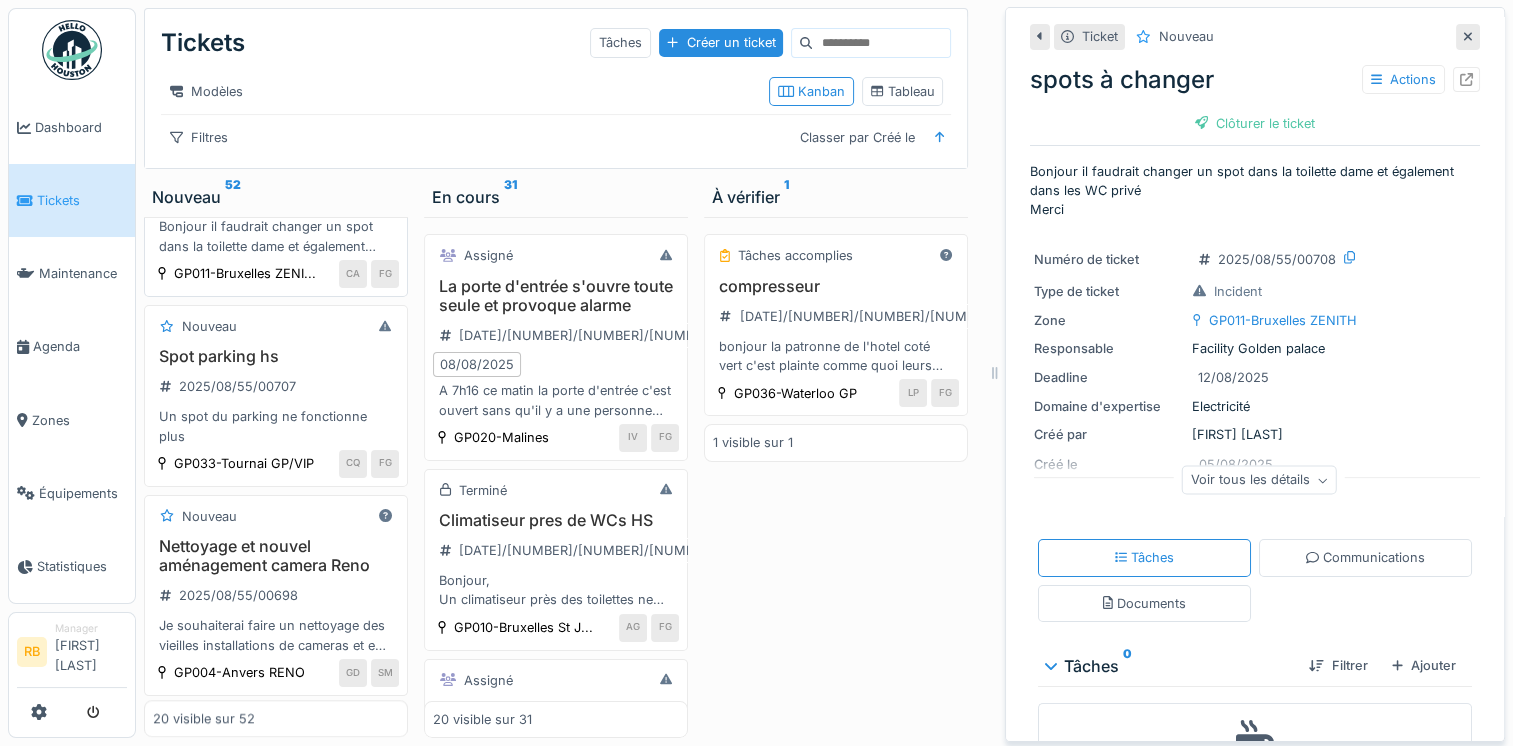 click on "spots à changer 2025/08/55/00708 Bonjour il faudrait changer un spot dans la toilette dame et également dans les WC privé
Merci" at bounding box center (276, 206) 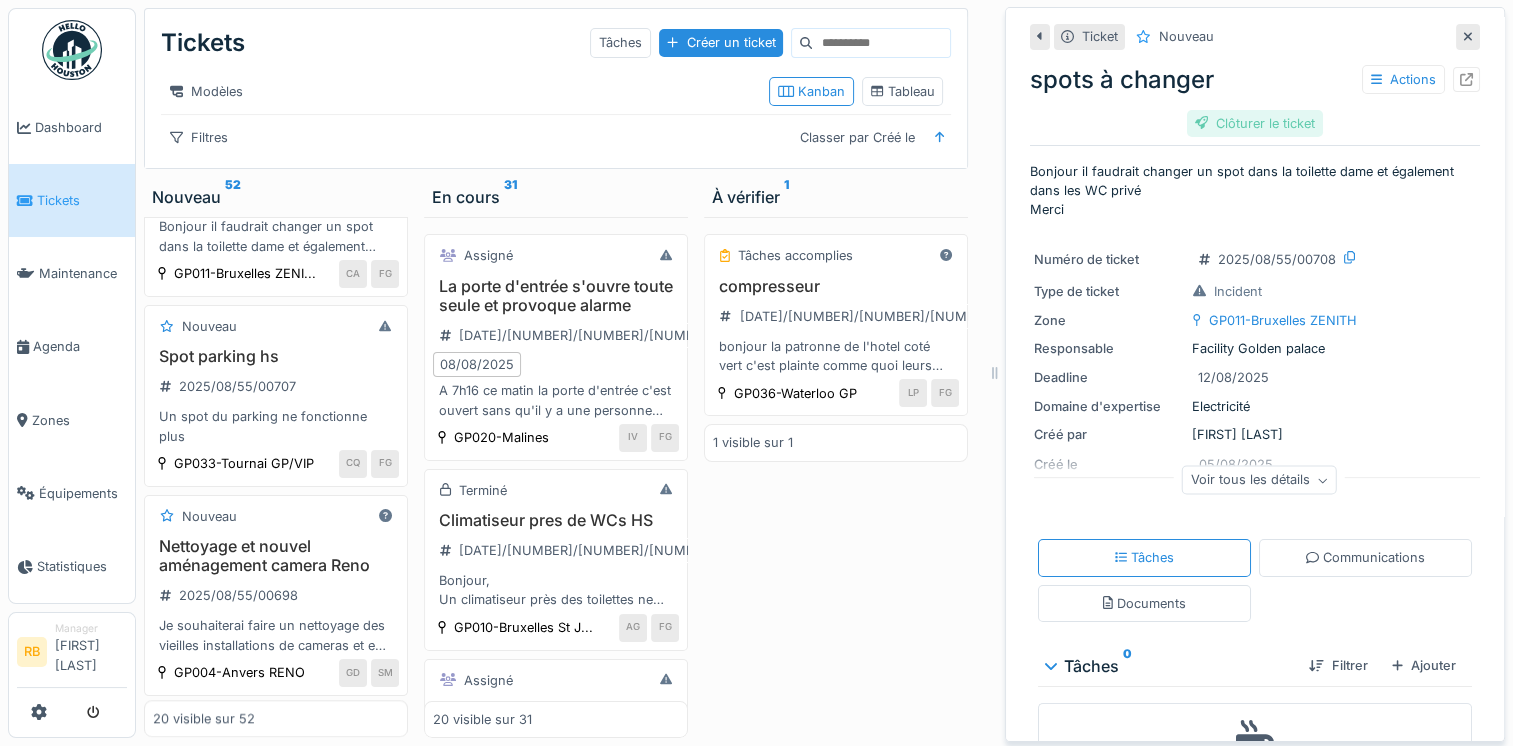 click on "Clôturer le ticket" at bounding box center (1255, 123) 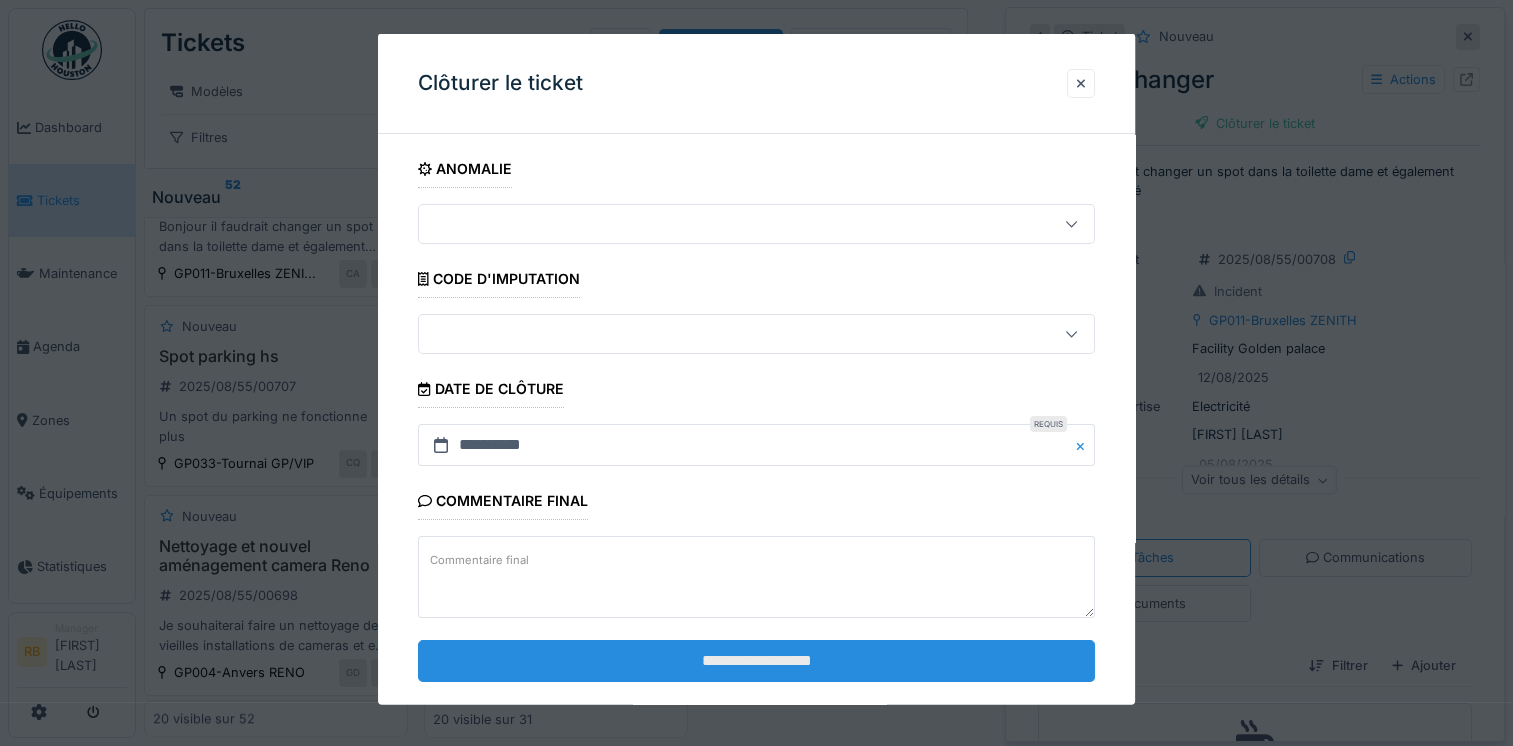 click on "**********" at bounding box center [756, 660] 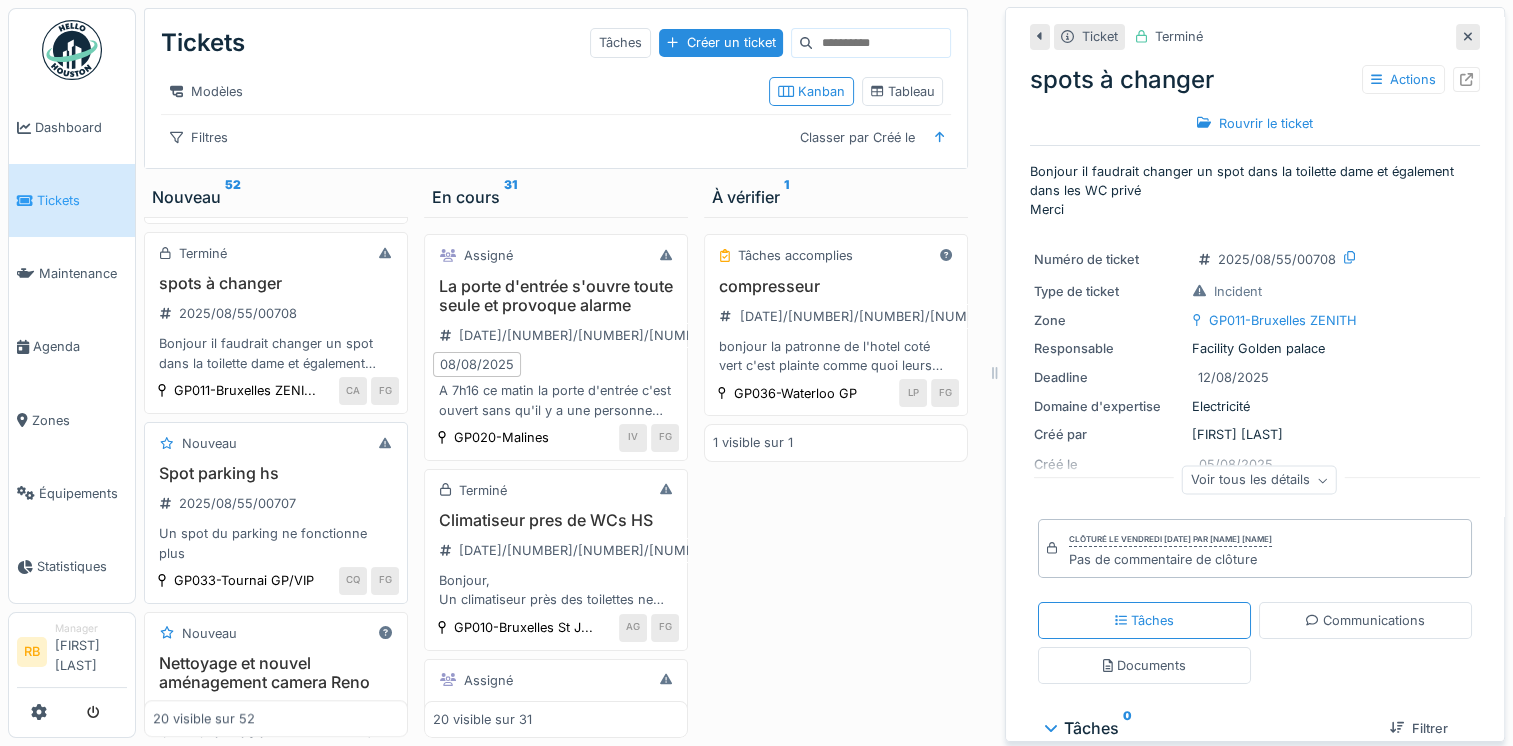 scroll, scrollTop: 1636, scrollLeft: 0, axis: vertical 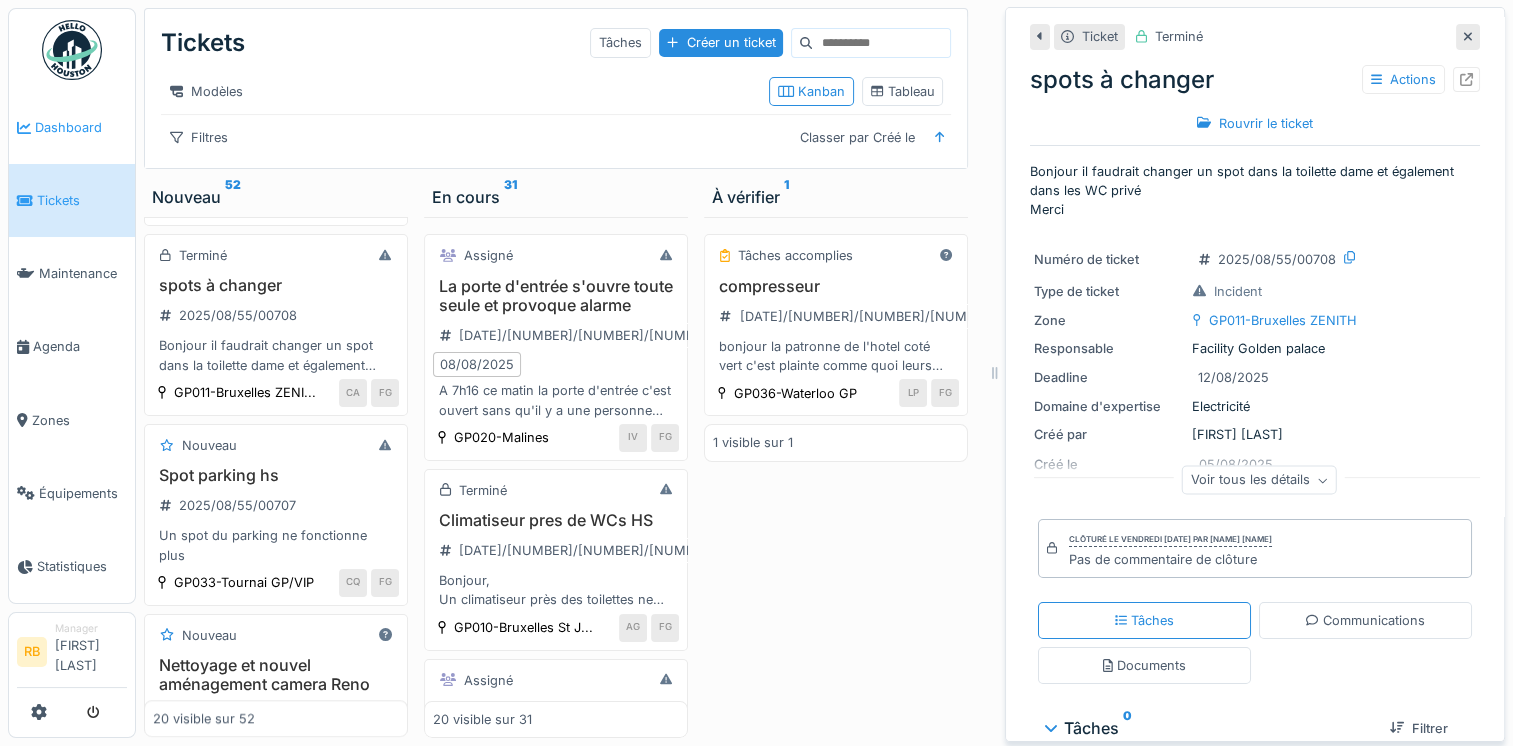 click on "Dashboard" at bounding box center [81, 127] 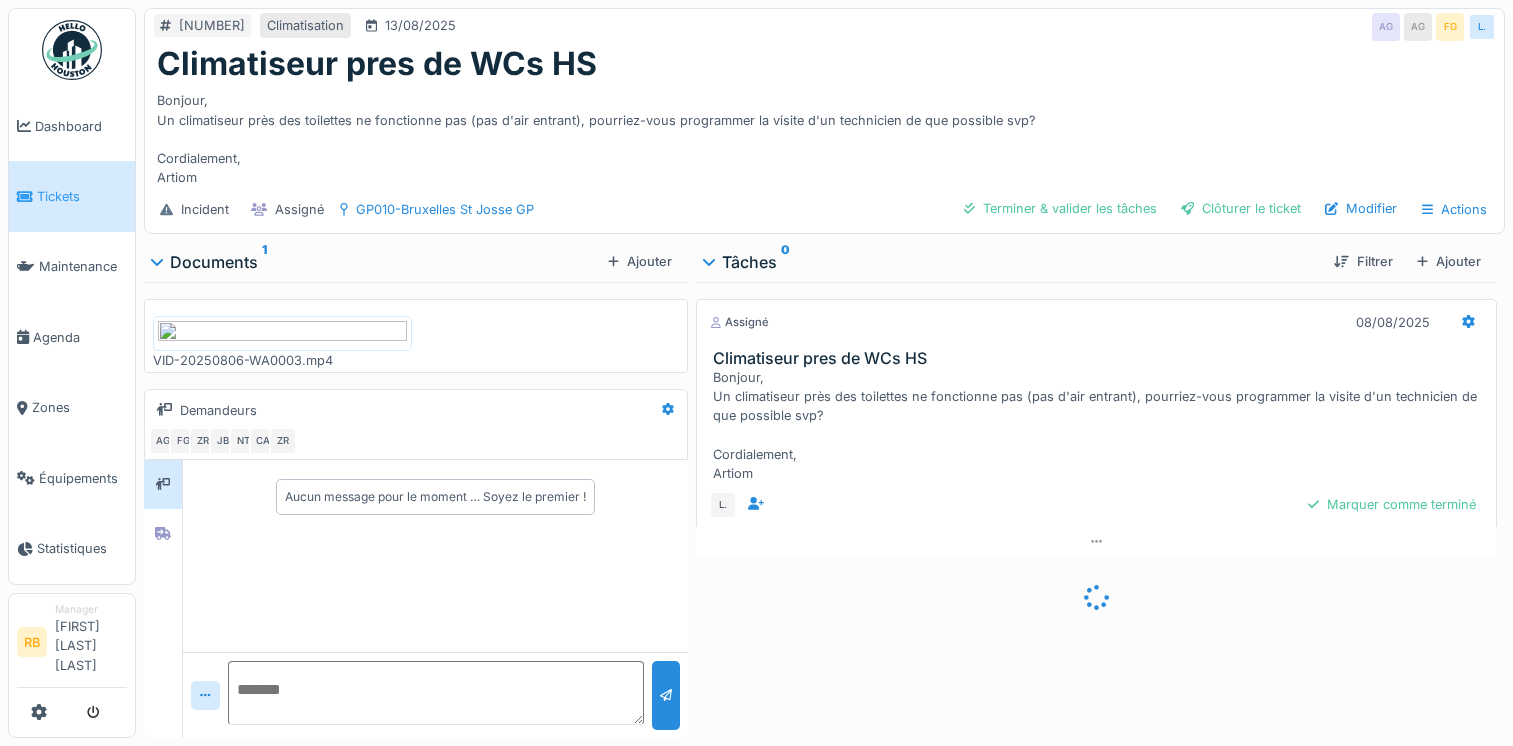 scroll, scrollTop: 0, scrollLeft: 0, axis: both 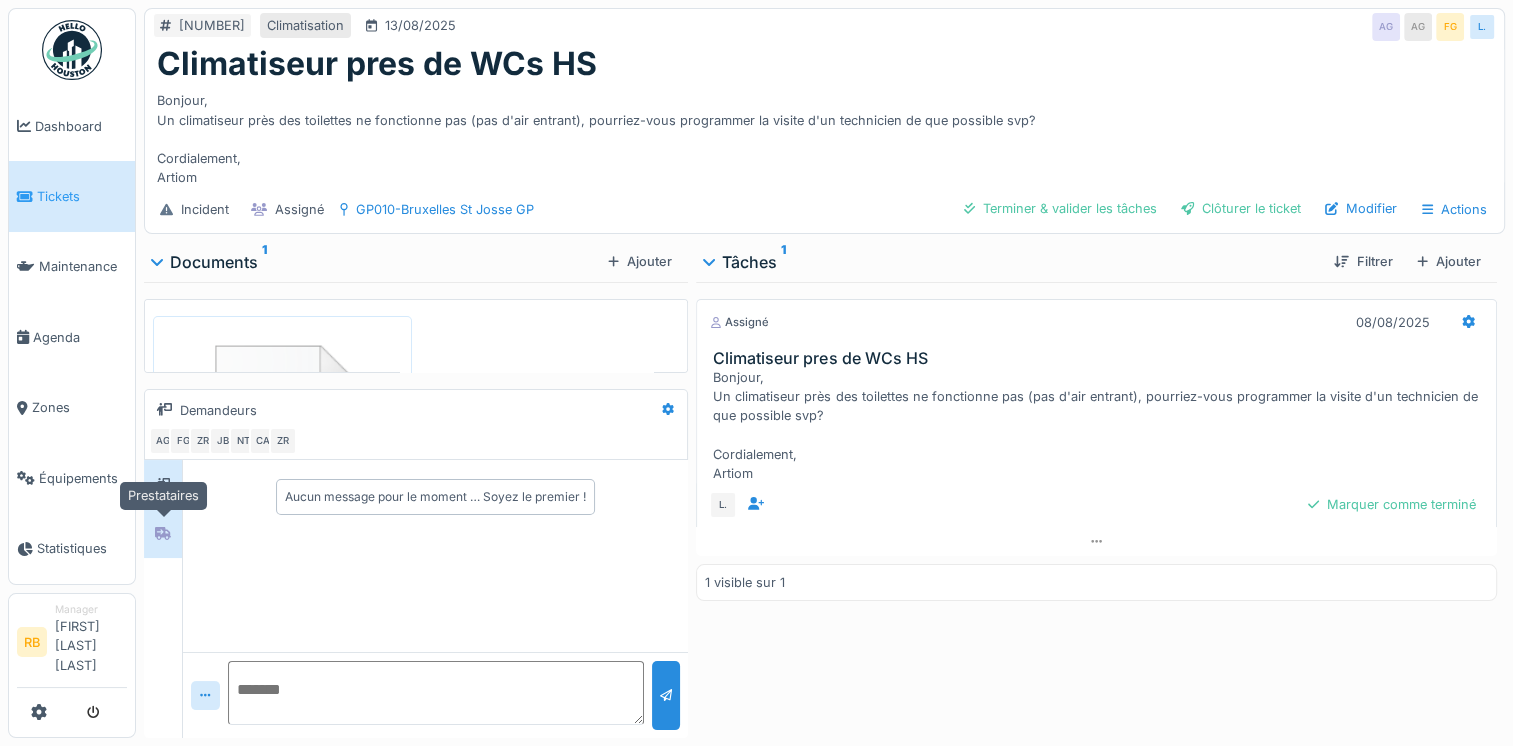click 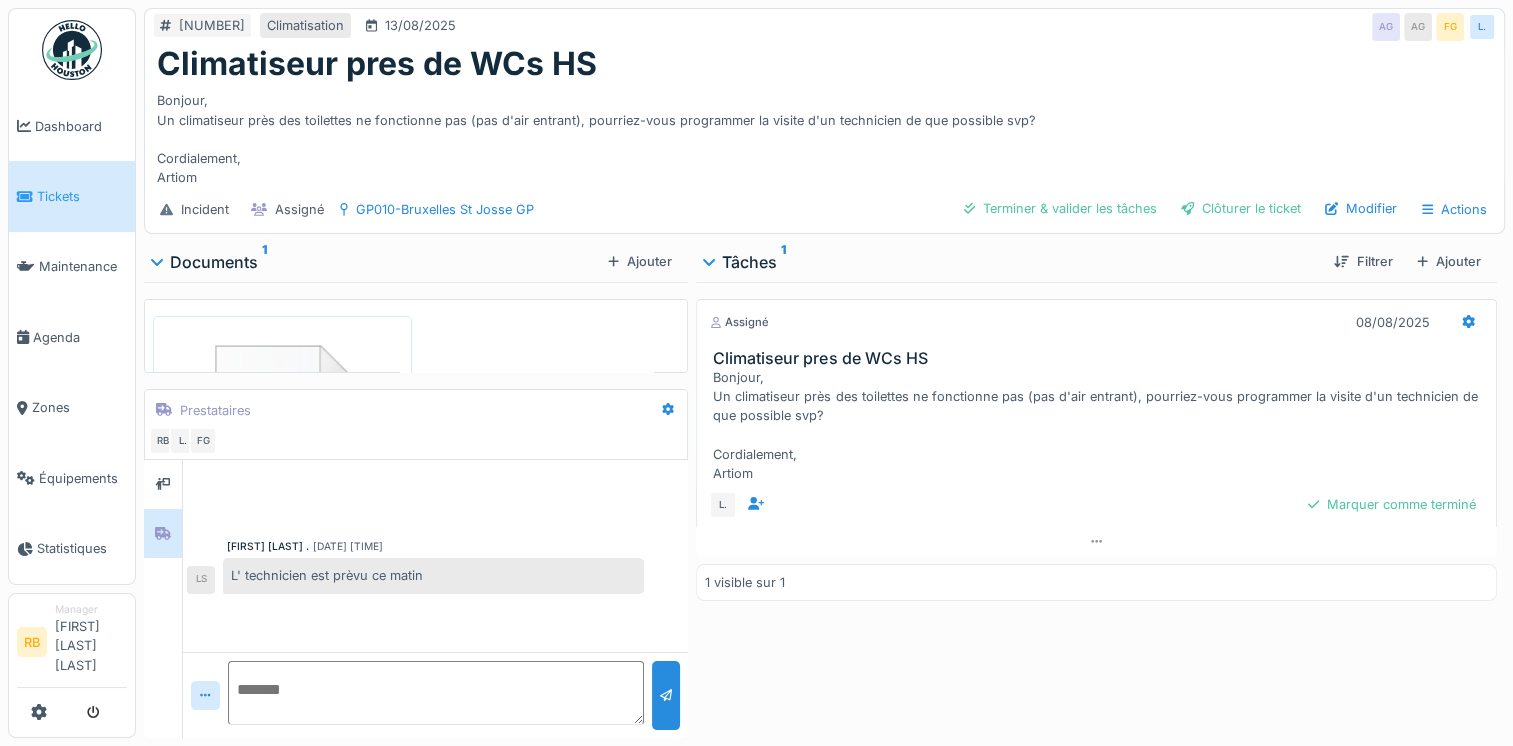click on "Bonjour,
Un climatiseur près des toilettes ne fonctionne pas (pas d'air entrant), pourriez-vous programmer la visite d'un technicien de que possible svp?
Cordialement,
Artiom" at bounding box center (824, 135) 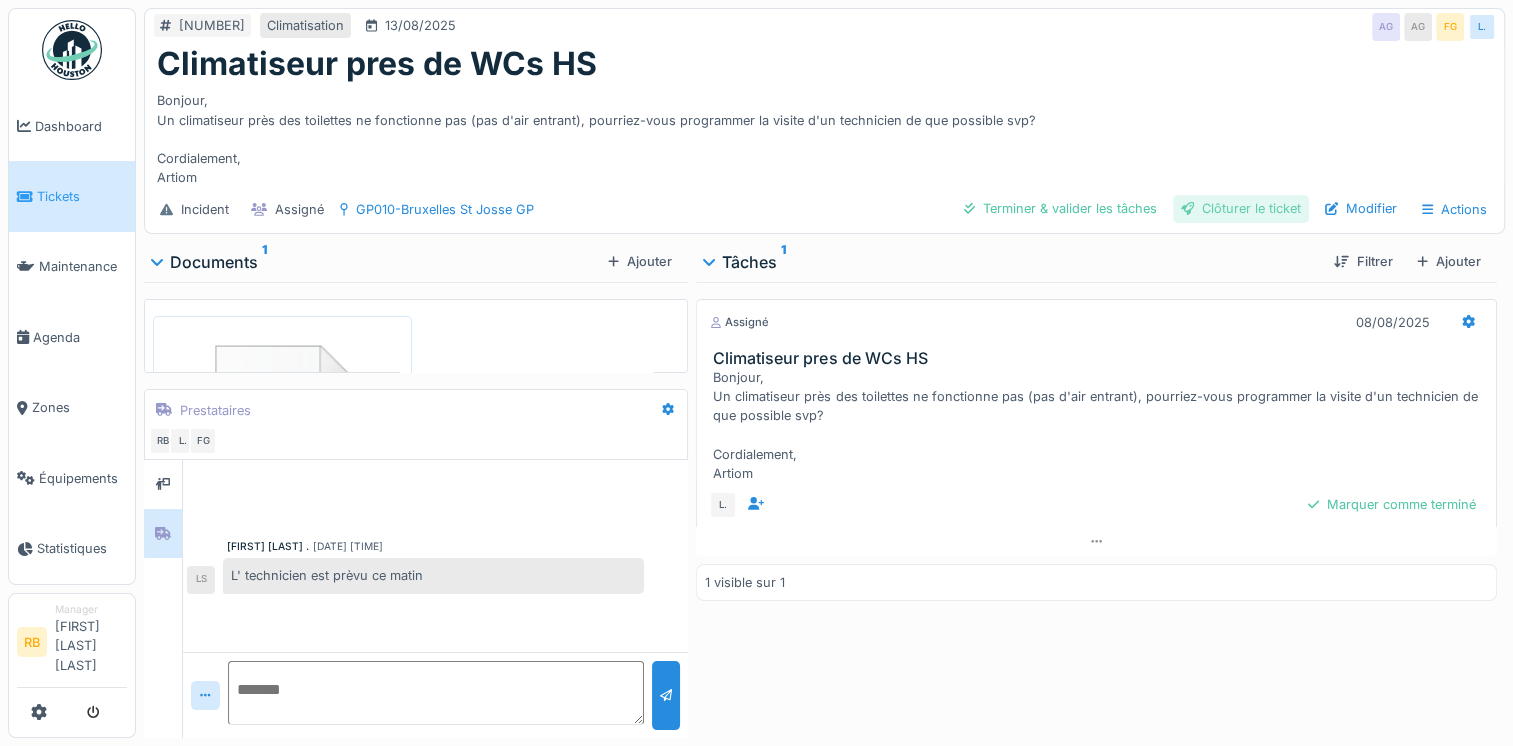 click on "Clôturer le ticket" at bounding box center [1241, 208] 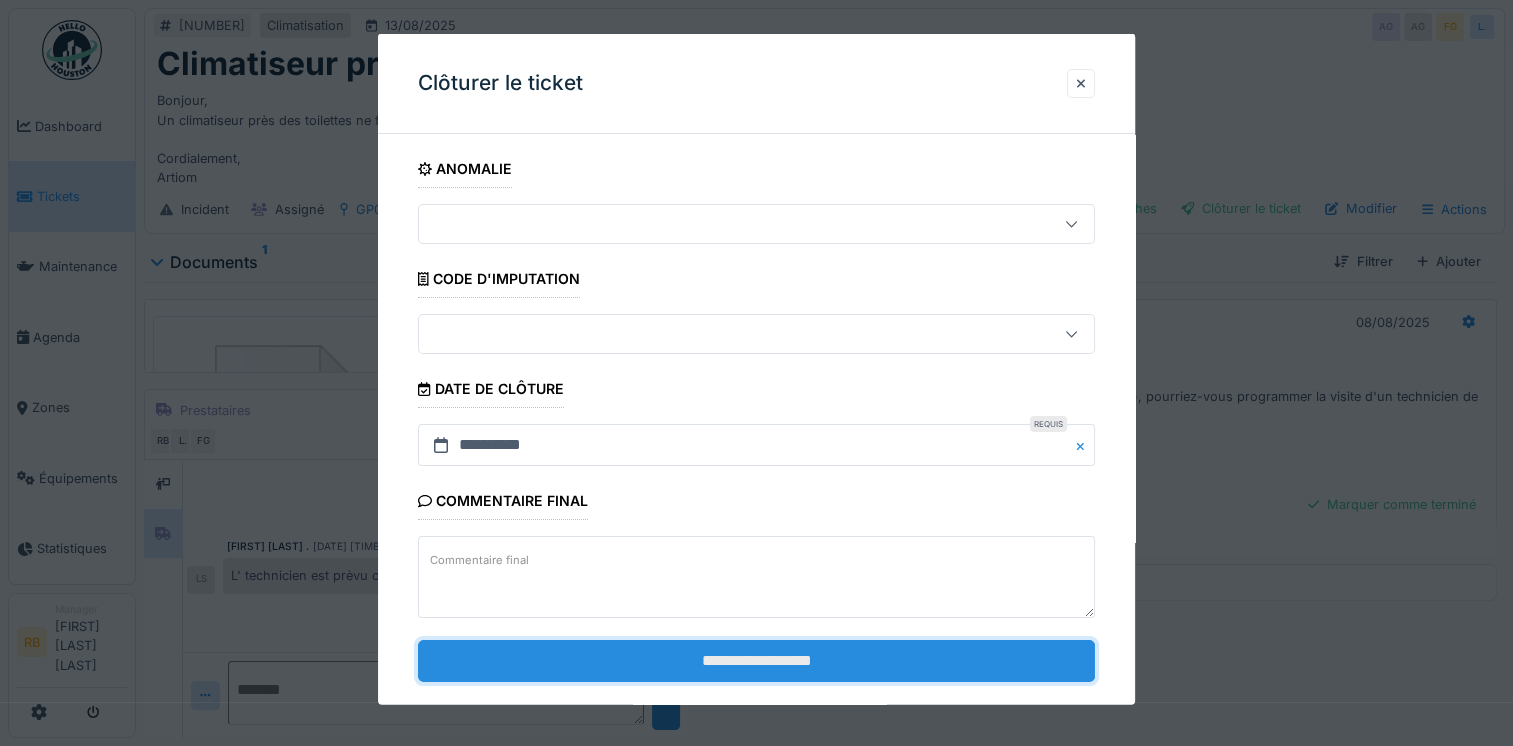 click on "**********" at bounding box center [756, 660] 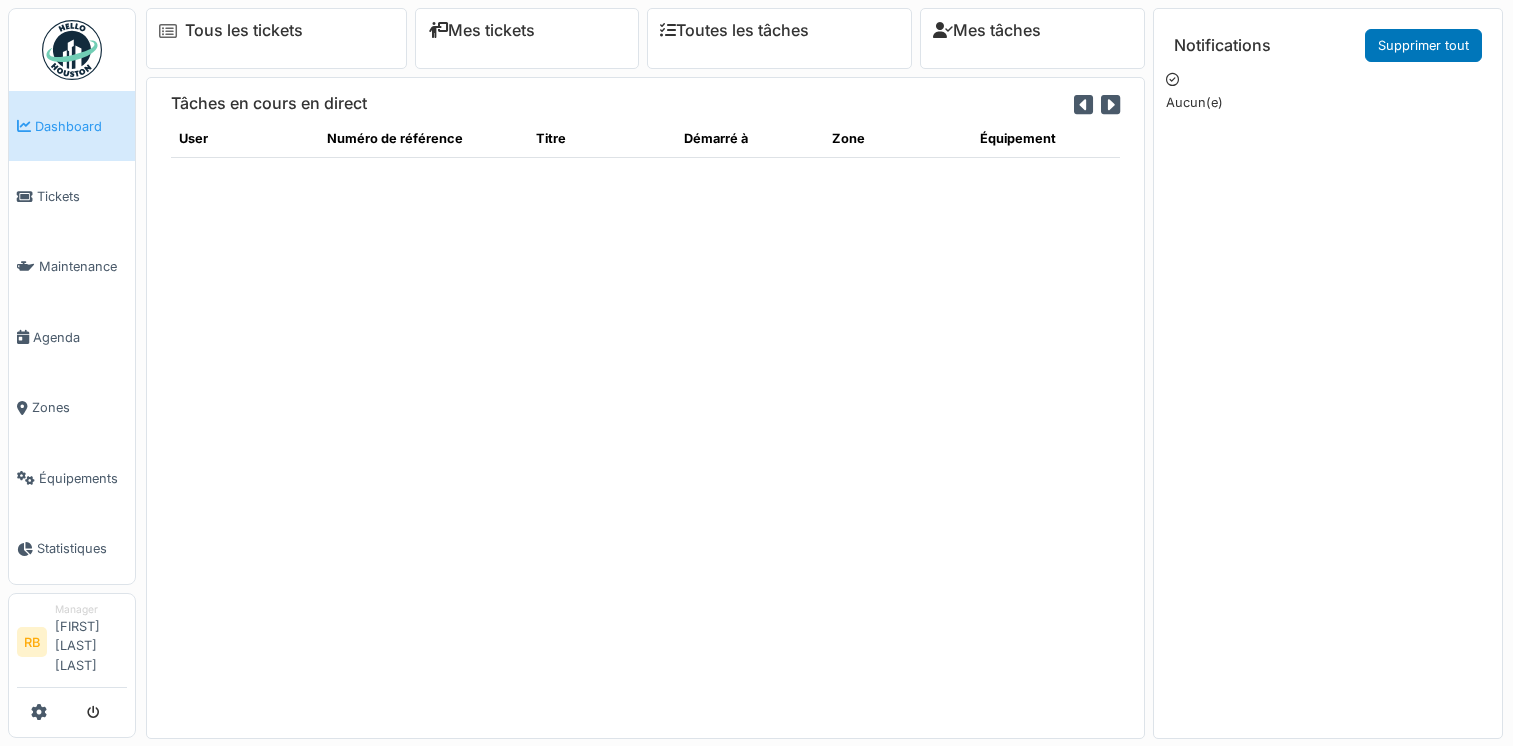 scroll, scrollTop: 0, scrollLeft: 0, axis: both 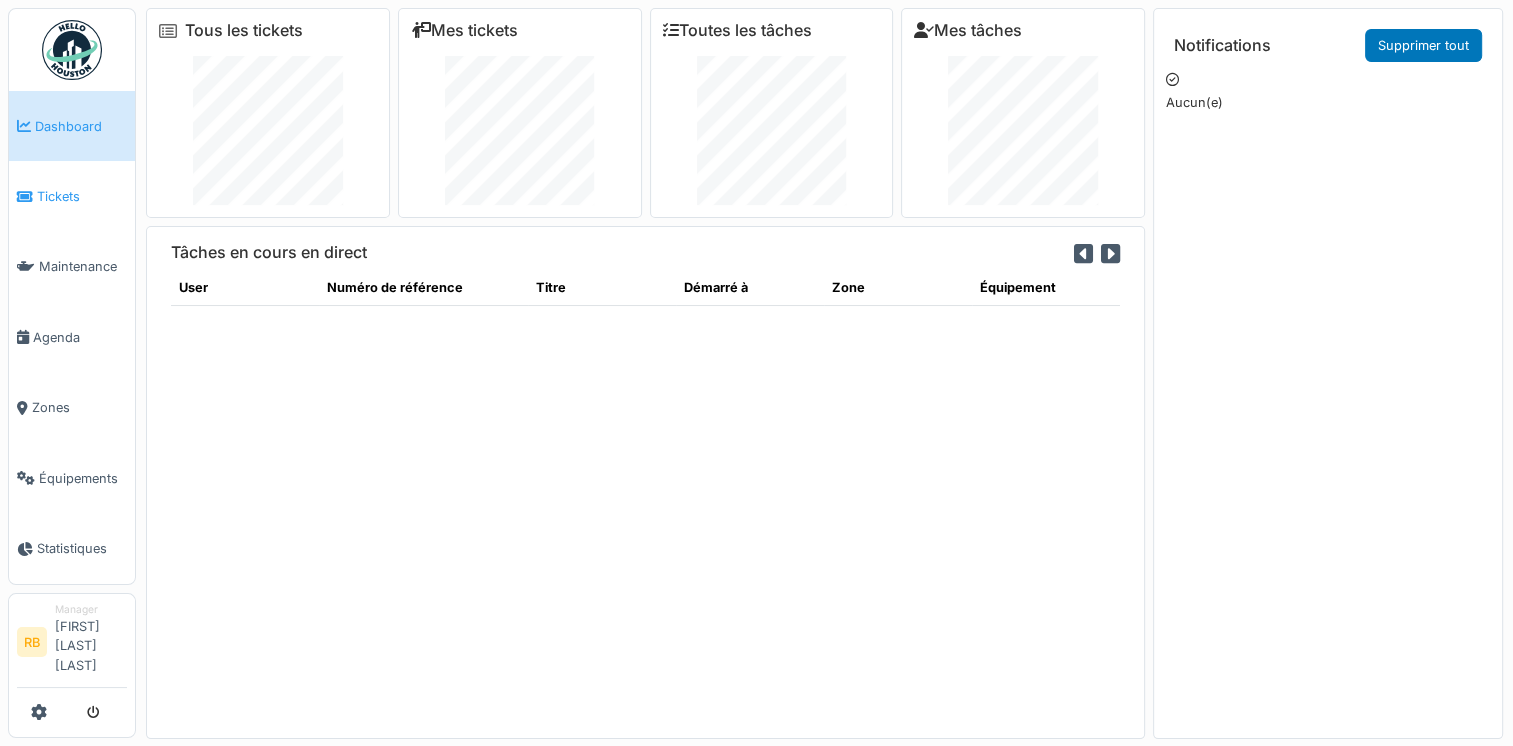 click on "Tickets" at bounding box center (82, 196) 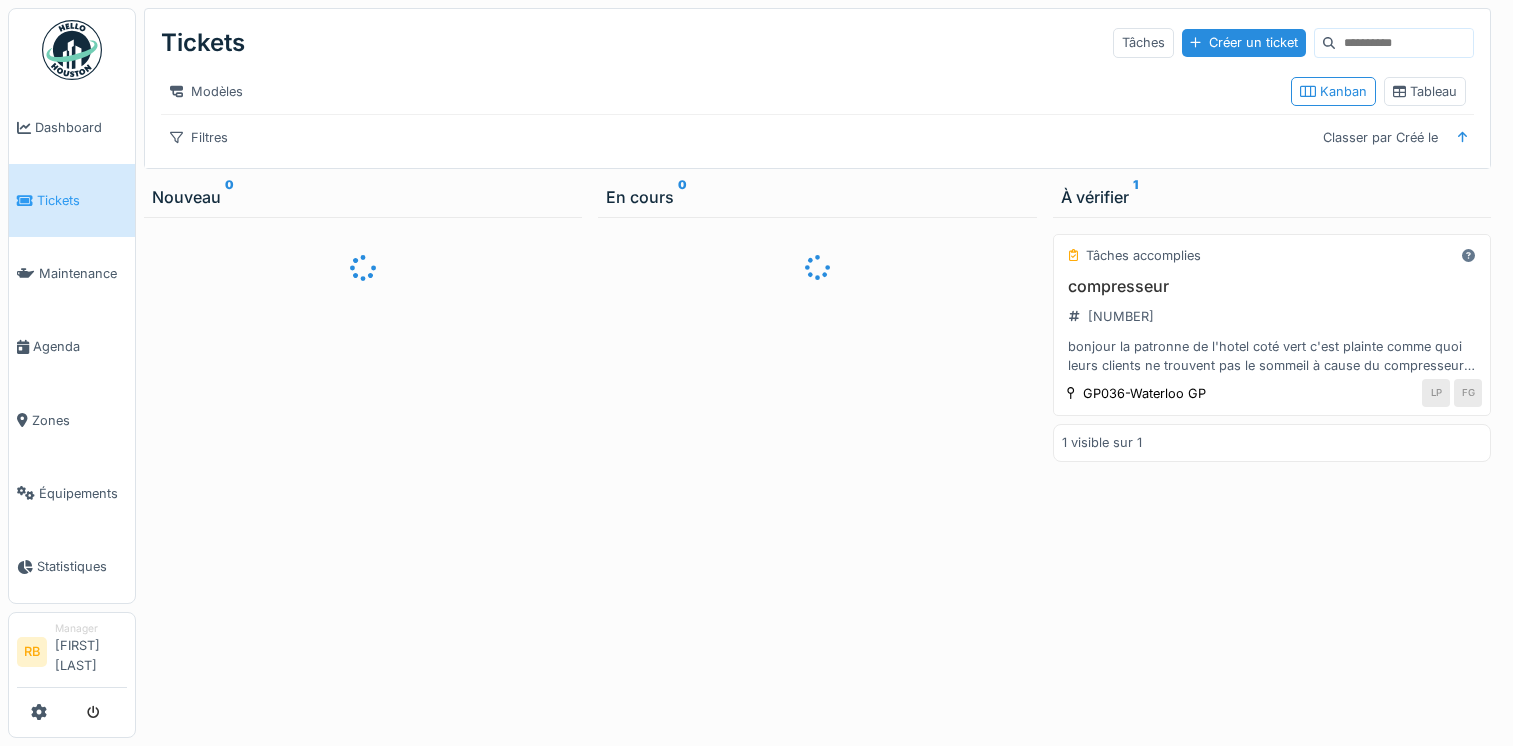 scroll, scrollTop: 0, scrollLeft: 0, axis: both 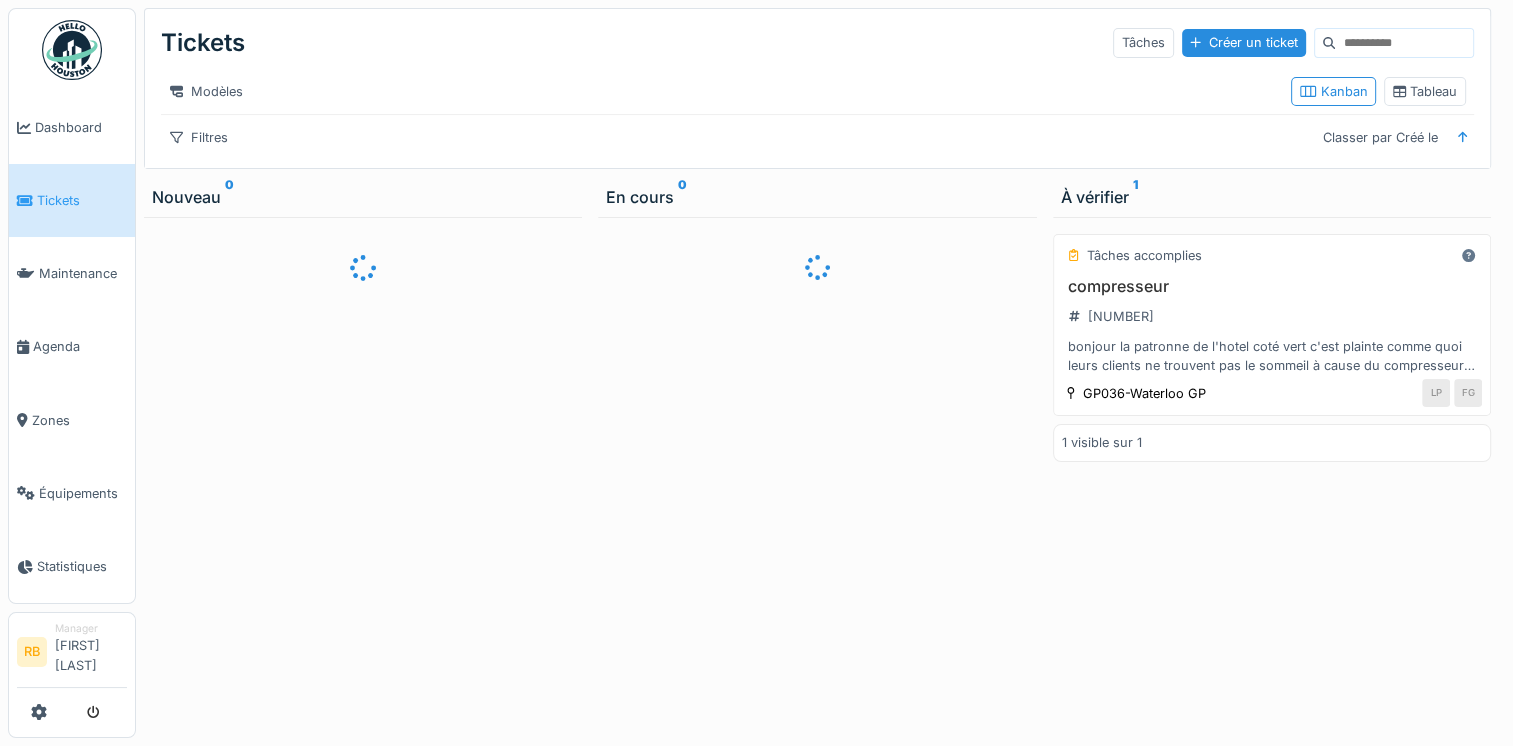 click on "Dashboard" at bounding box center [81, 127] 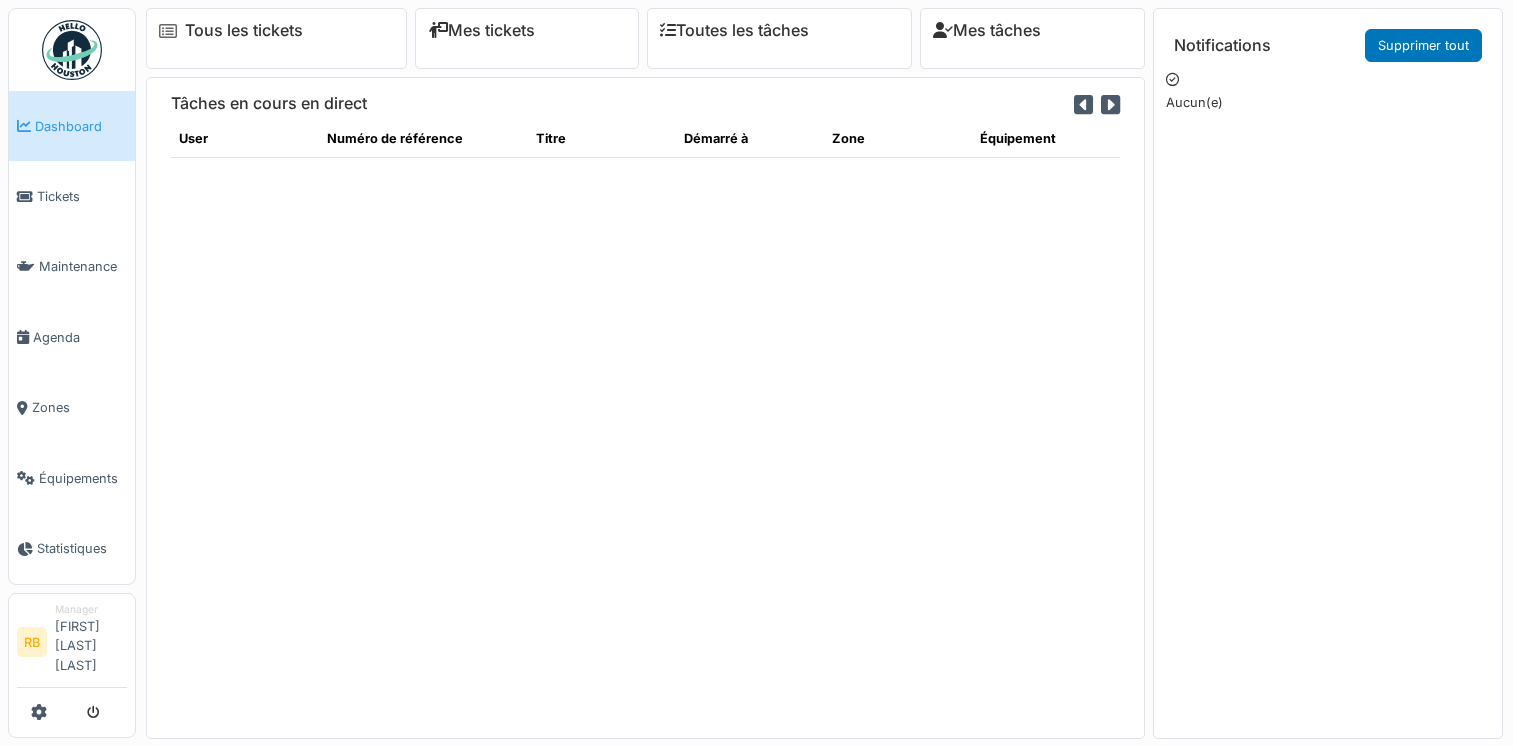 scroll, scrollTop: 0, scrollLeft: 0, axis: both 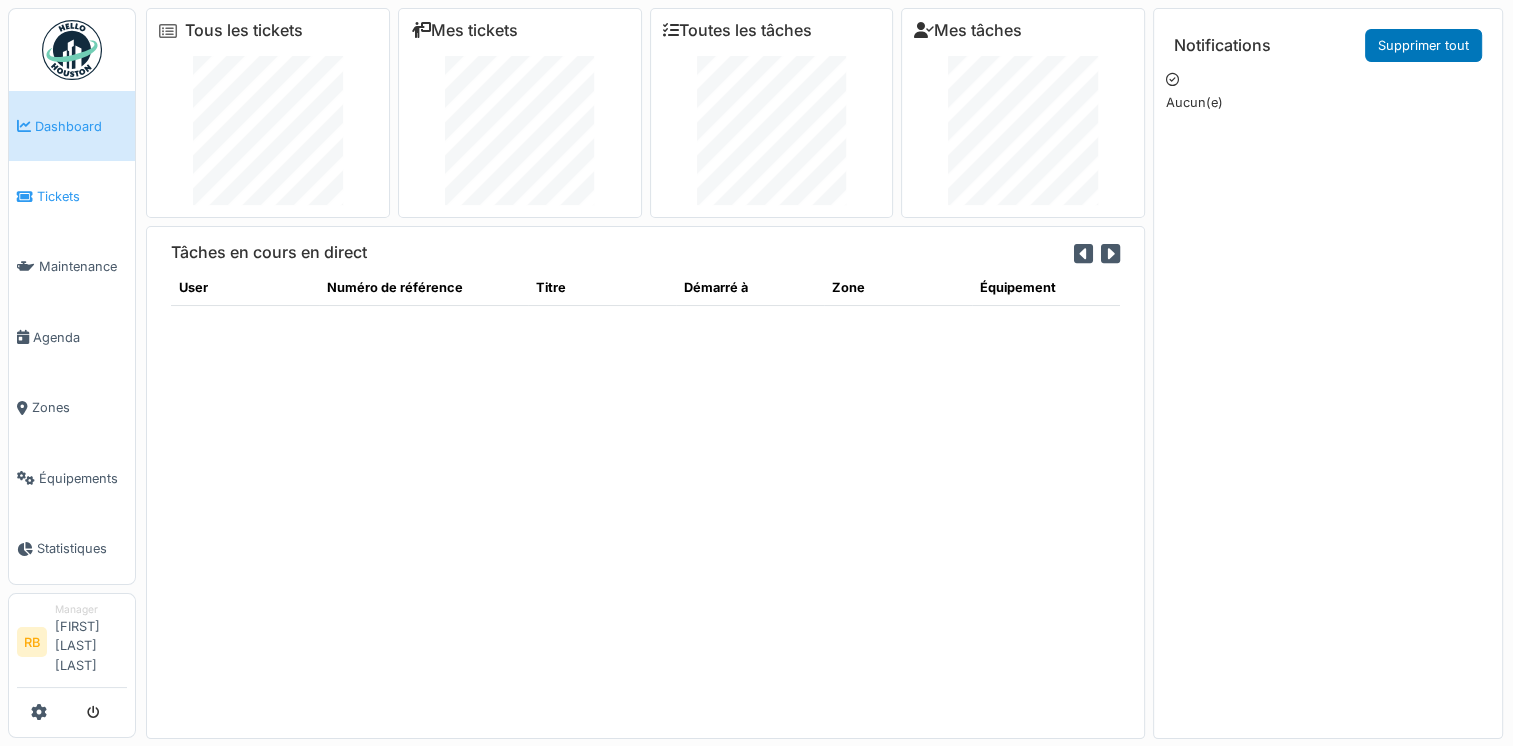 click on "Tickets" at bounding box center (72, 196) 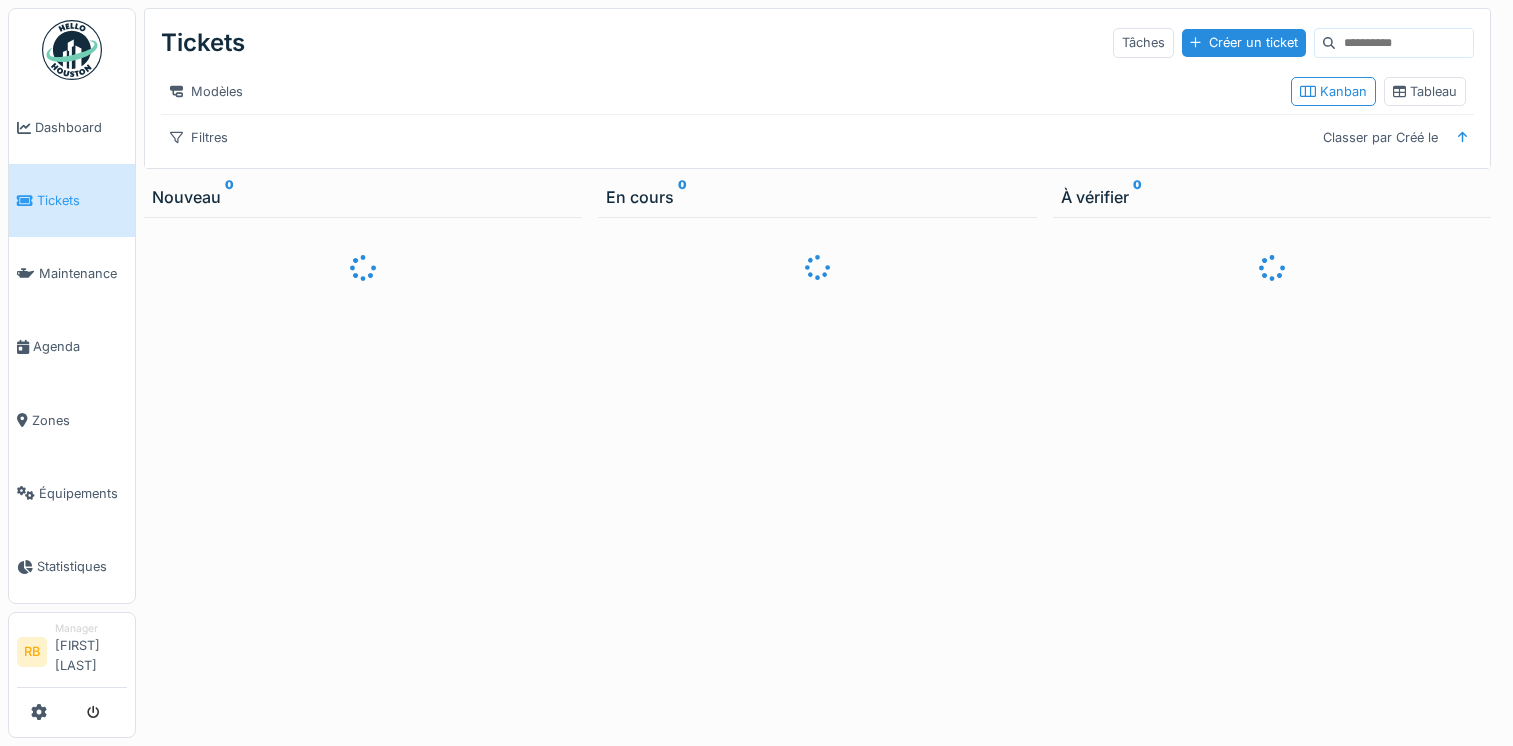 scroll, scrollTop: 0, scrollLeft: 0, axis: both 